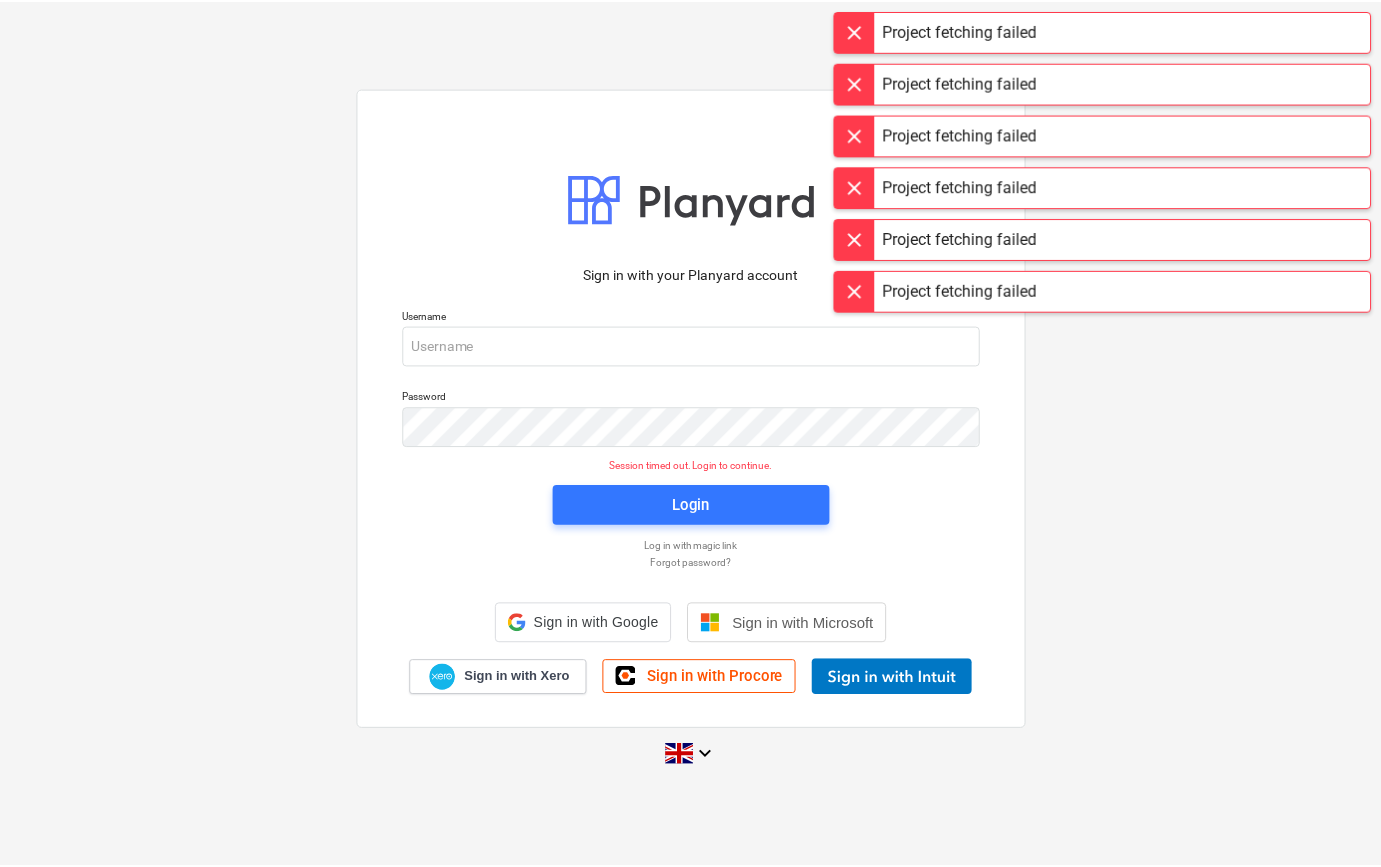 scroll, scrollTop: 0, scrollLeft: 0, axis: both 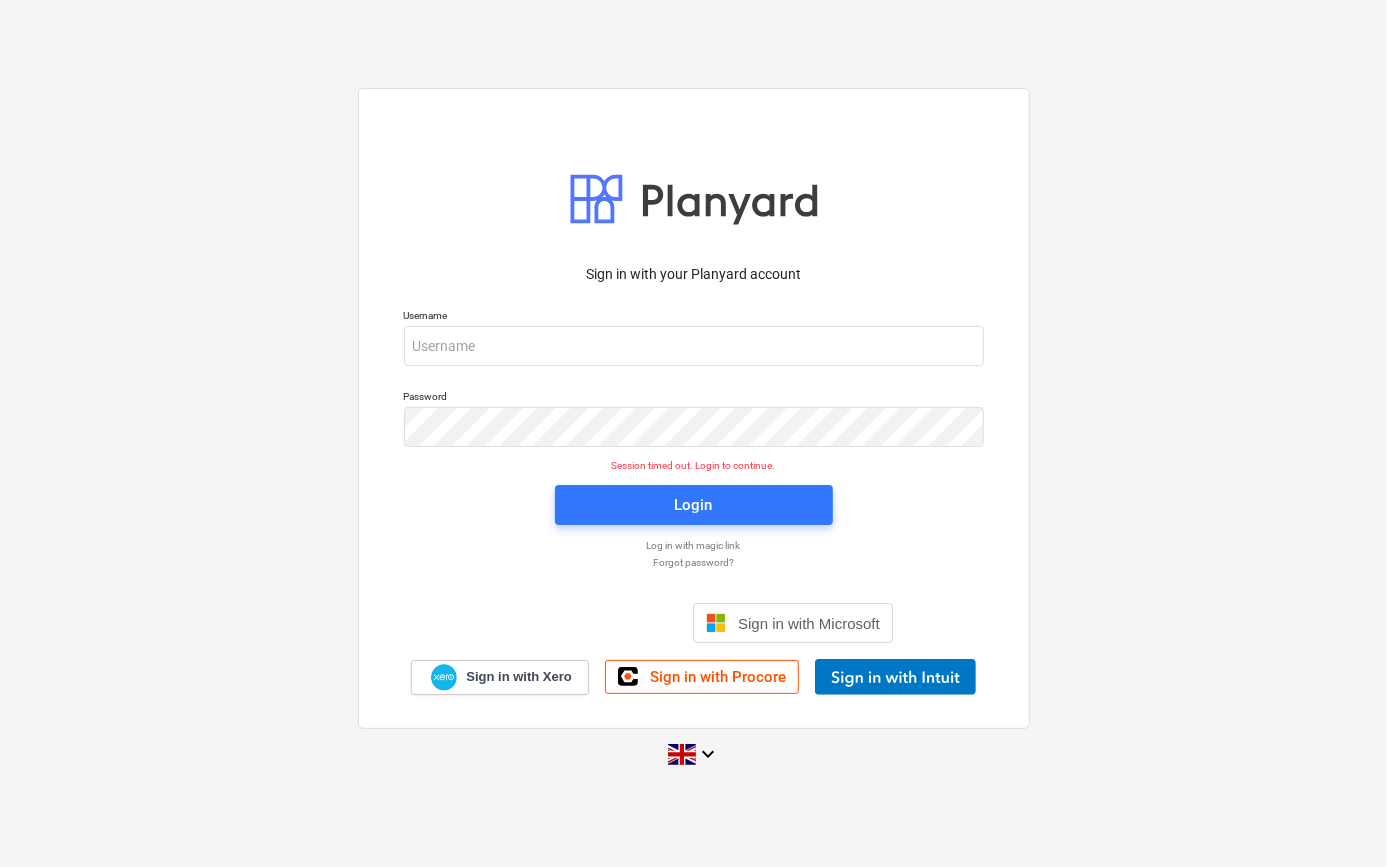click on "Sign in with your Planyard account Username Password Session timed out. Login to continue. Login Log in with magic link Forgot password? Sign in with Microsoft Sign in with Xero Sign in with Procore keyboard_arrow_down" at bounding box center (693, 433) 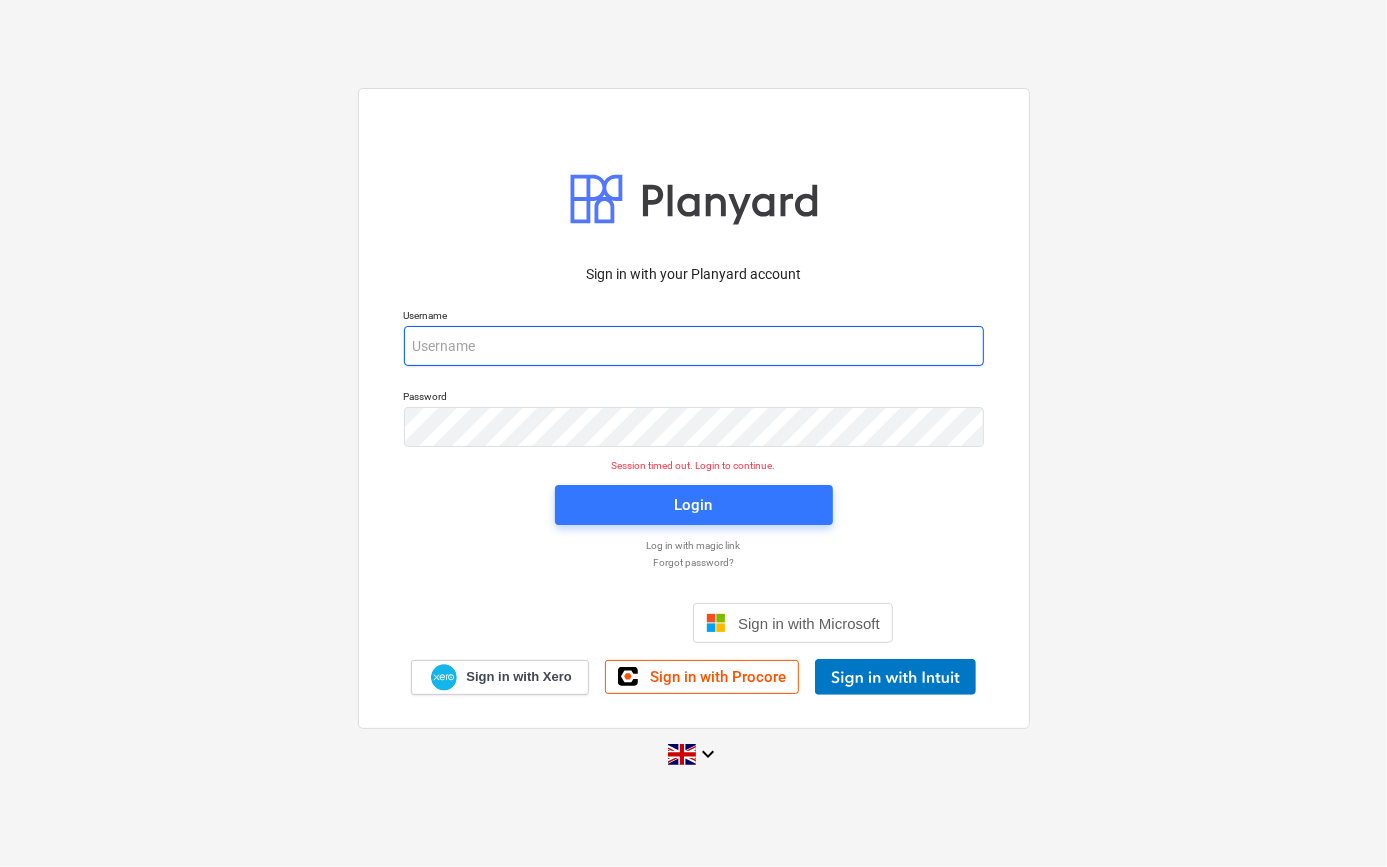 click at bounding box center [694, 346] 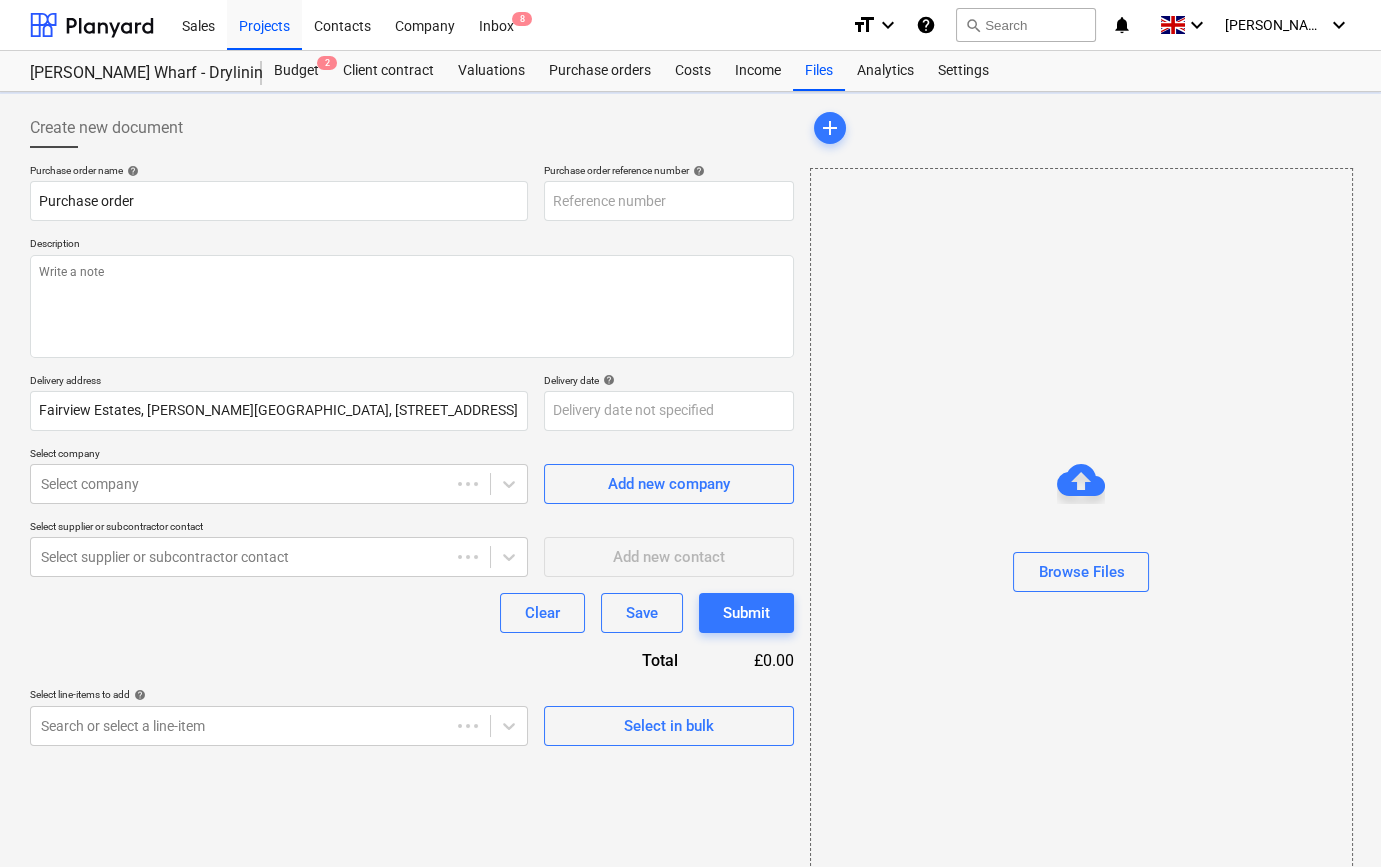 type on "TML0009-PO-044" 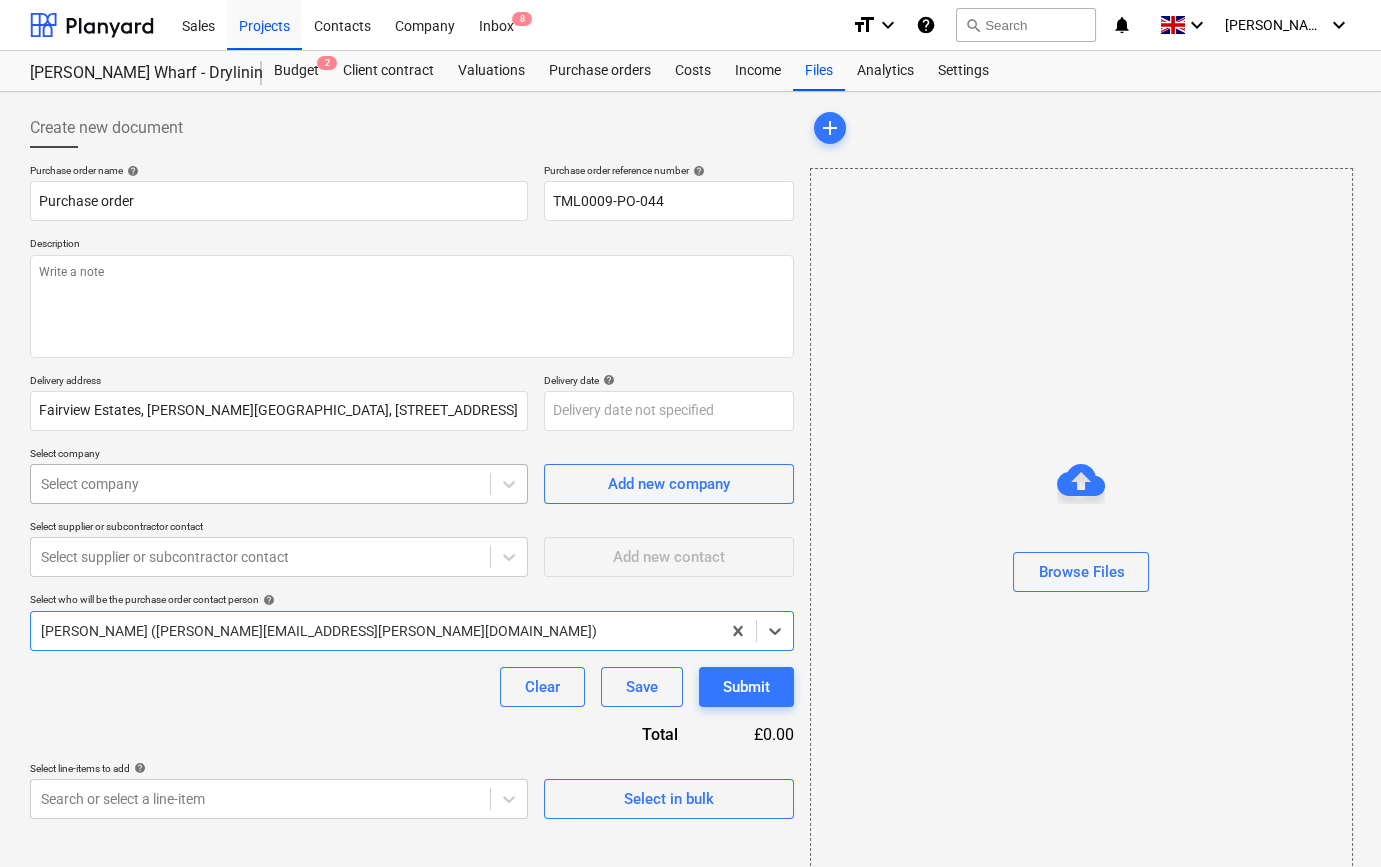 click at bounding box center [260, 484] 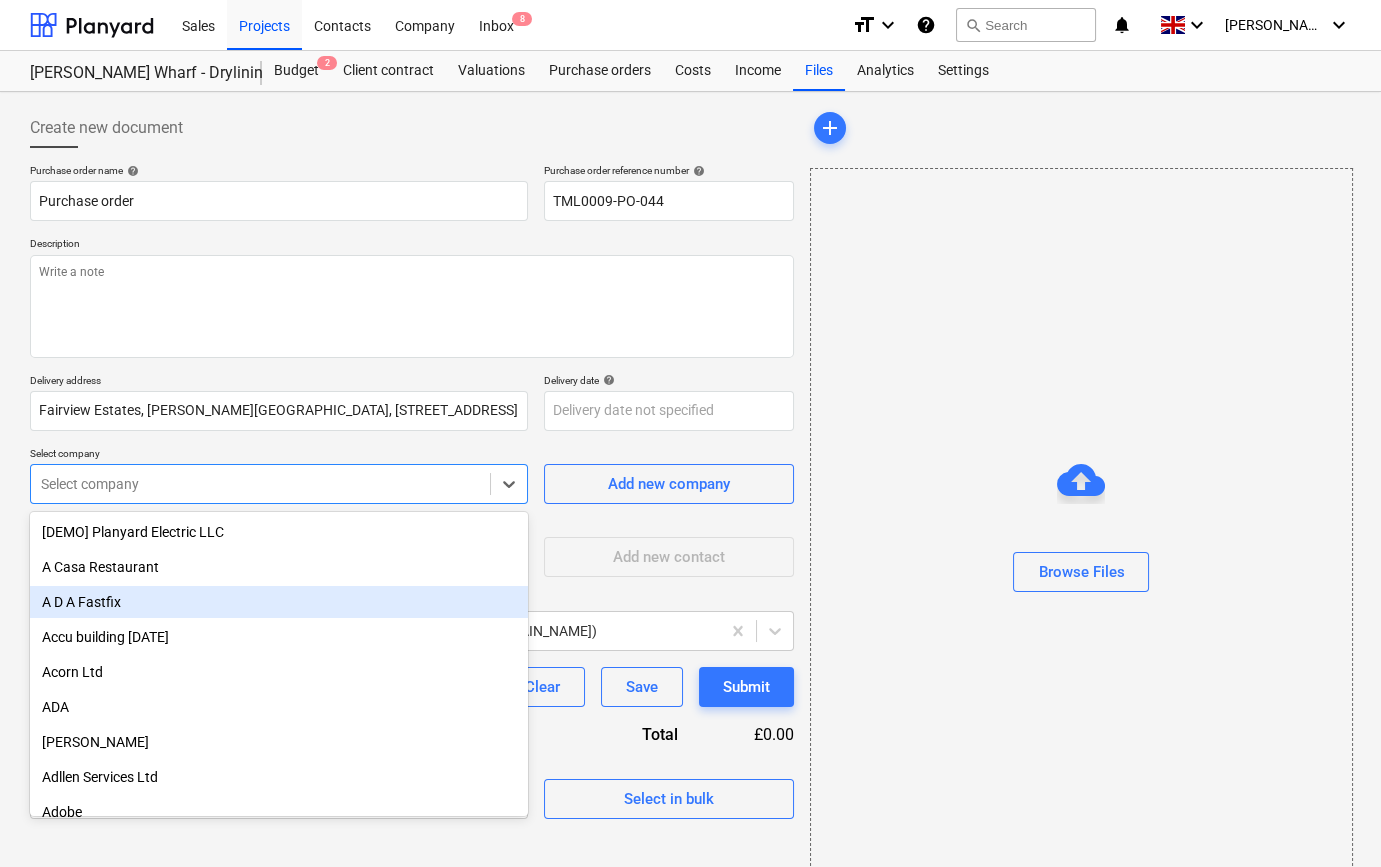 click on "A D A Fastfix" at bounding box center [279, 602] 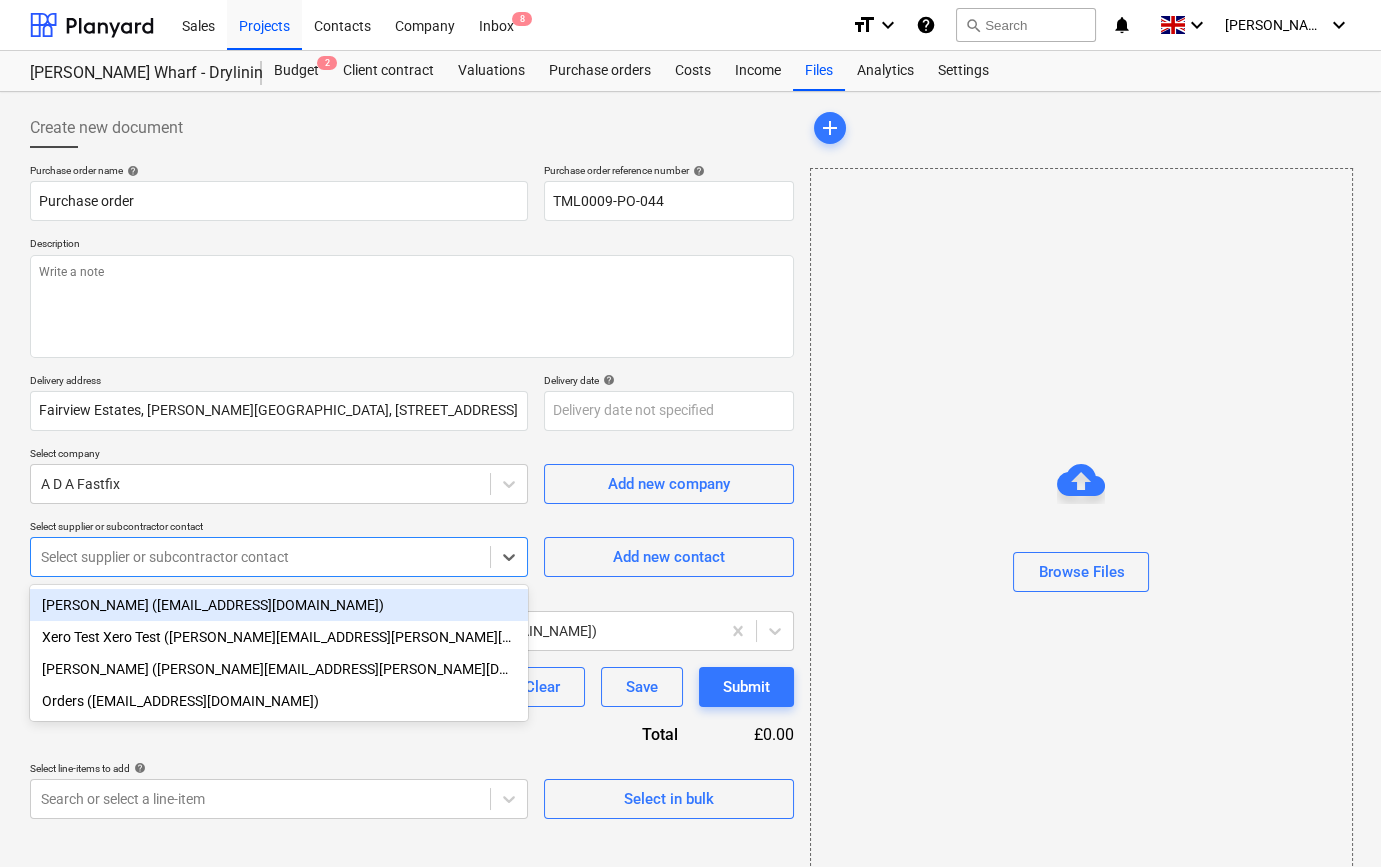 click at bounding box center (260, 557) 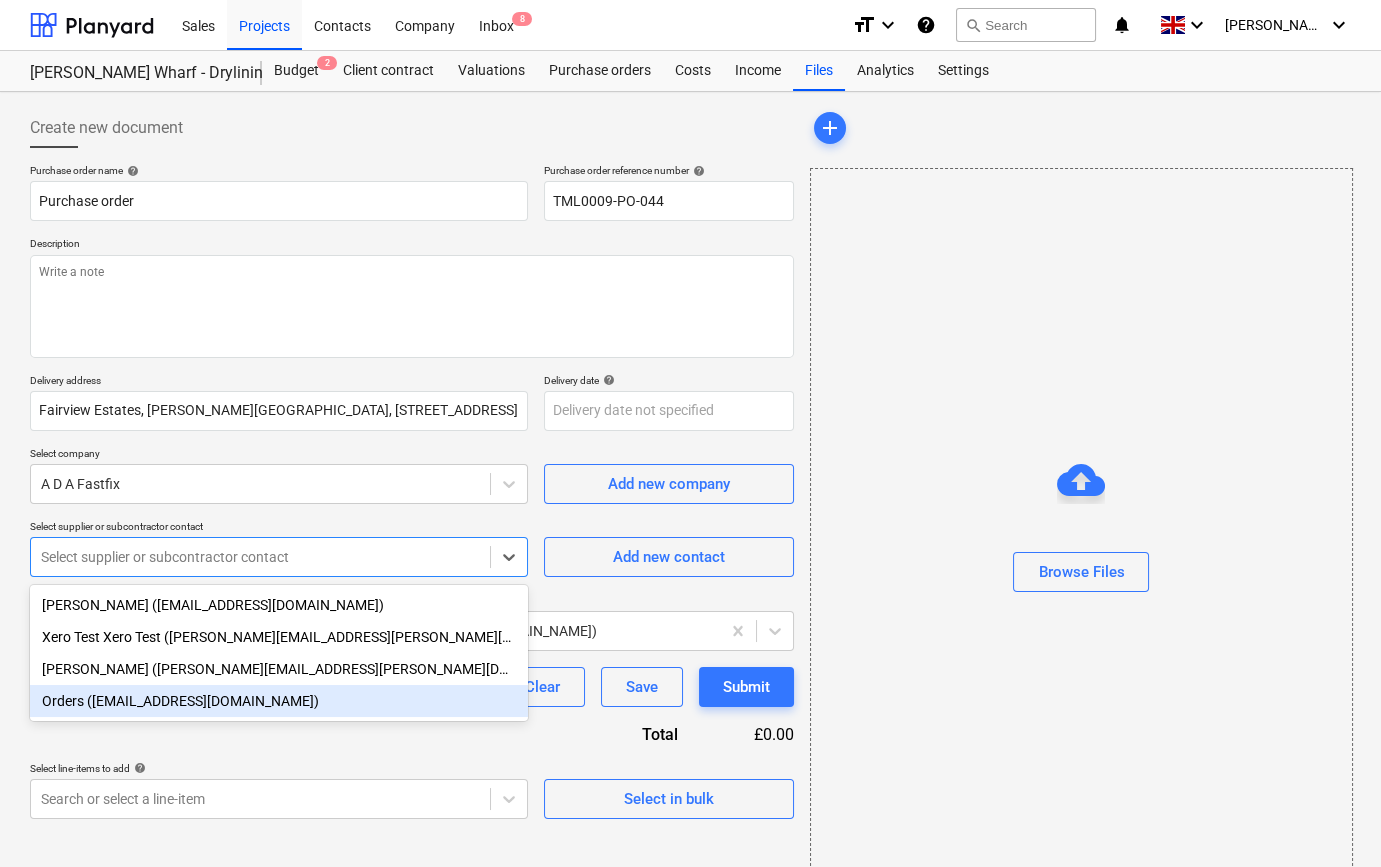 click on "Orders  ([EMAIL_ADDRESS][DOMAIN_NAME])" at bounding box center (279, 701) 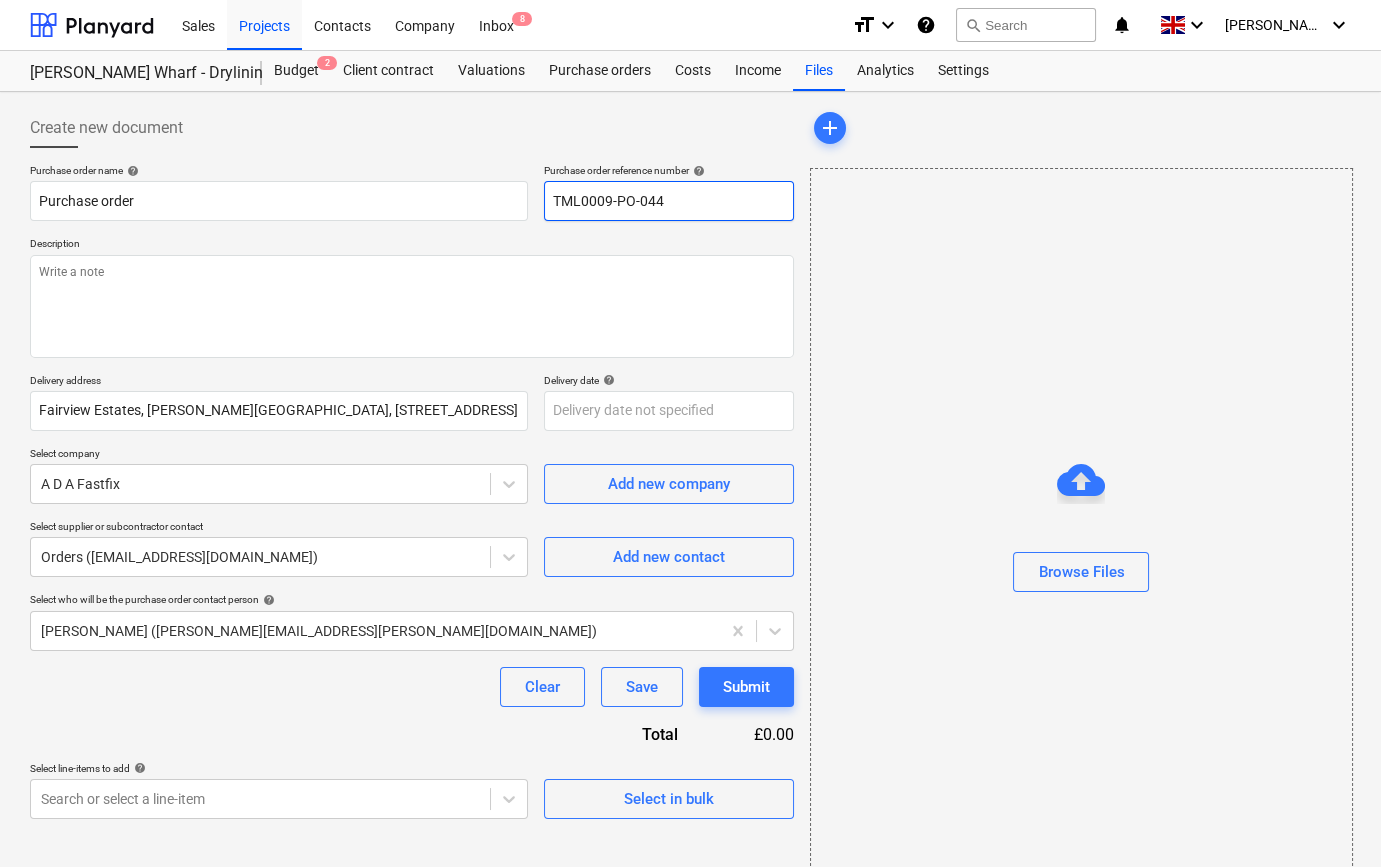 drag, startPoint x: 669, startPoint y: 196, endPoint x: 536, endPoint y: 201, distance: 133.09395 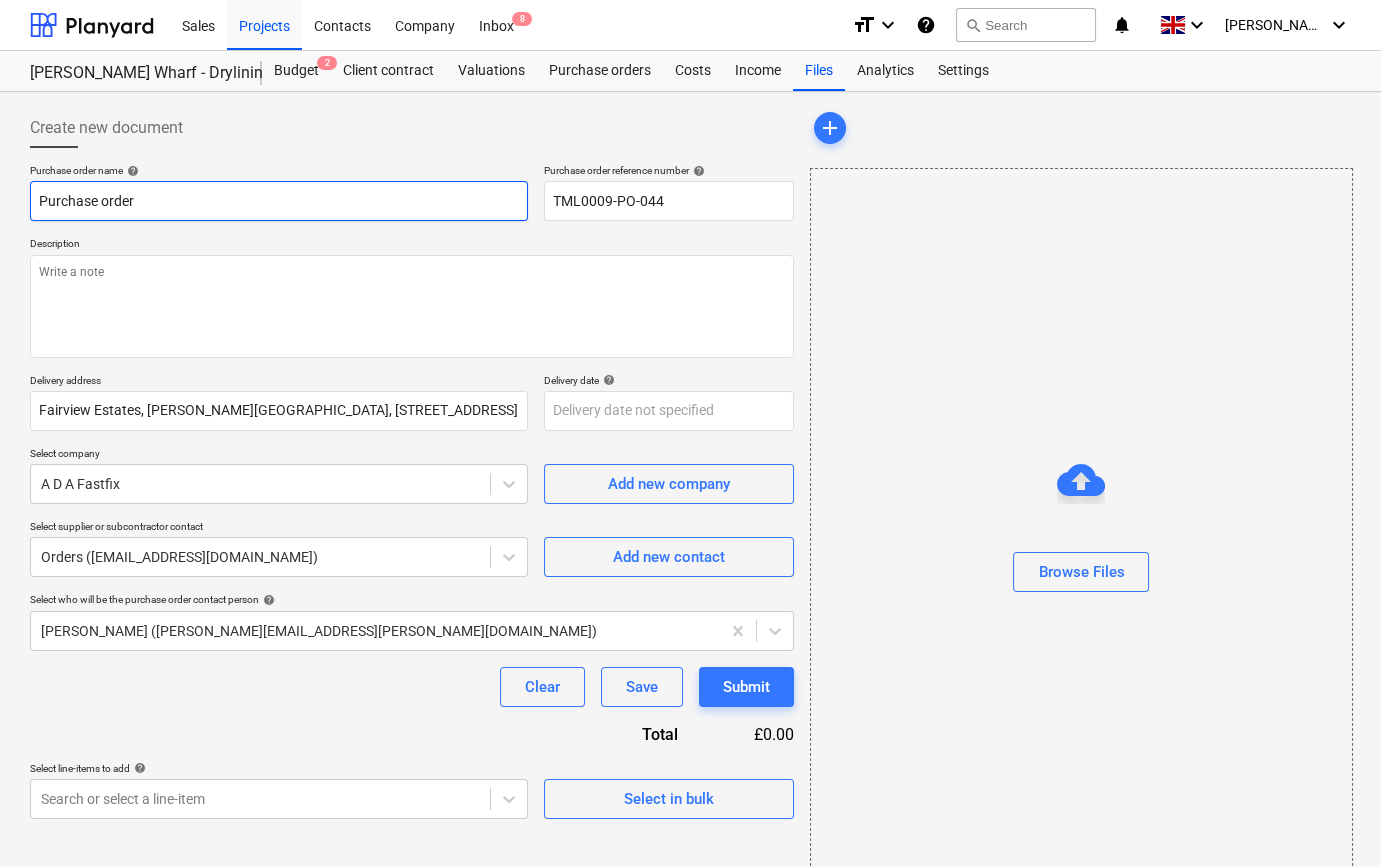 click on "Purchase order" at bounding box center [279, 201] 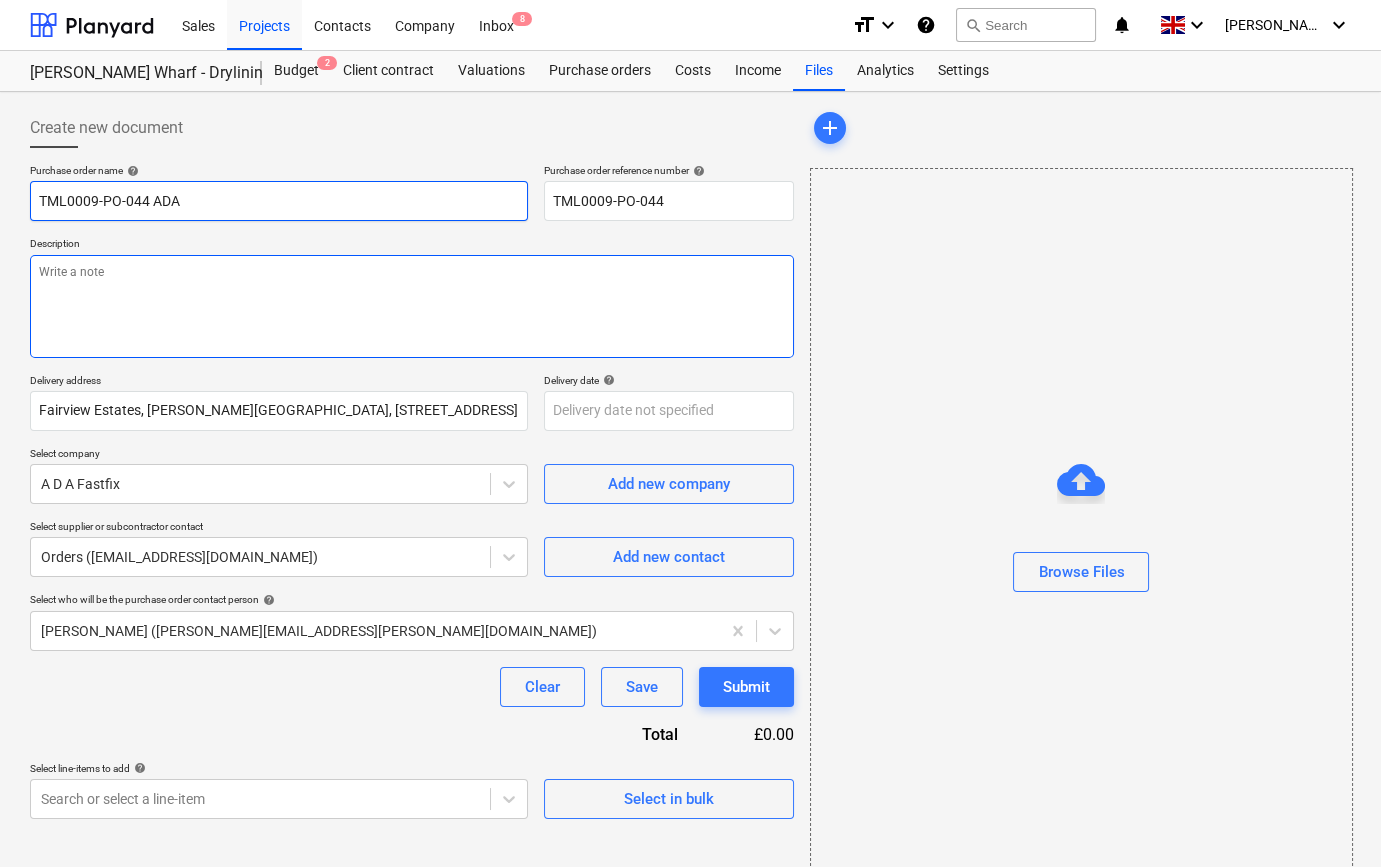 type on "TML0009-PO-044 ADA" 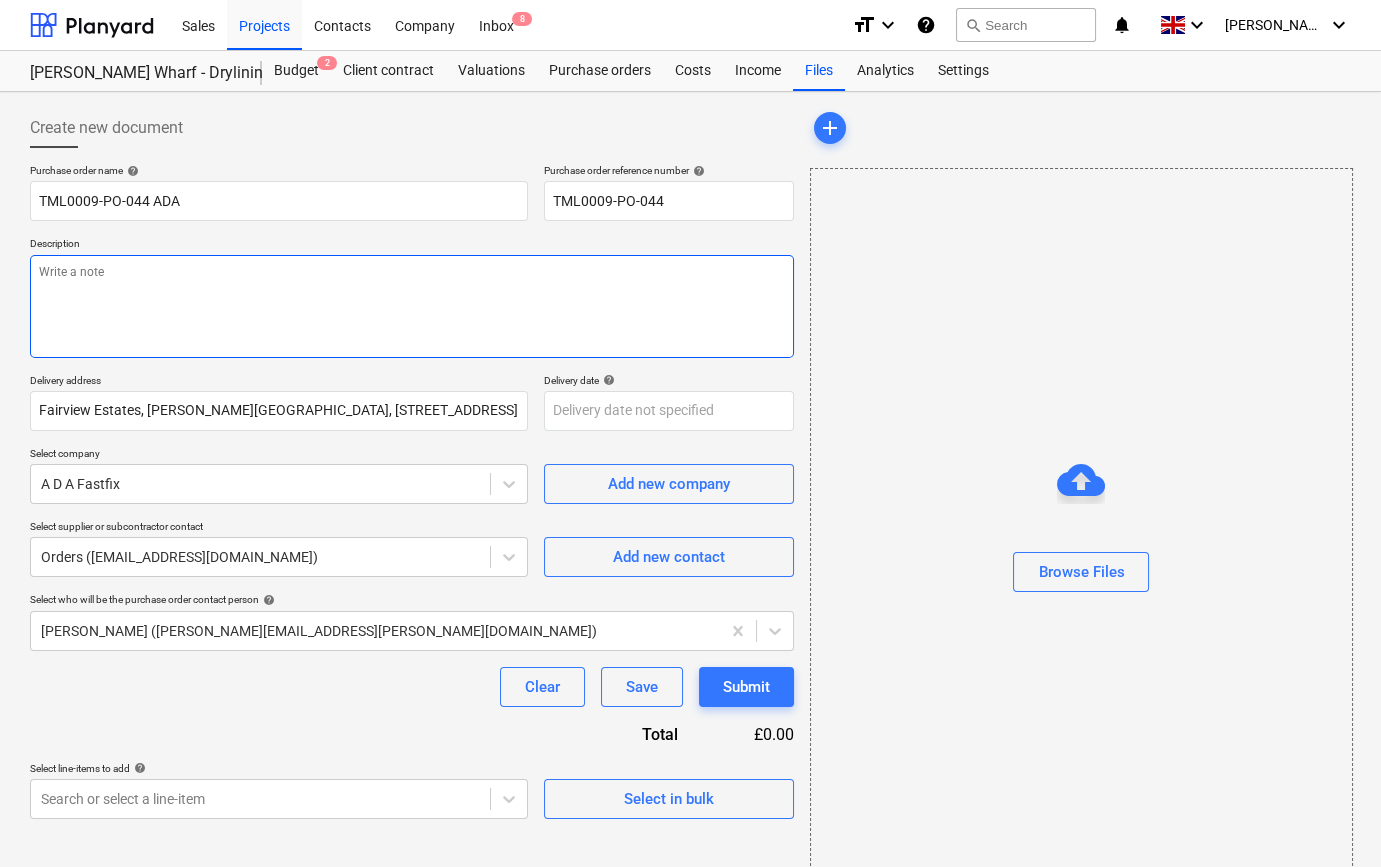 click at bounding box center [412, 306] 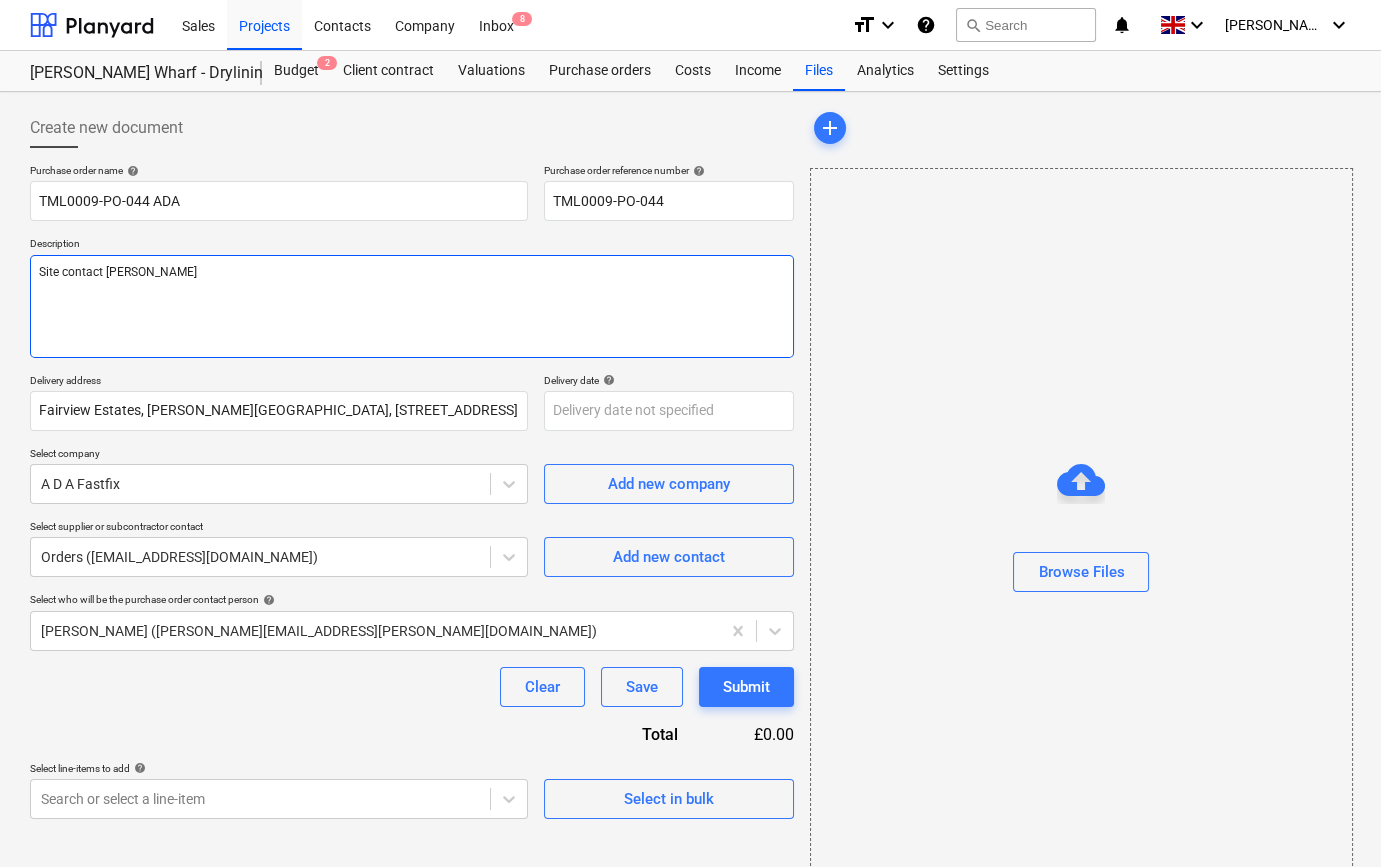 paste on "07502288908" 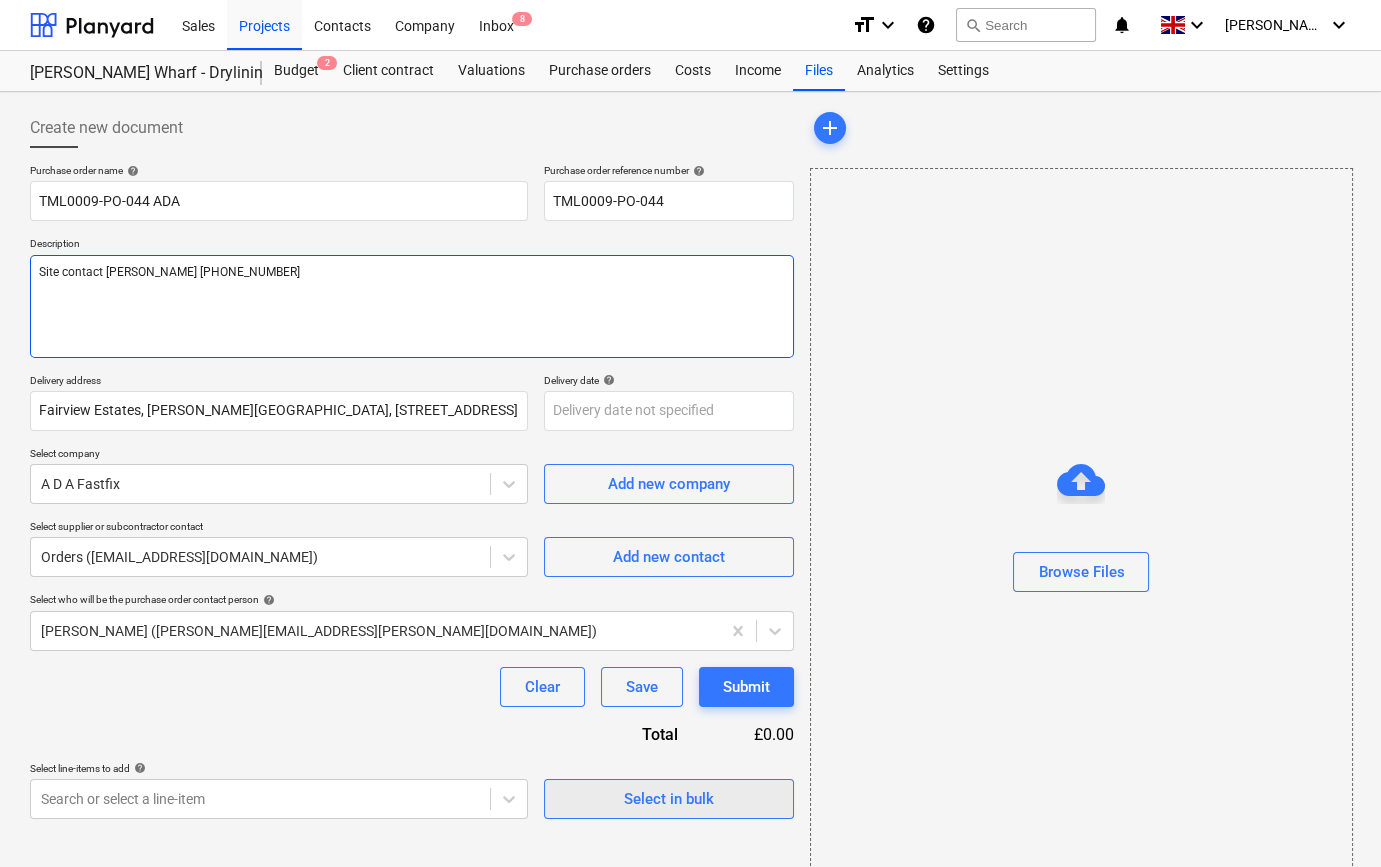 type on "Site contact [PERSON_NAME] [PHONE_NUMBER]" 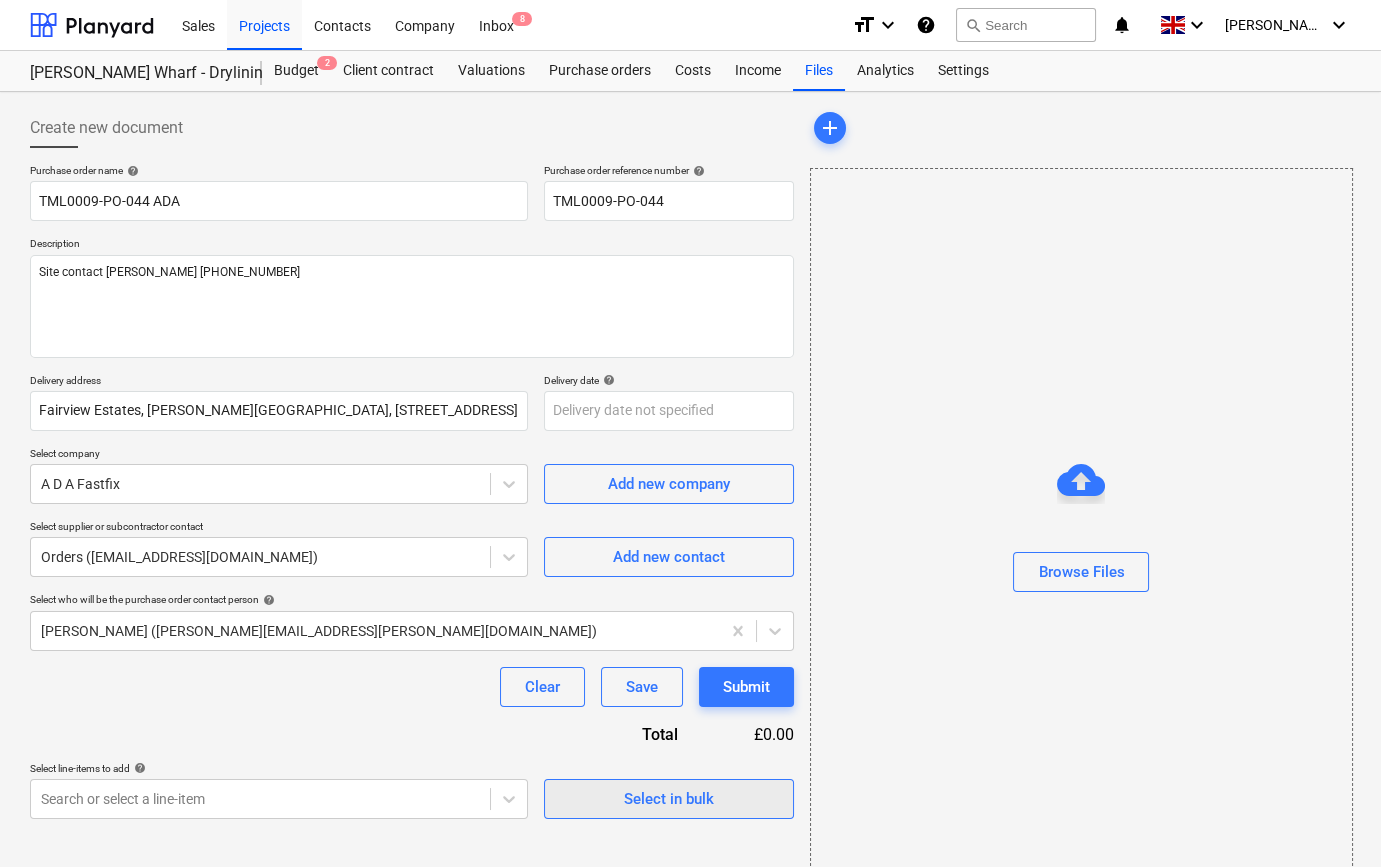 click on "Select in bulk" at bounding box center (669, 799) 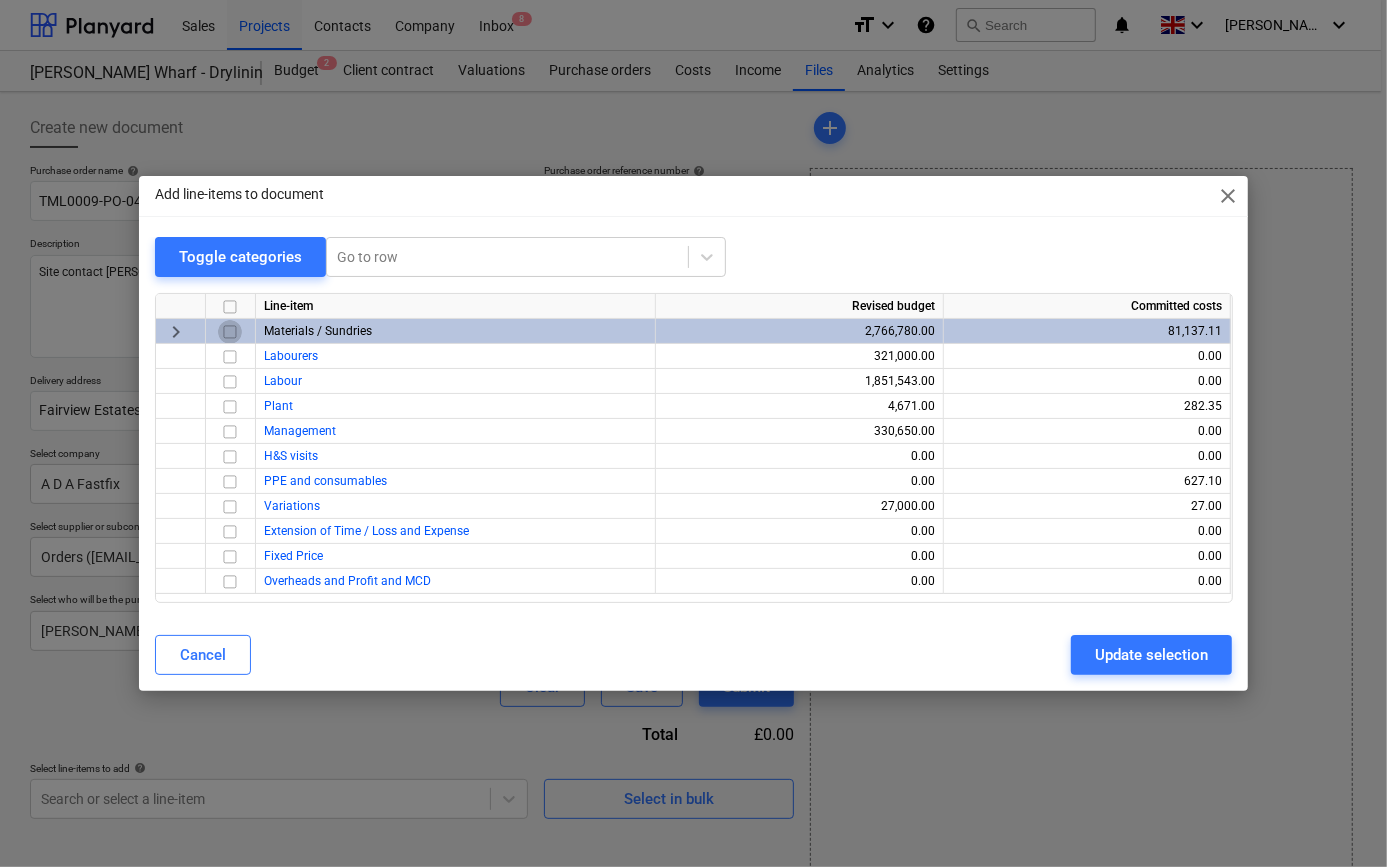 click at bounding box center [230, 332] 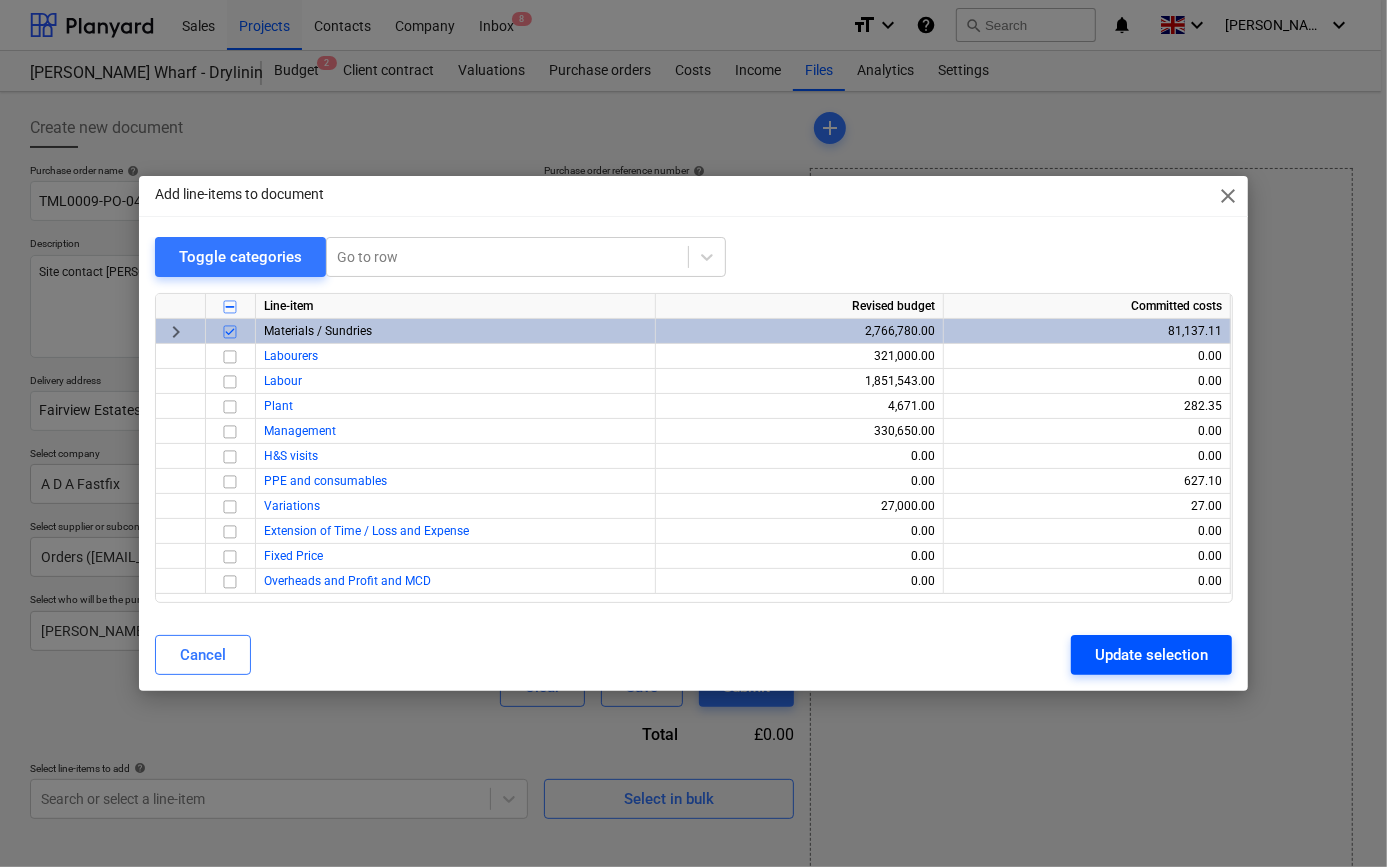 click on "Update selection" at bounding box center (1151, 655) 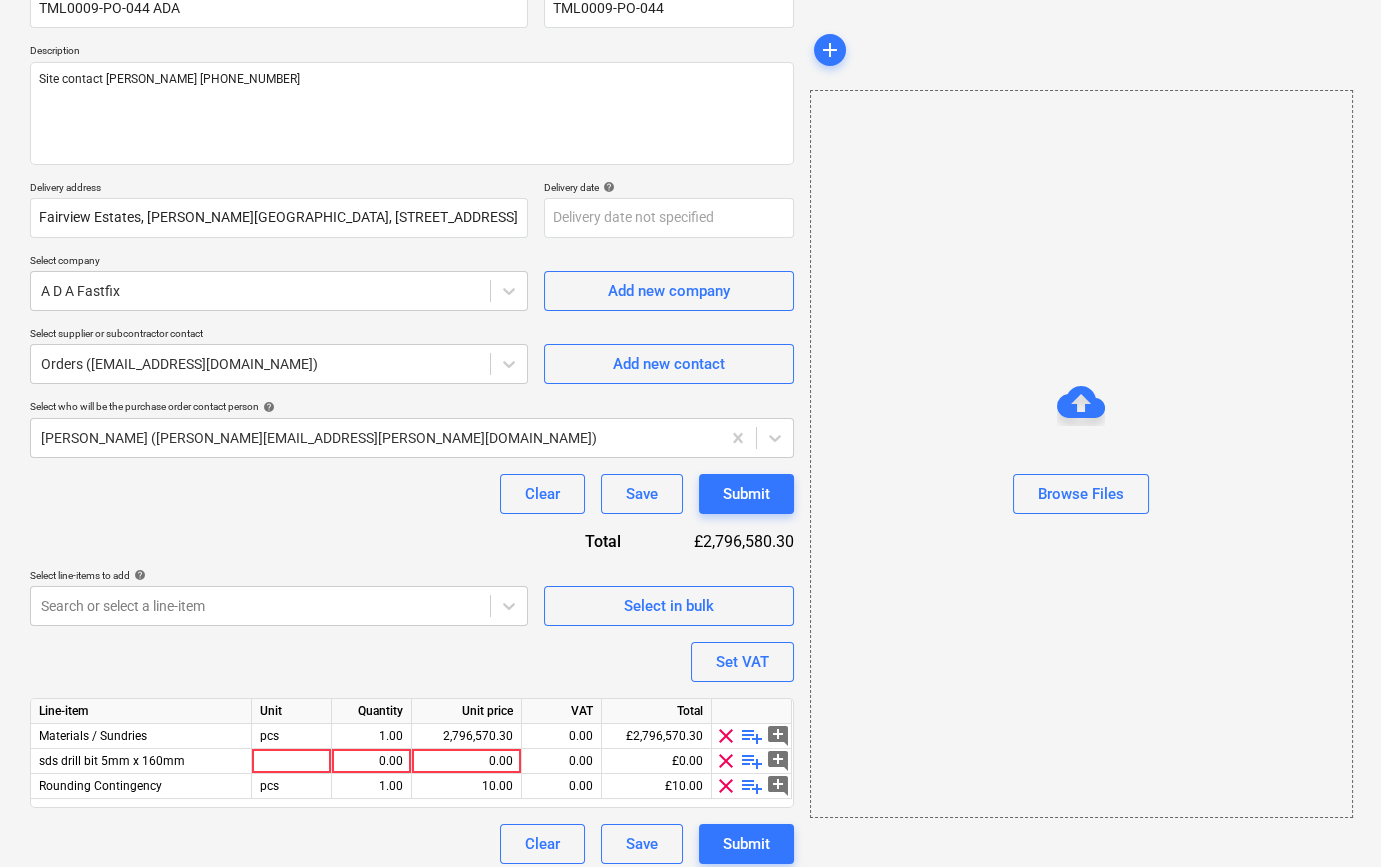 scroll, scrollTop: 205, scrollLeft: 0, axis: vertical 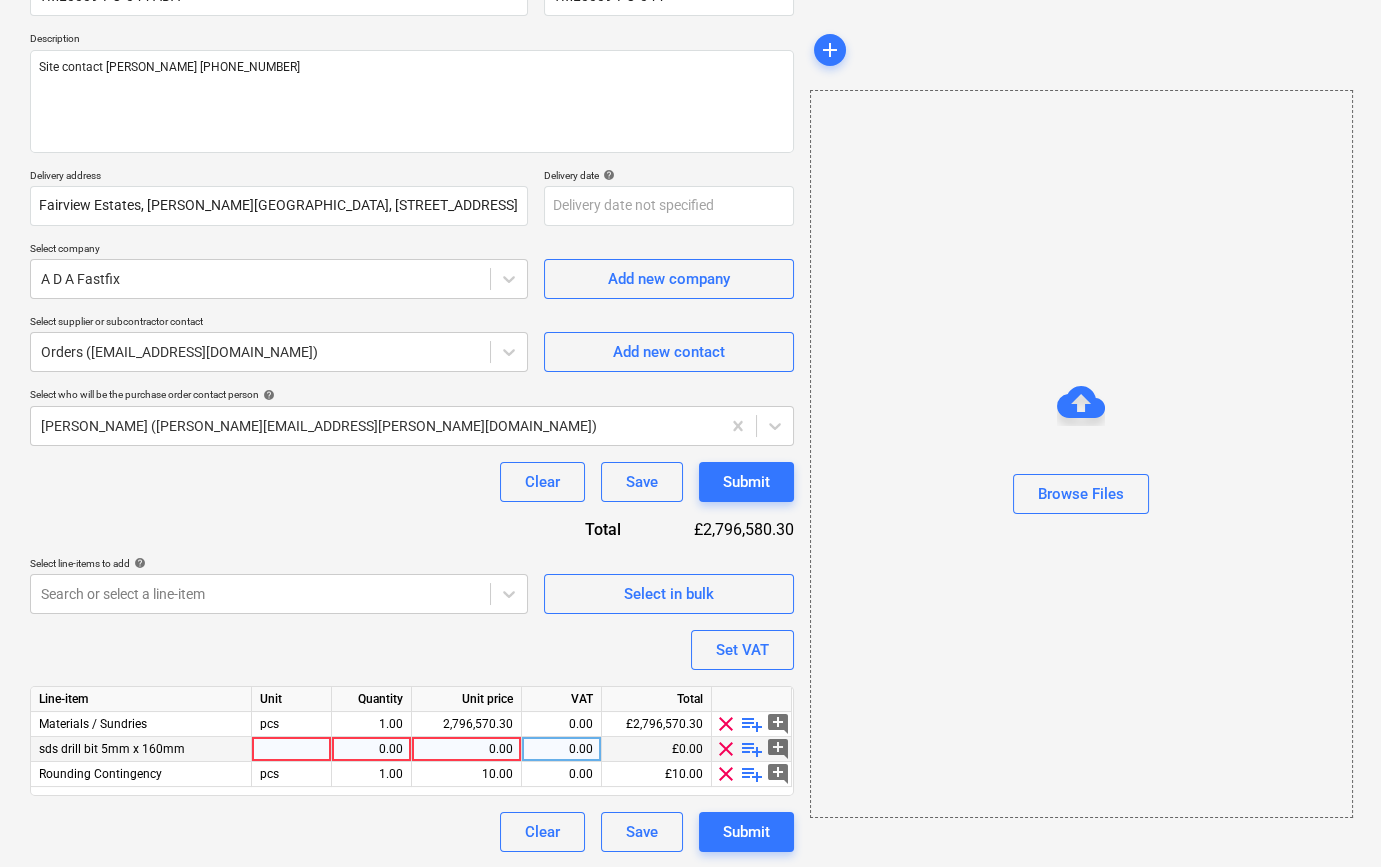 click on "clear" at bounding box center (726, 749) 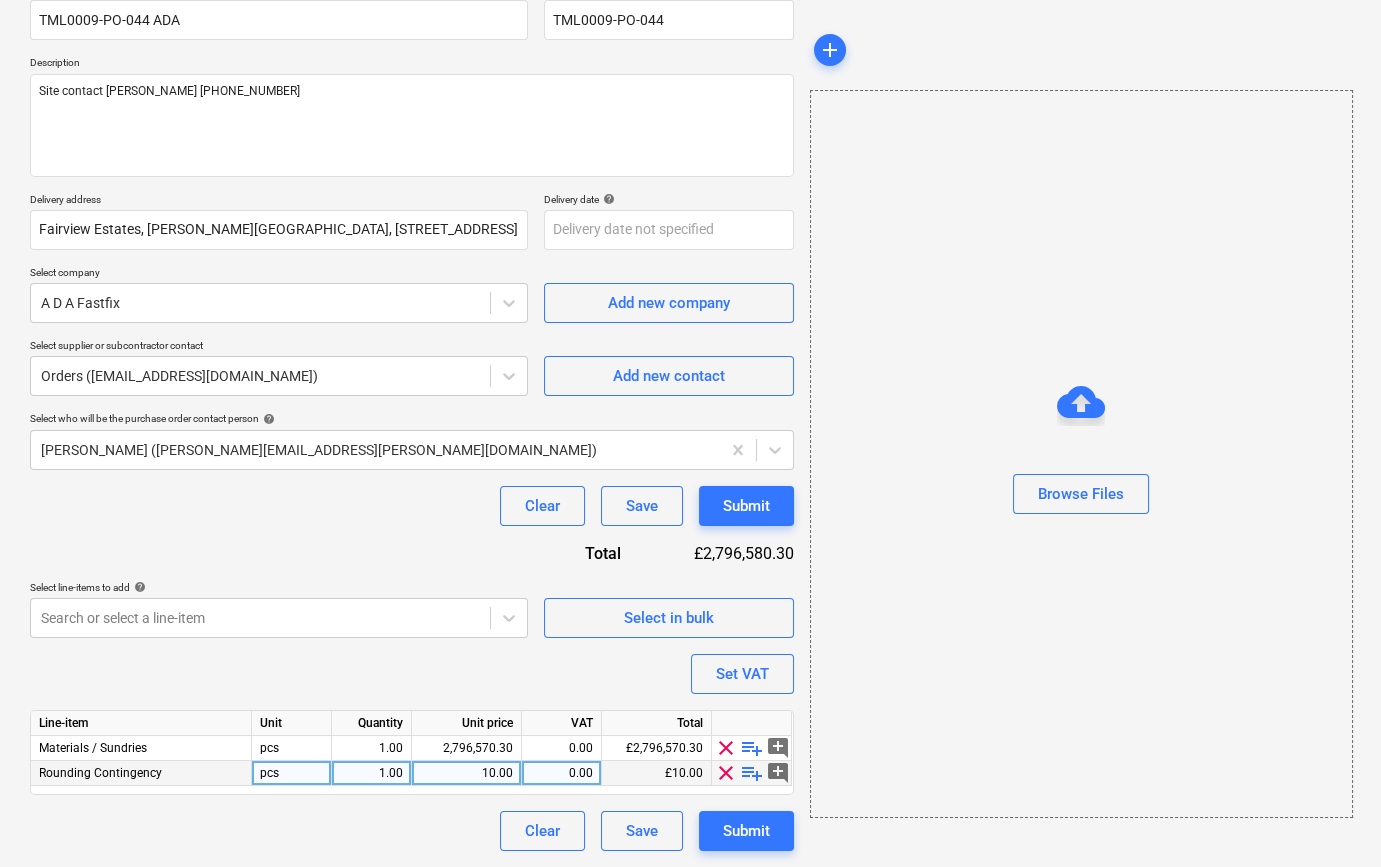 scroll, scrollTop: 180, scrollLeft: 0, axis: vertical 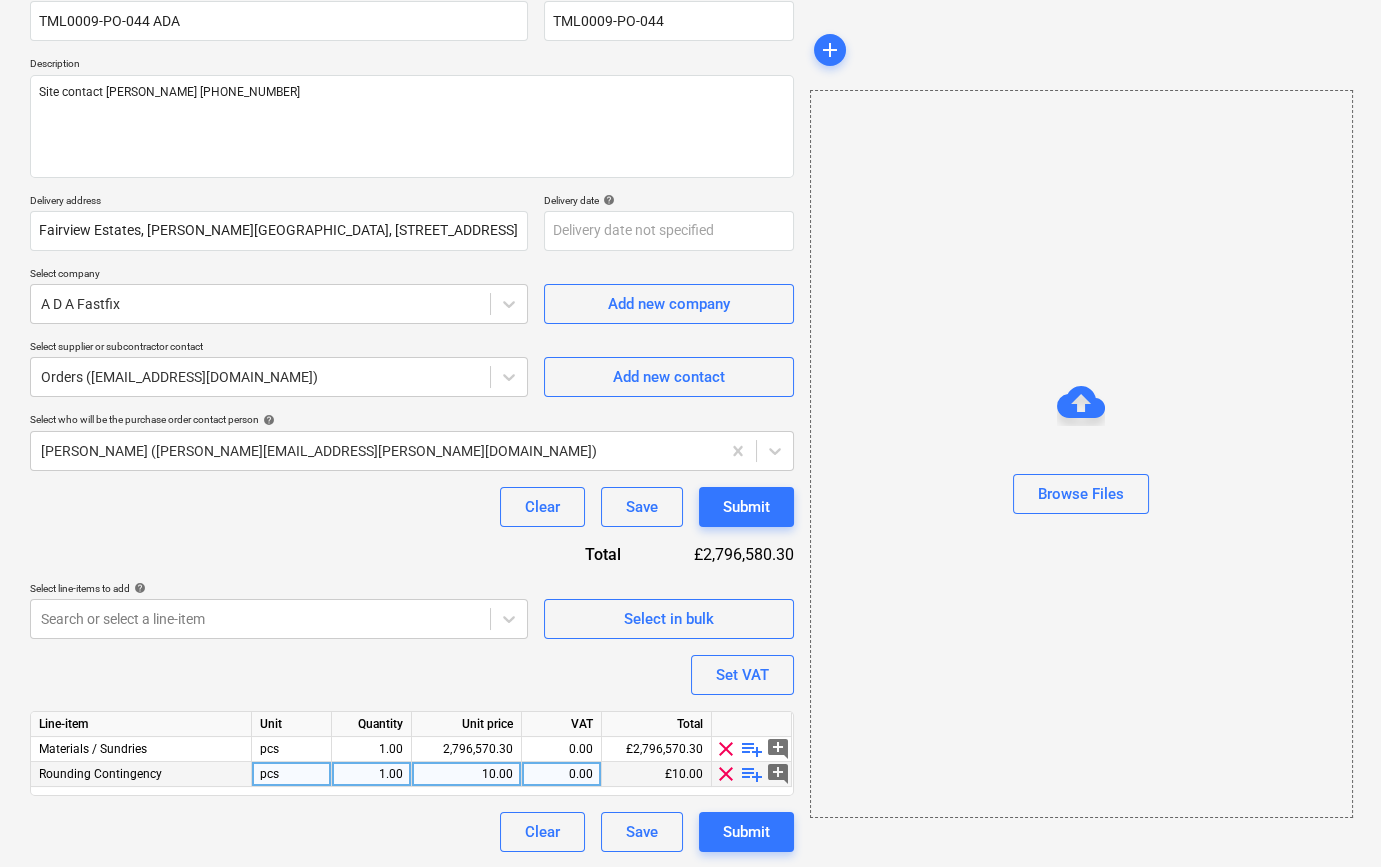 click on "clear" at bounding box center [726, 774] 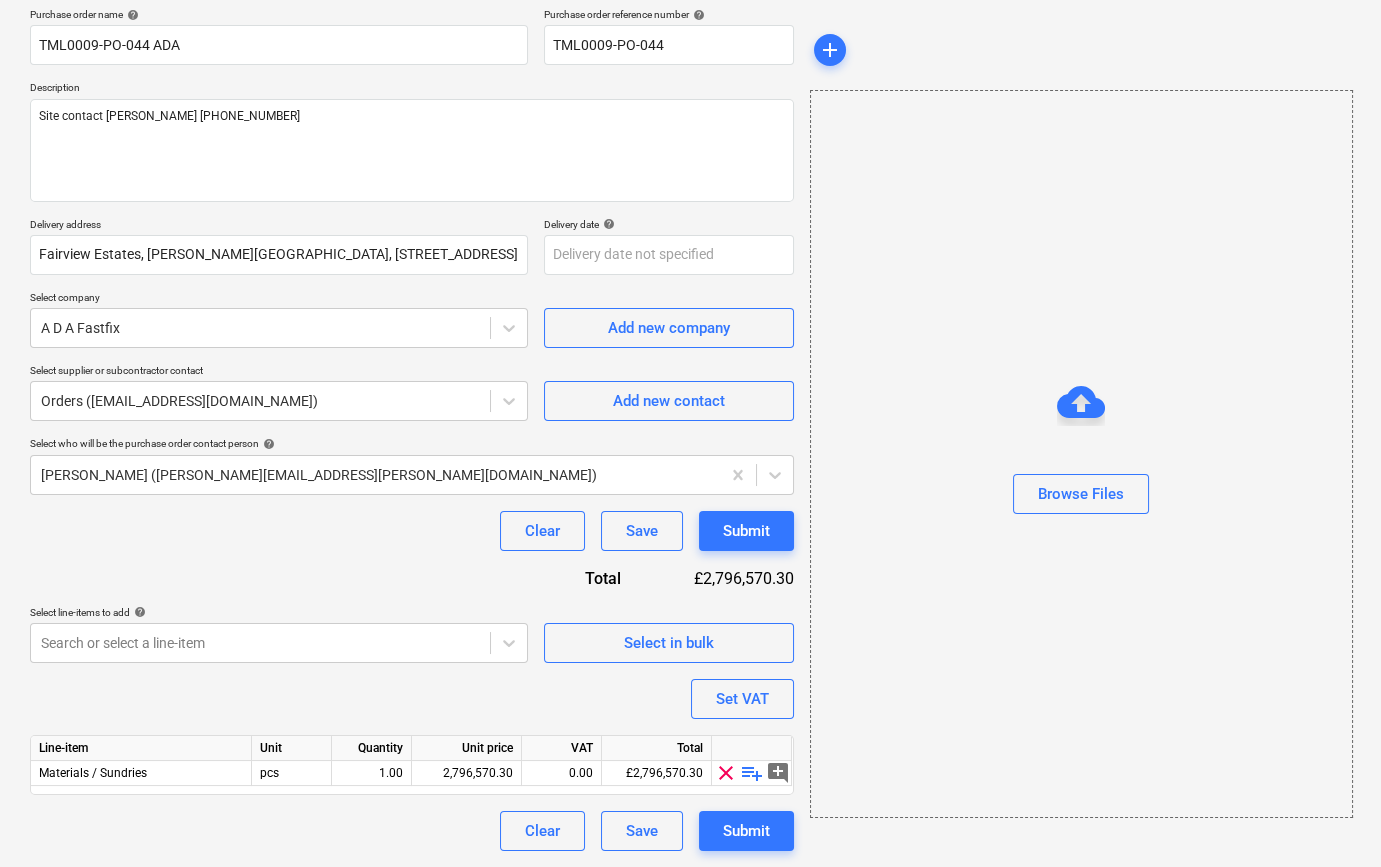 scroll, scrollTop: 155, scrollLeft: 0, axis: vertical 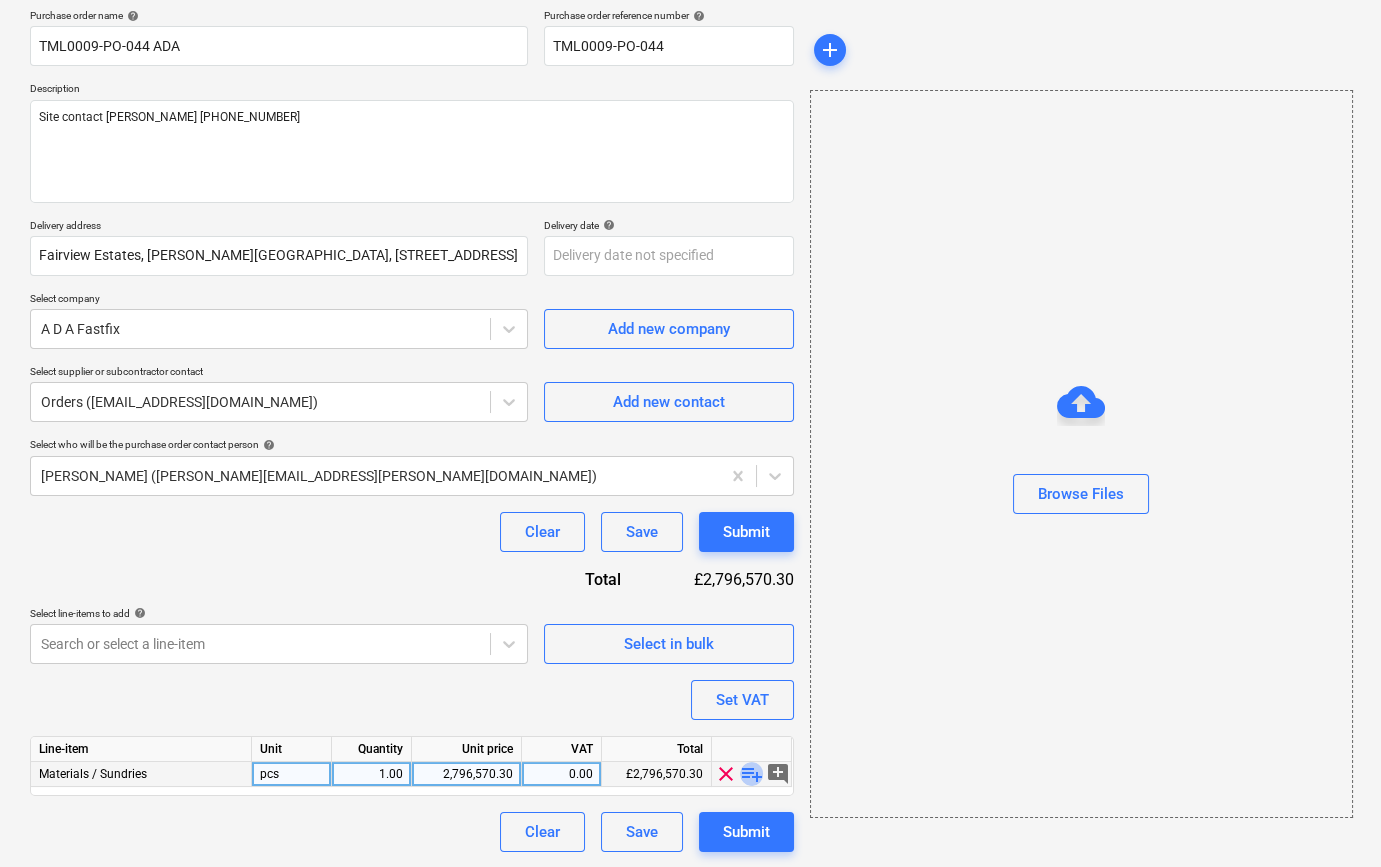 click on "playlist_add" at bounding box center [752, 774] 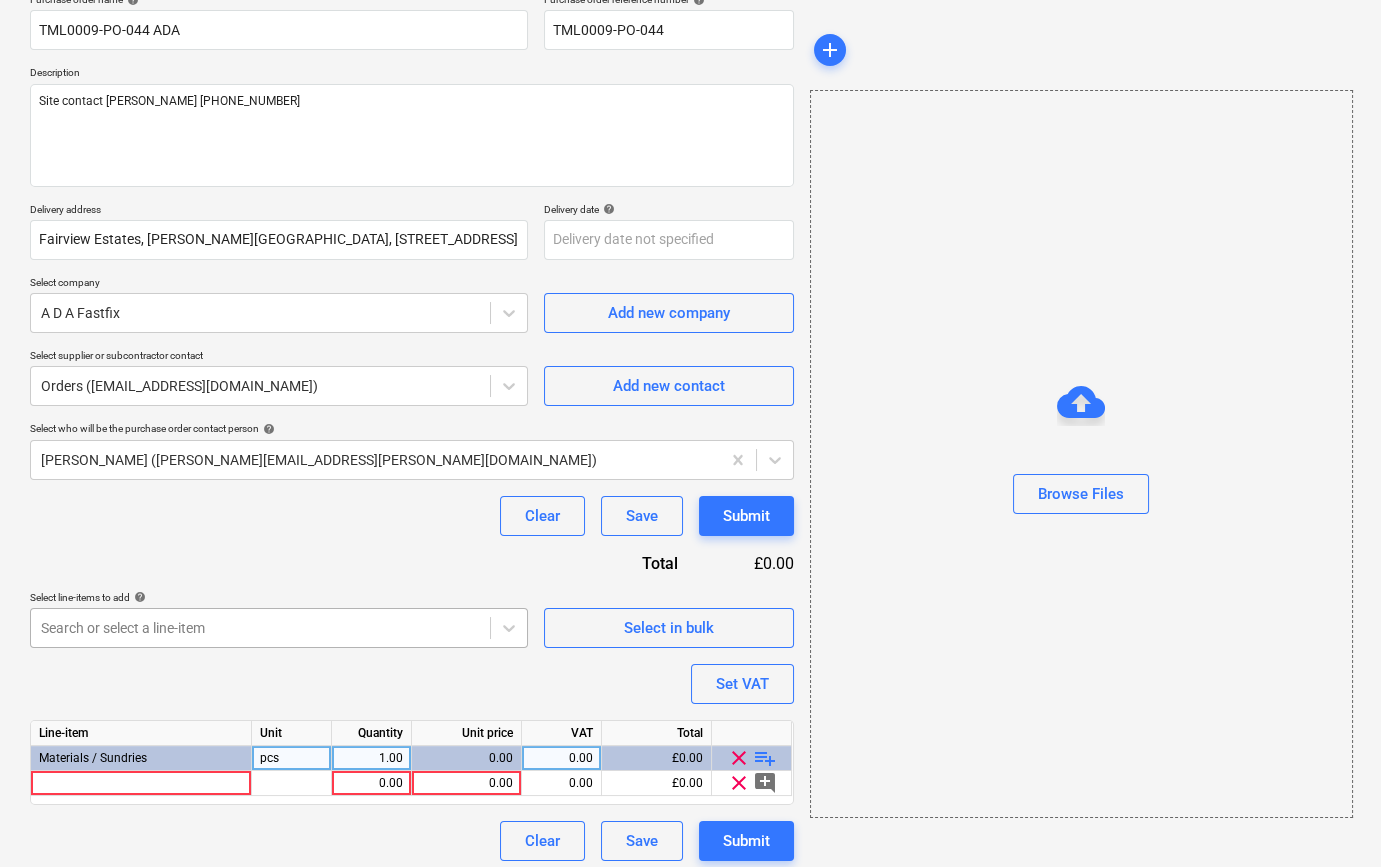 scroll, scrollTop: 180, scrollLeft: 0, axis: vertical 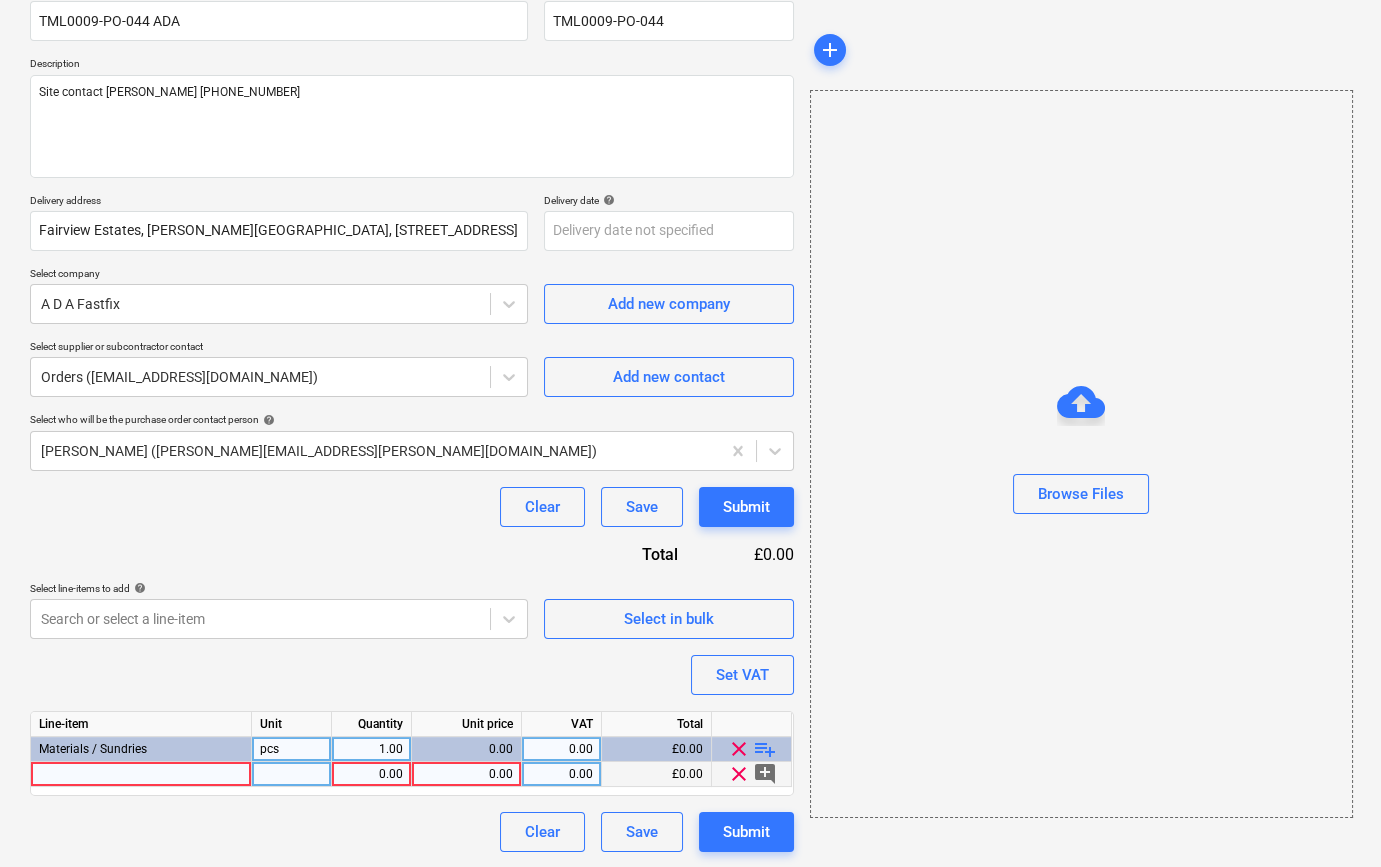 click at bounding box center (141, 774) 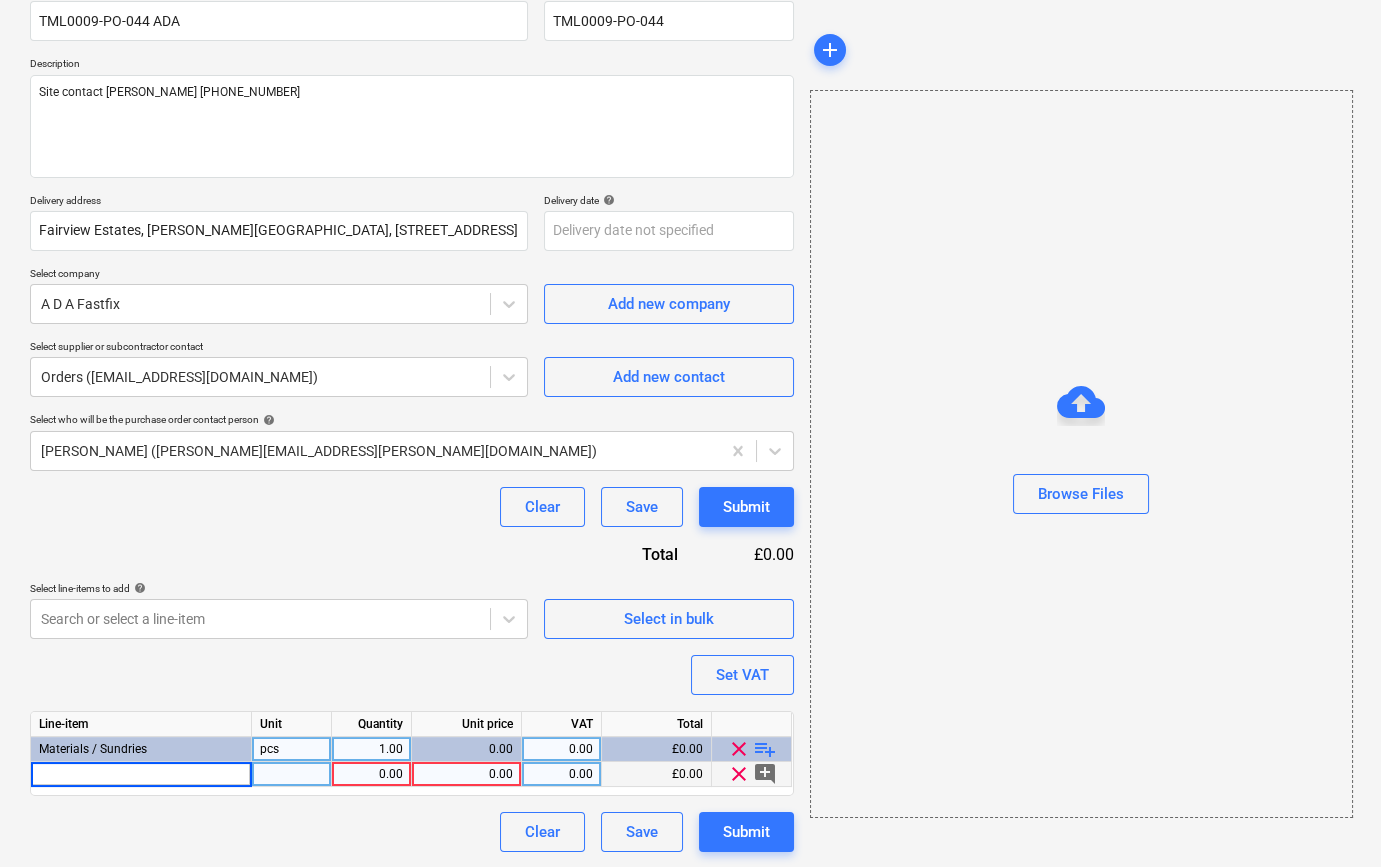 type on "500g Polythene Black/Blue" 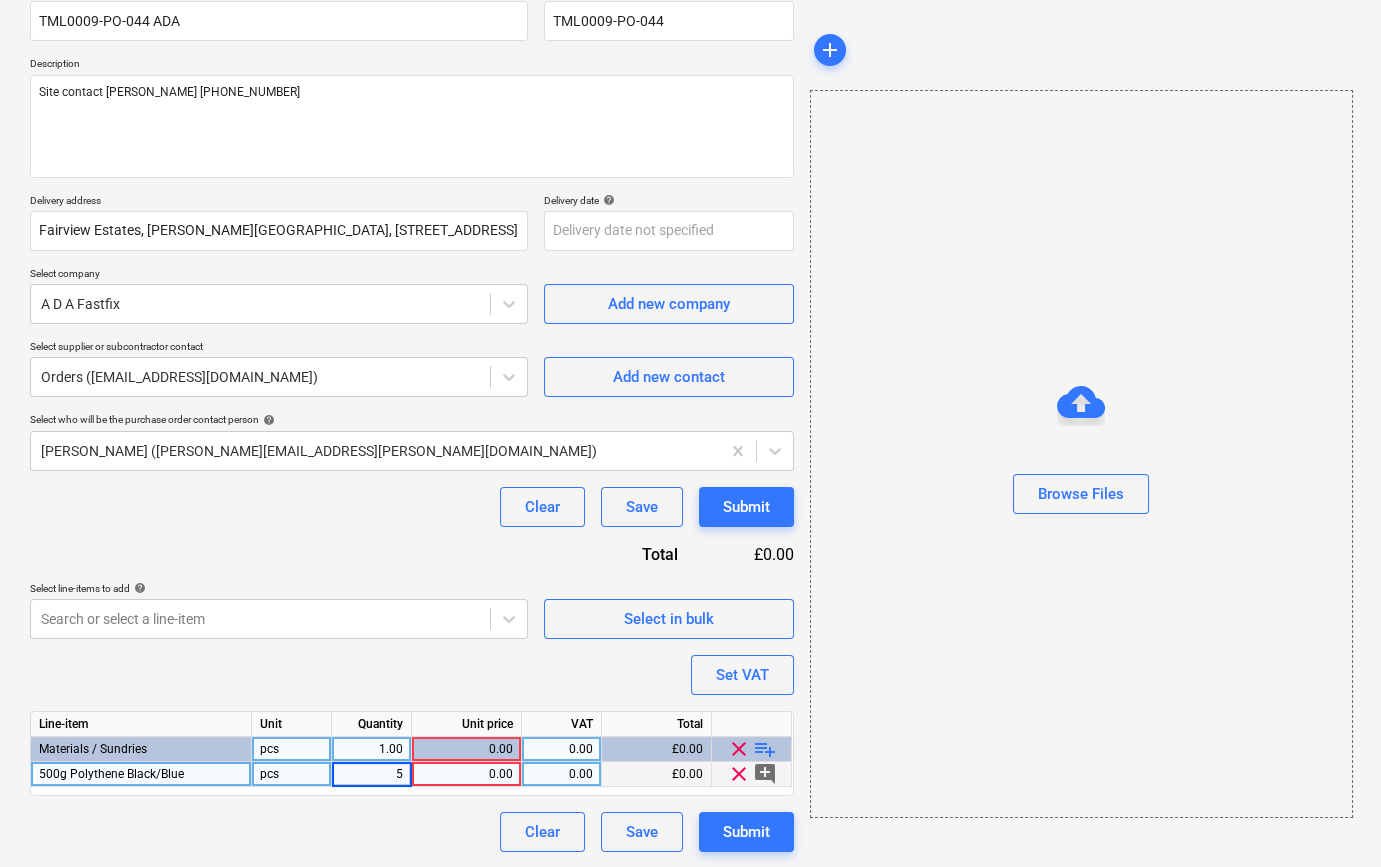 click on "pcs" at bounding box center (292, 774) 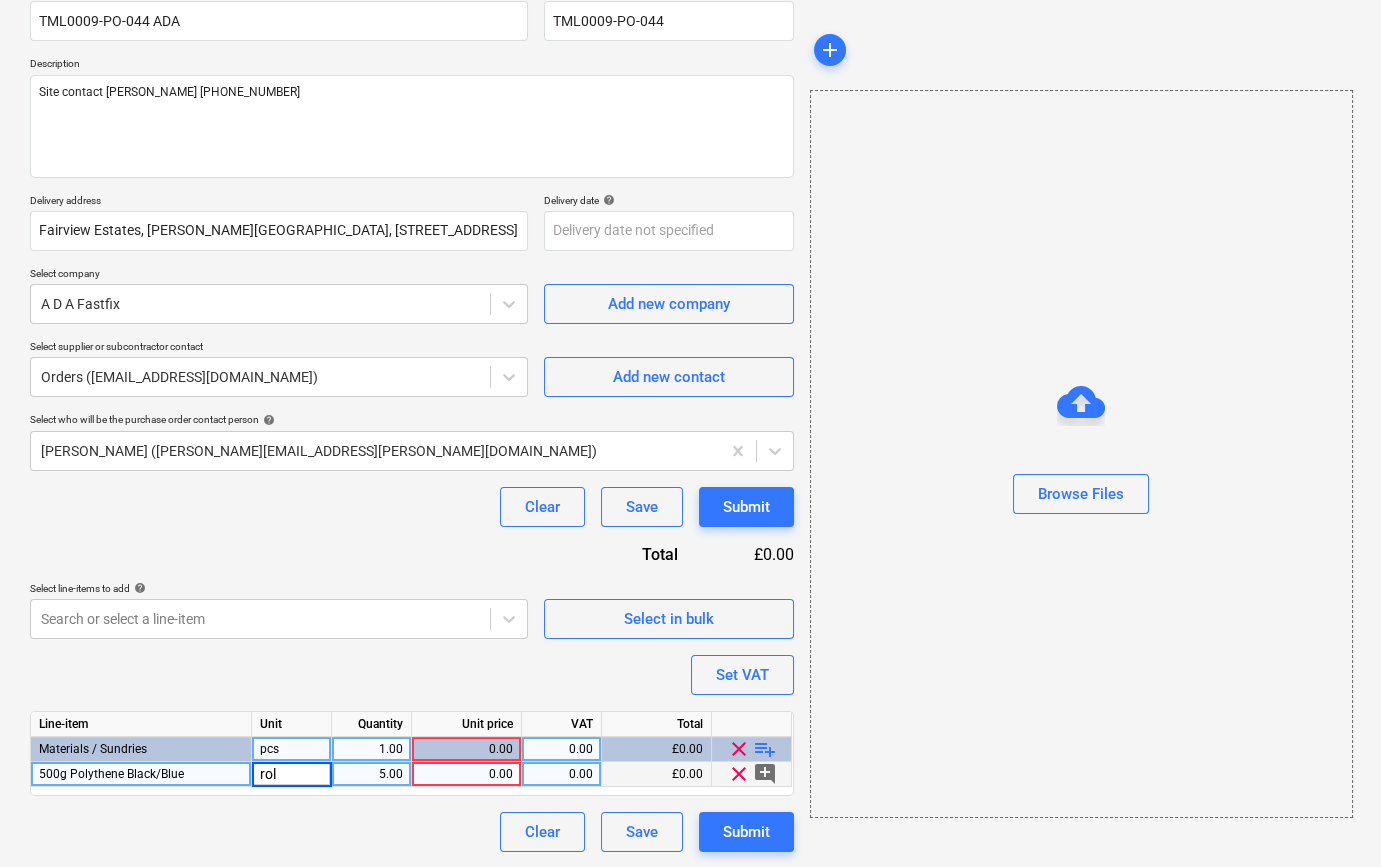 type on "roll" 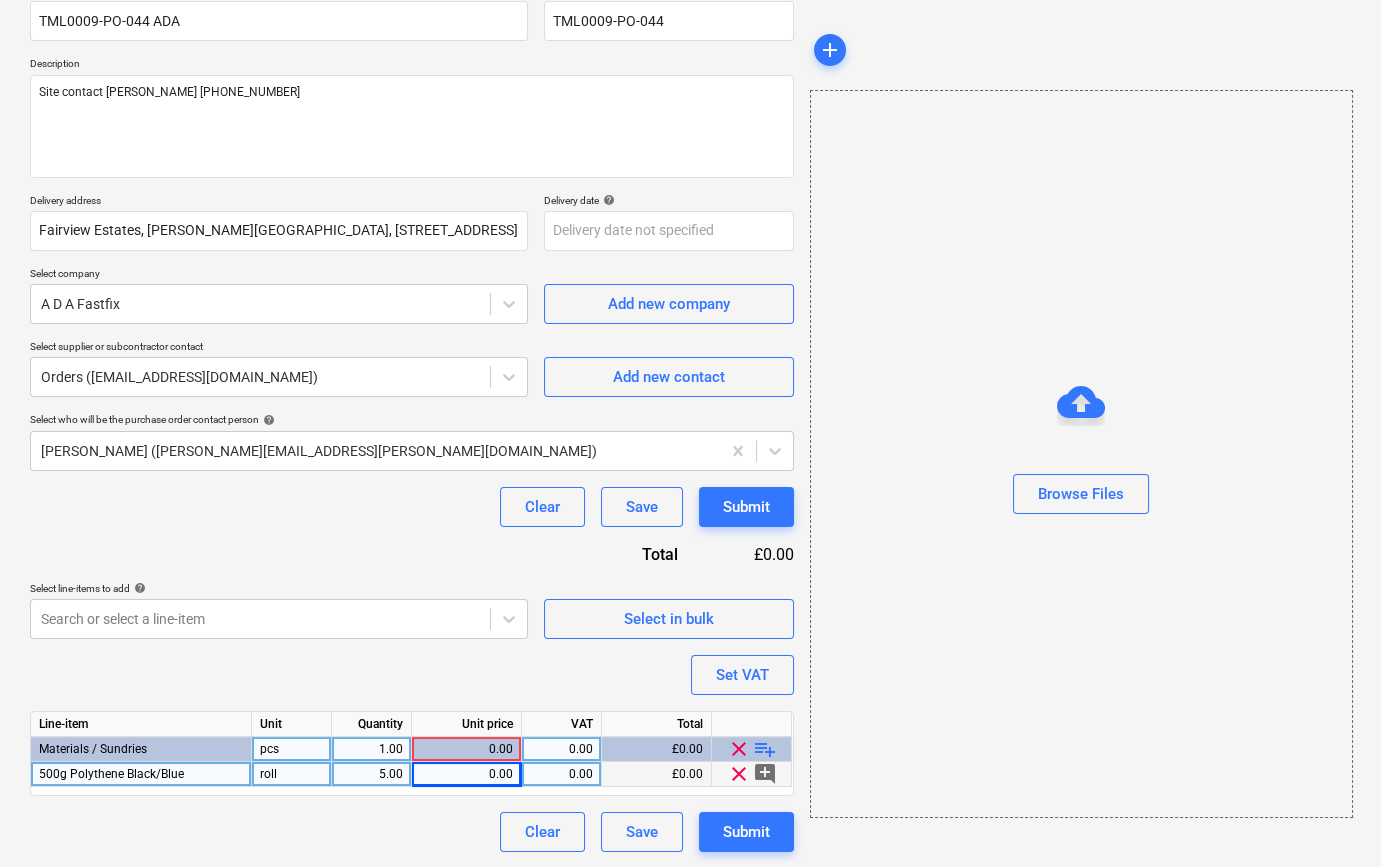 click on "0.00" at bounding box center [466, 774] 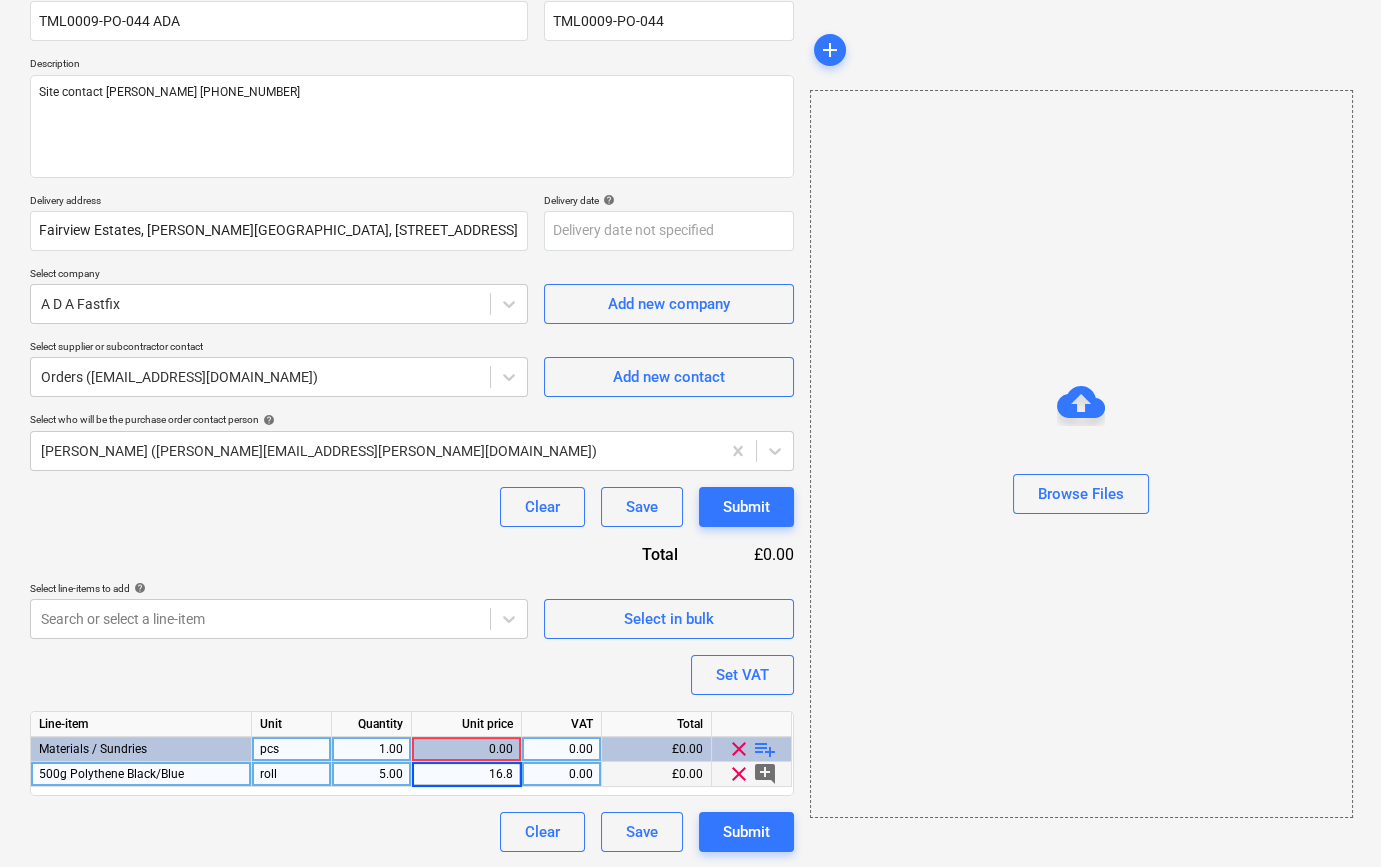 type on "16.89" 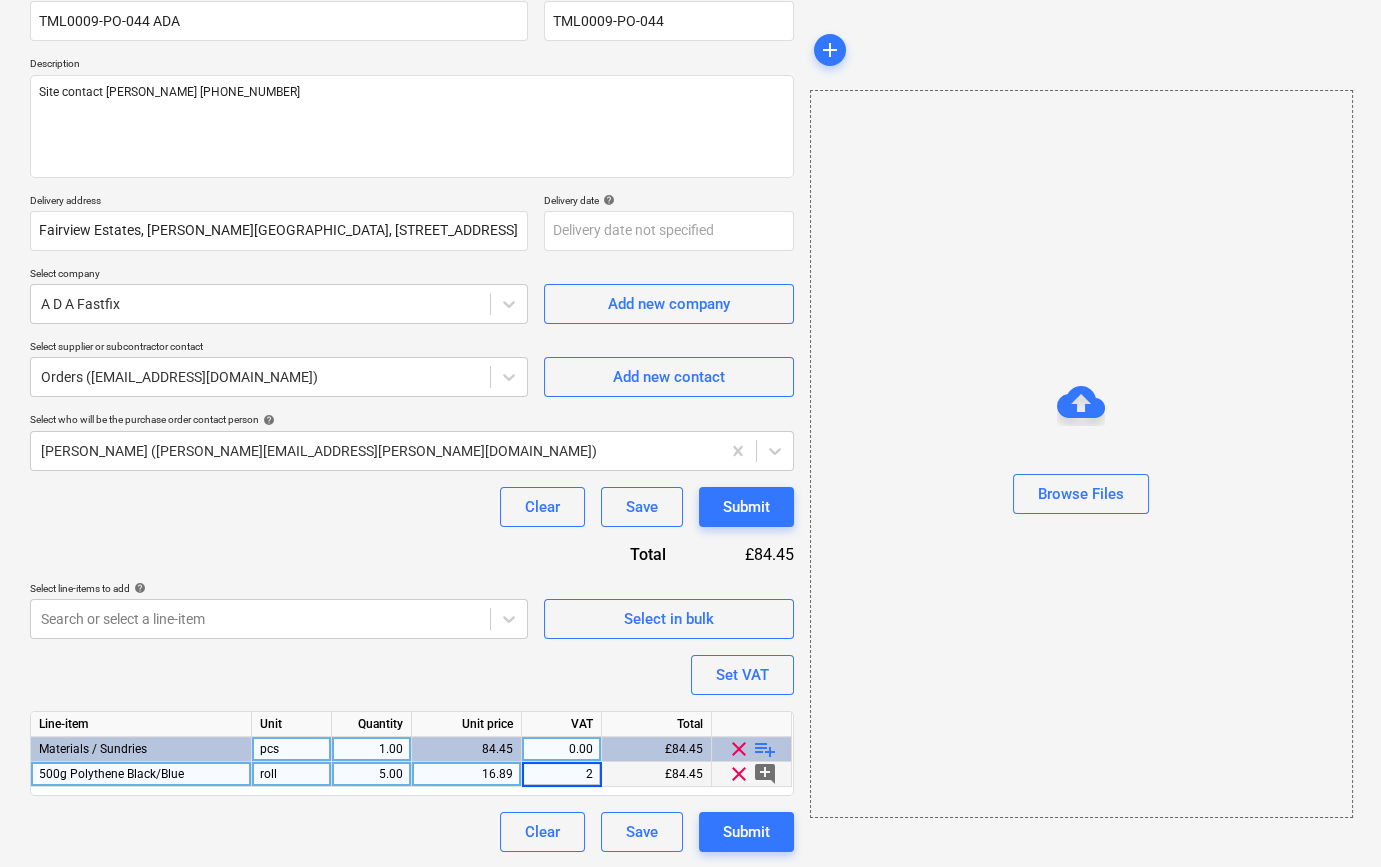 type on "20" 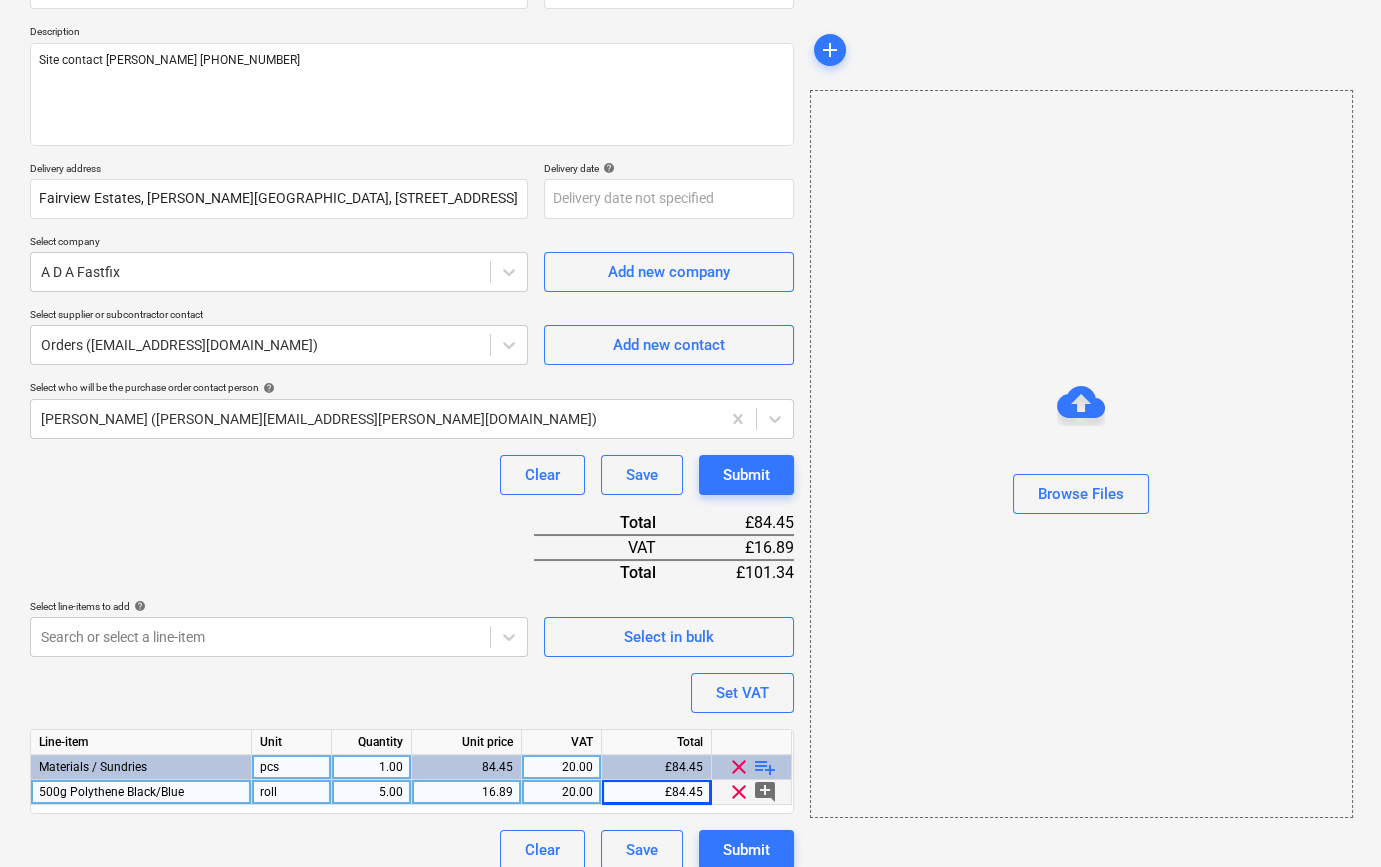 scroll, scrollTop: 230, scrollLeft: 0, axis: vertical 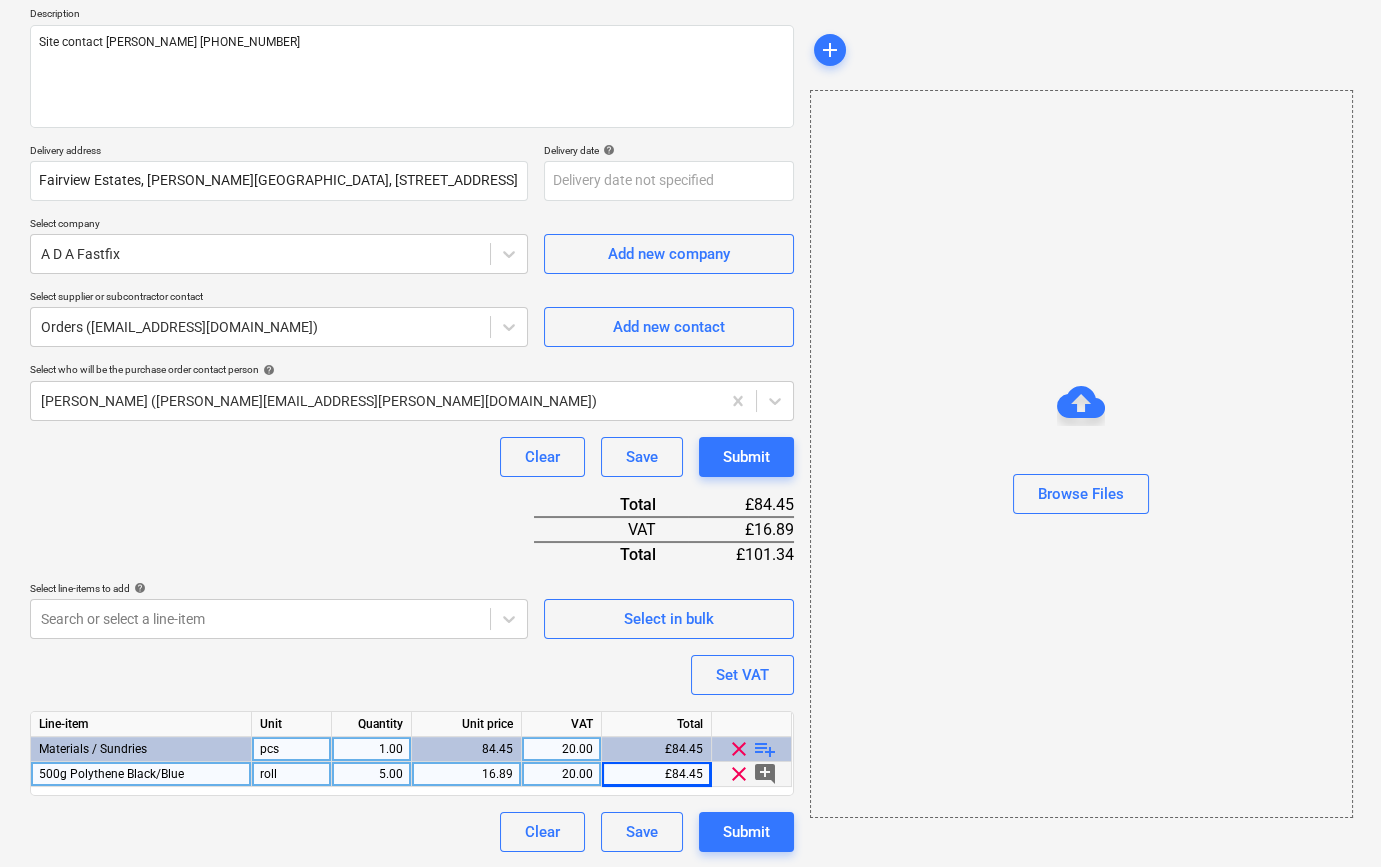 click on "playlist_add" at bounding box center [765, 749] 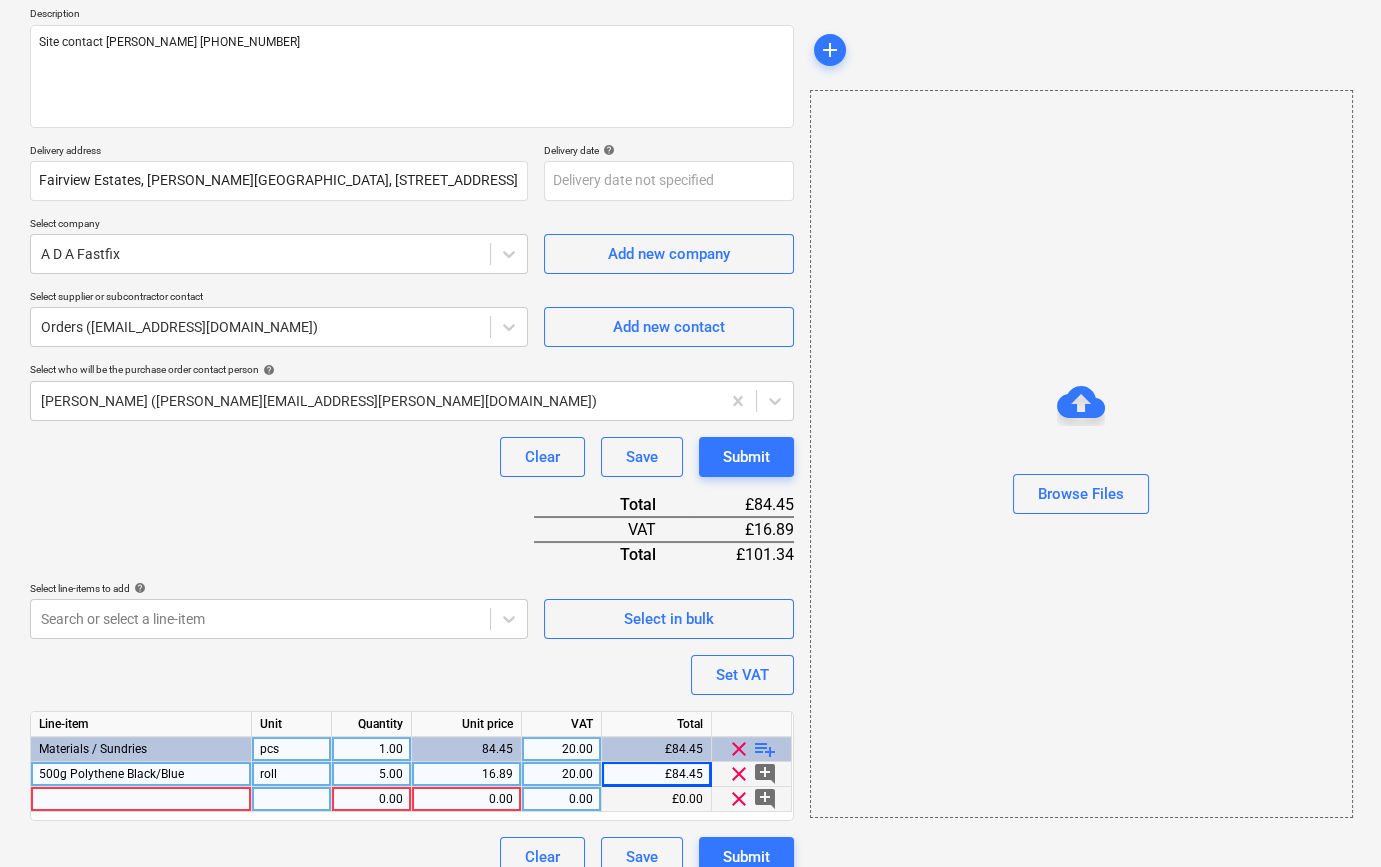 click at bounding box center (141, 799) 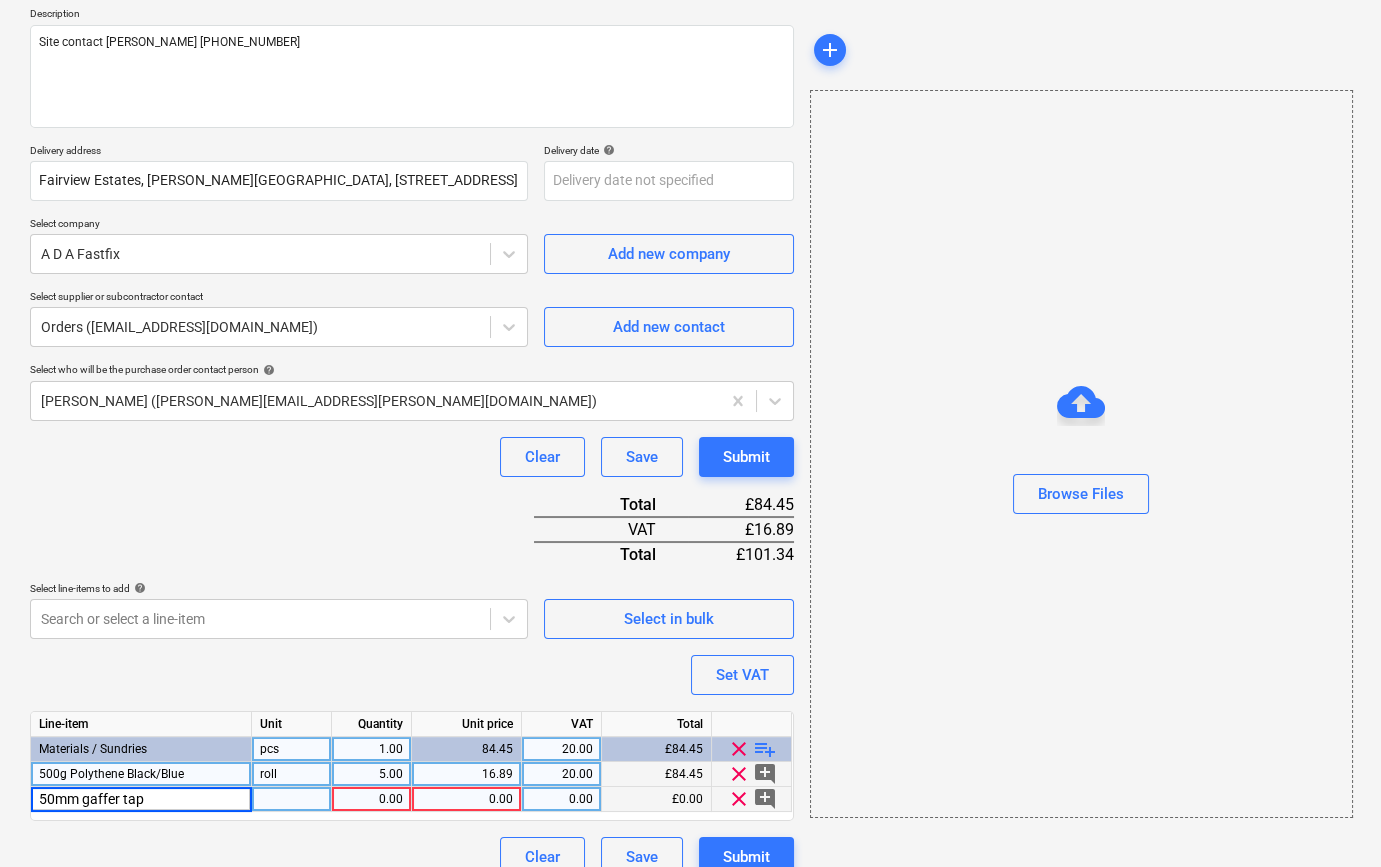 type on "50mm gaffer tape" 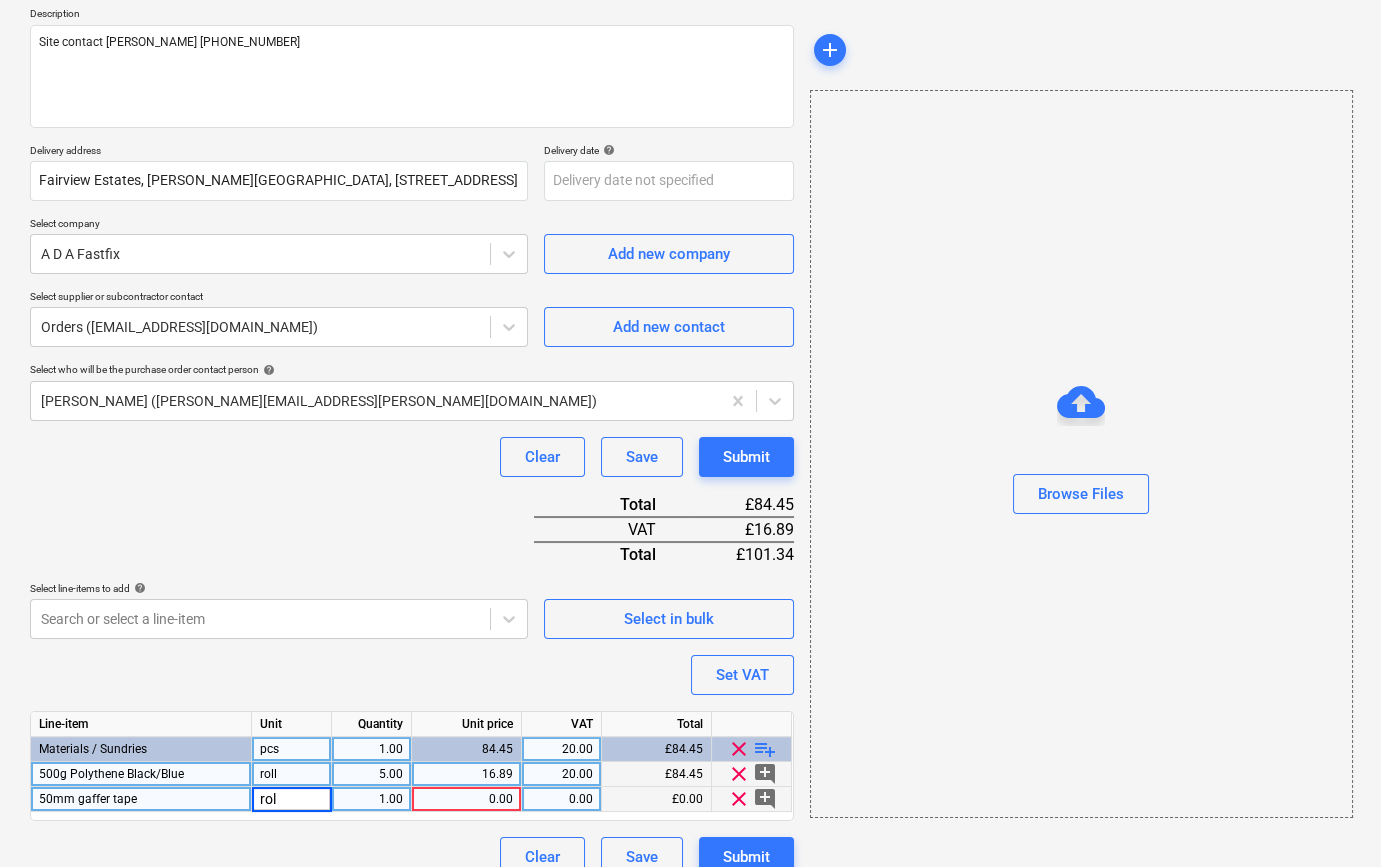 type on "roll" 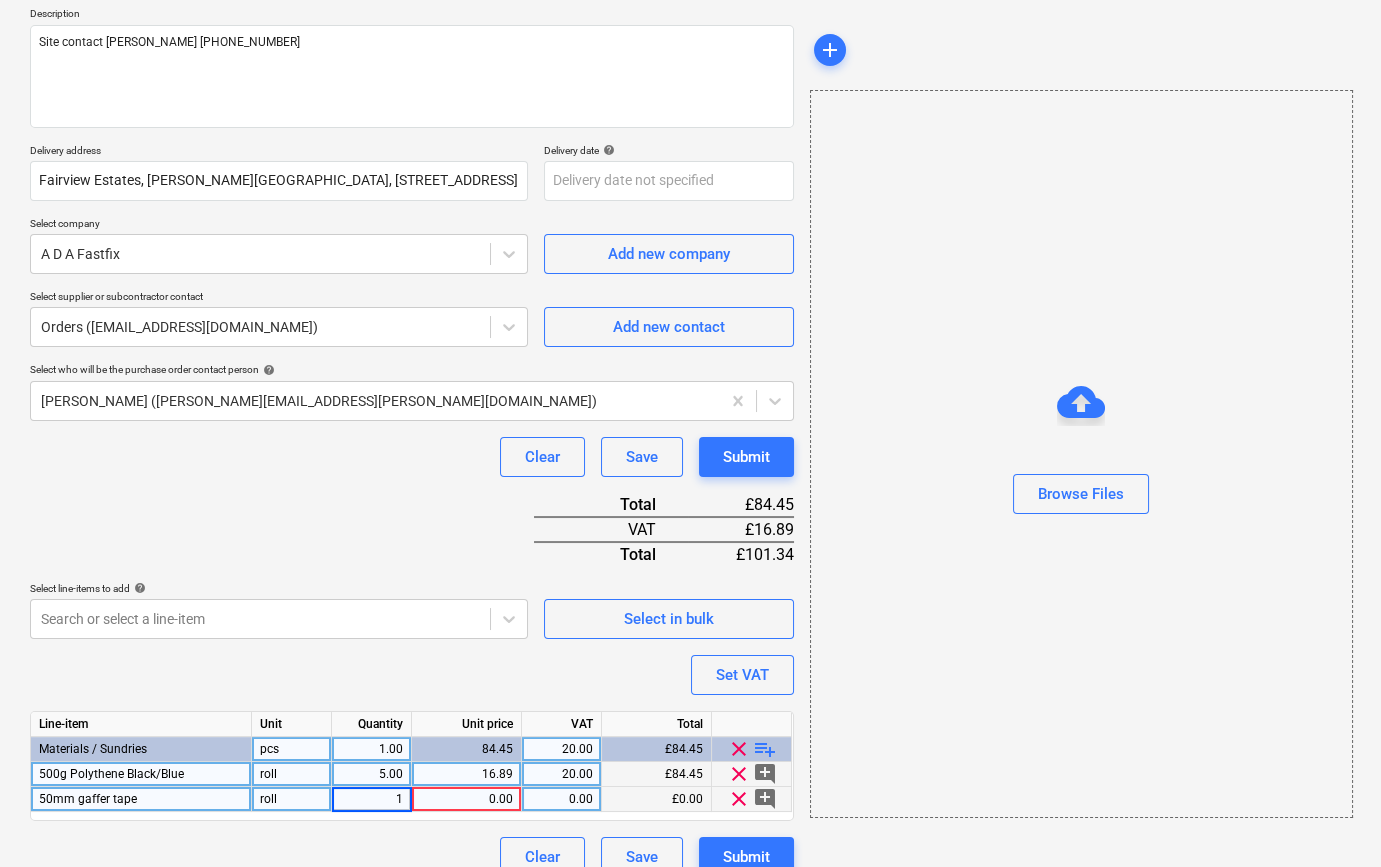 type on "10" 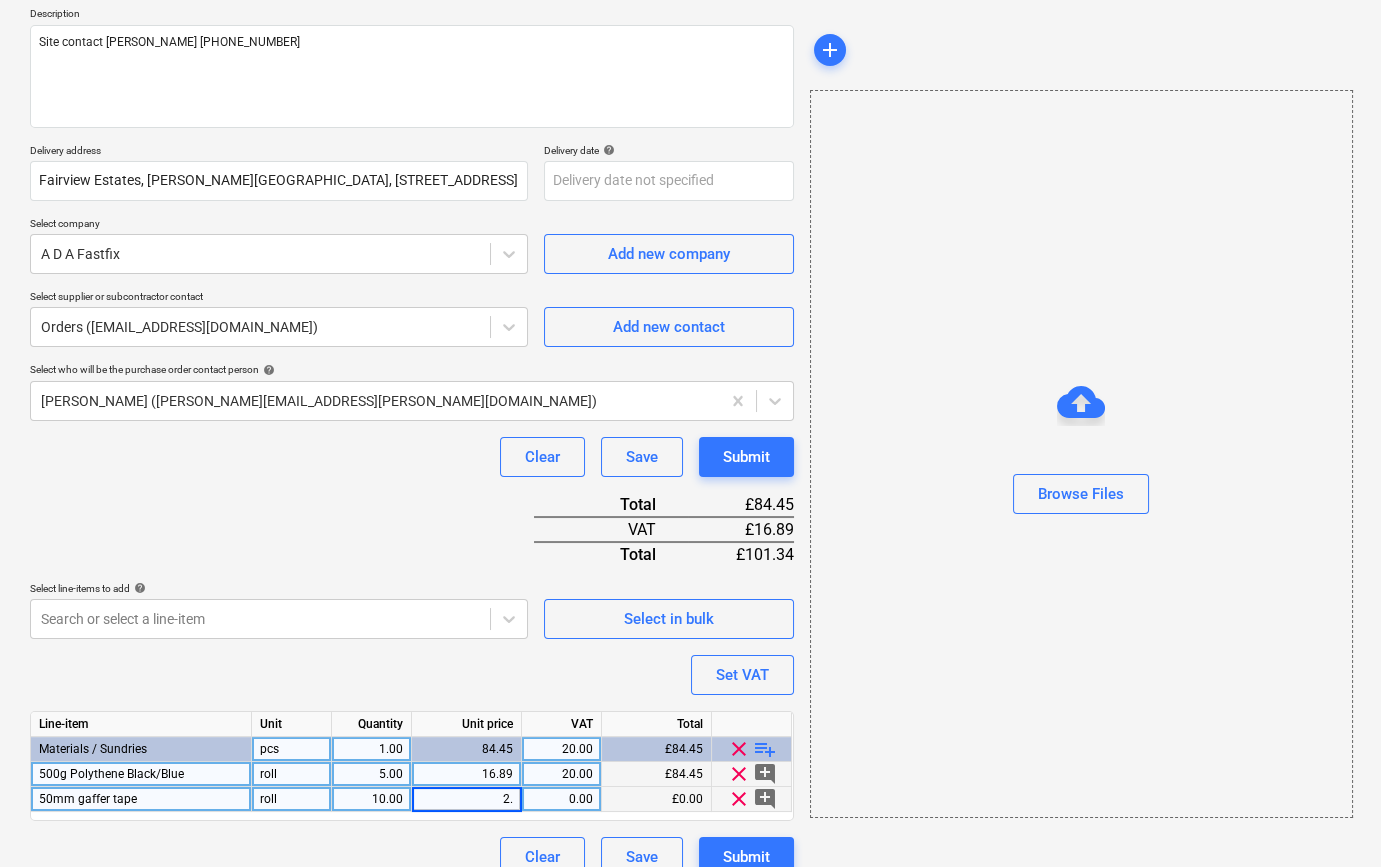 type on "2.1" 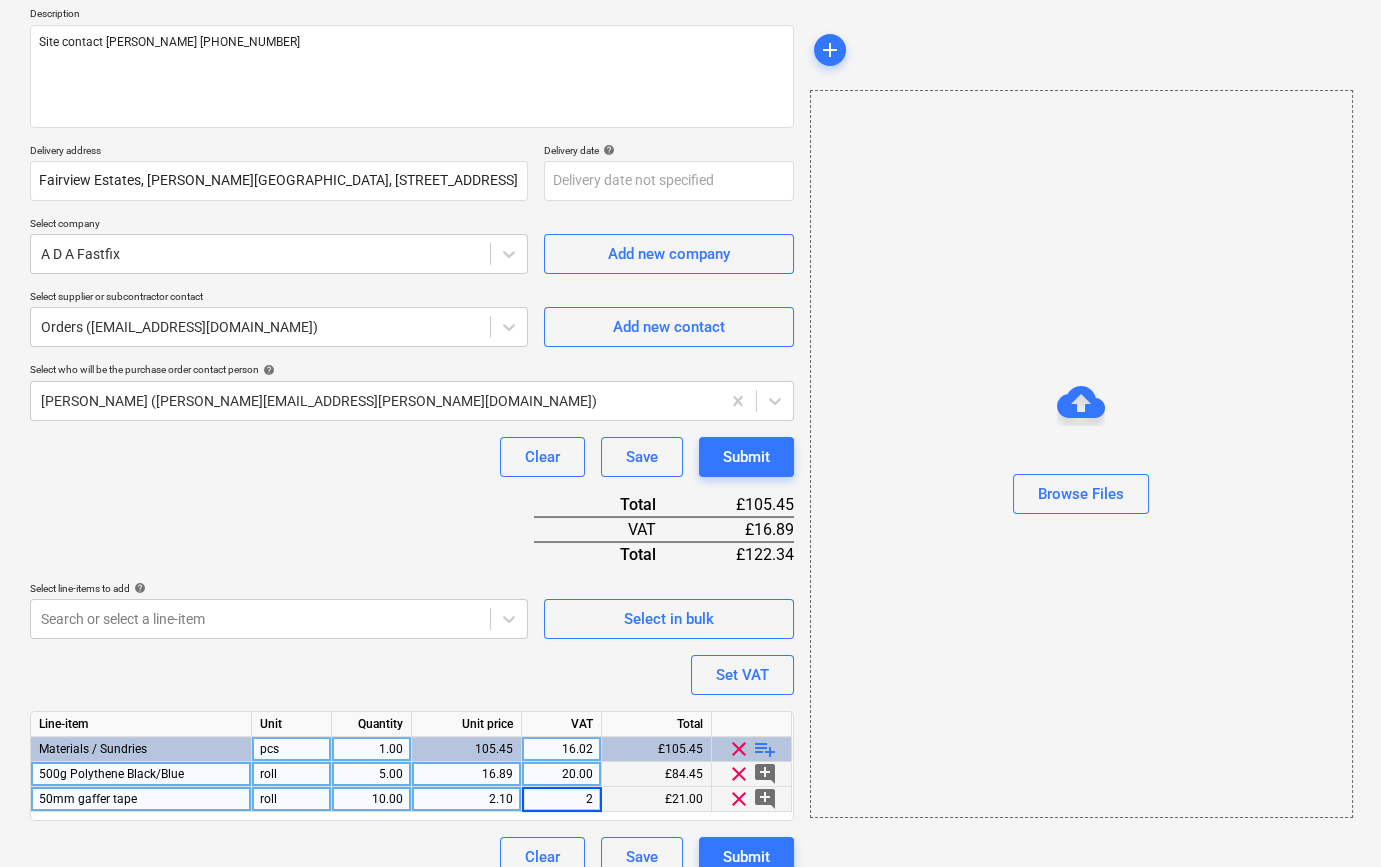 type on "20" 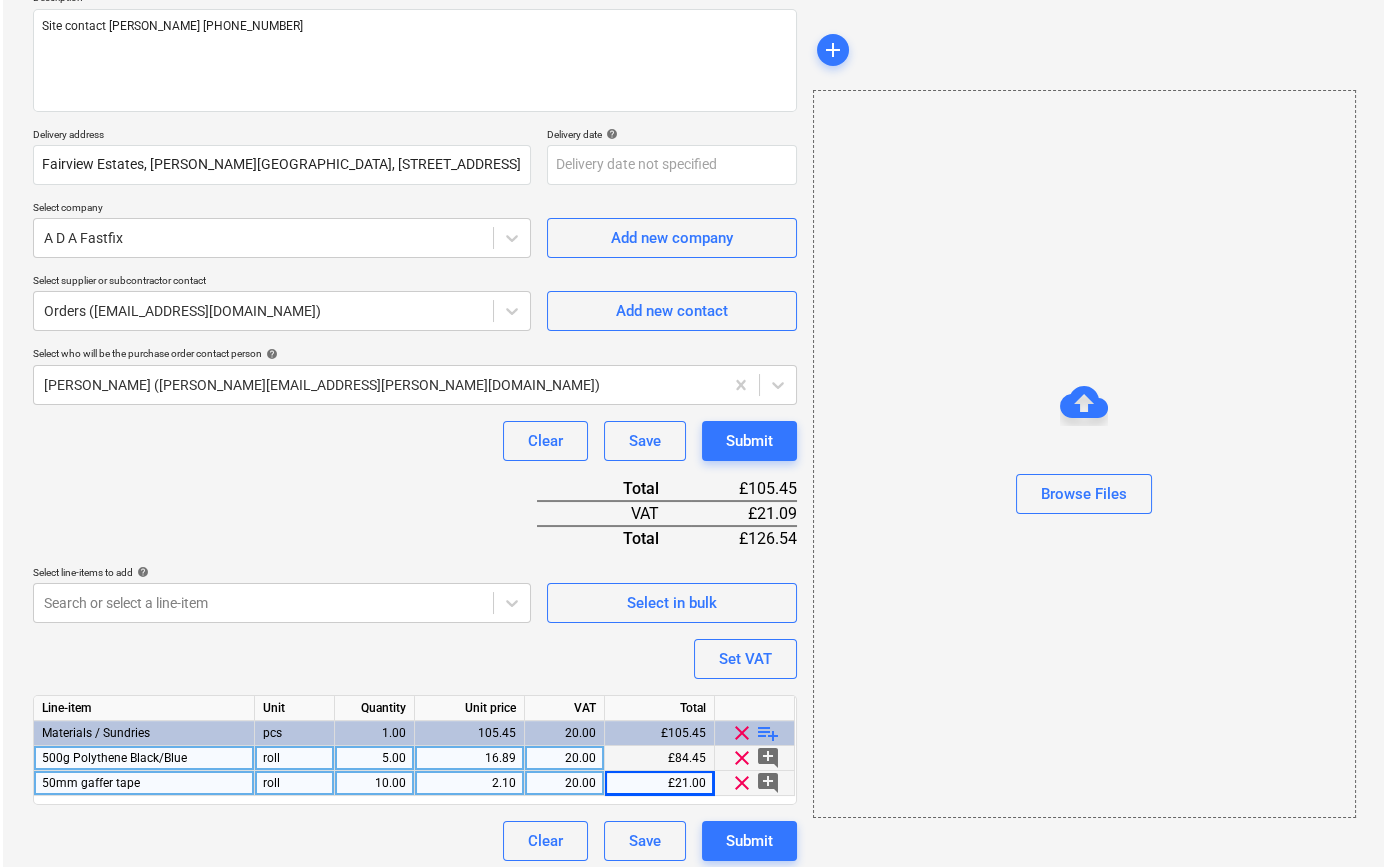 scroll, scrollTop: 255, scrollLeft: 0, axis: vertical 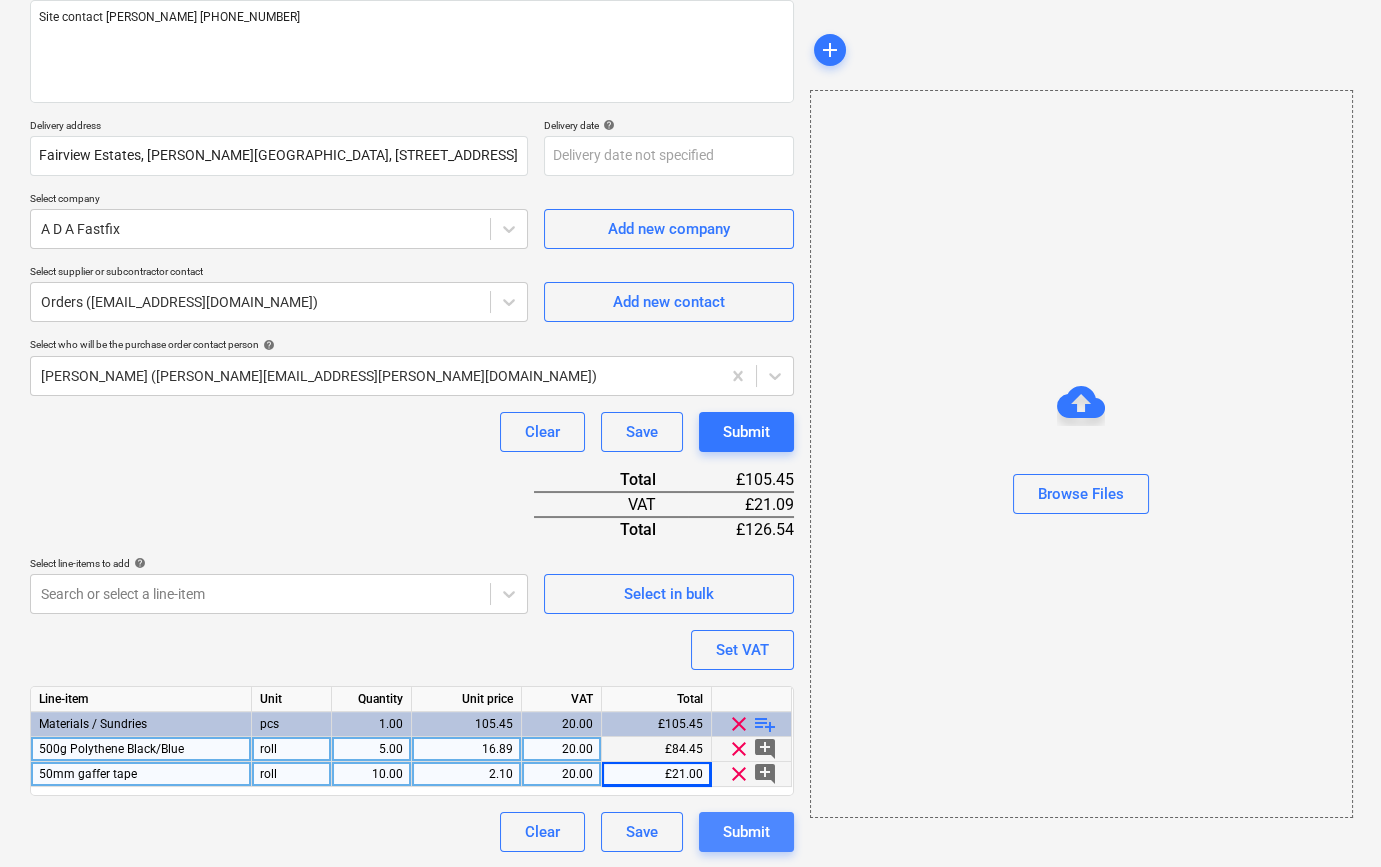 click on "Submit" at bounding box center (746, 832) 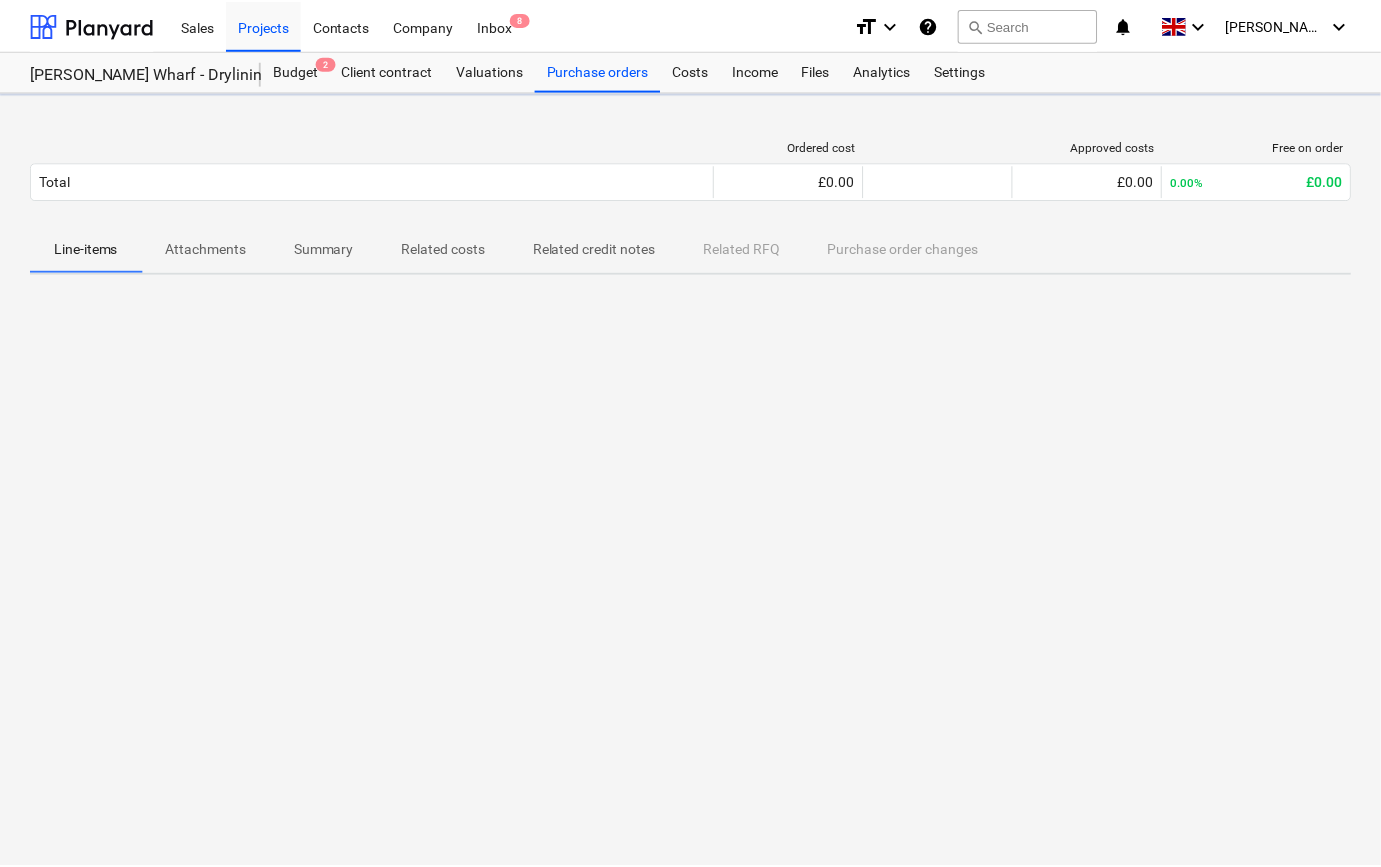 scroll, scrollTop: 0, scrollLeft: 0, axis: both 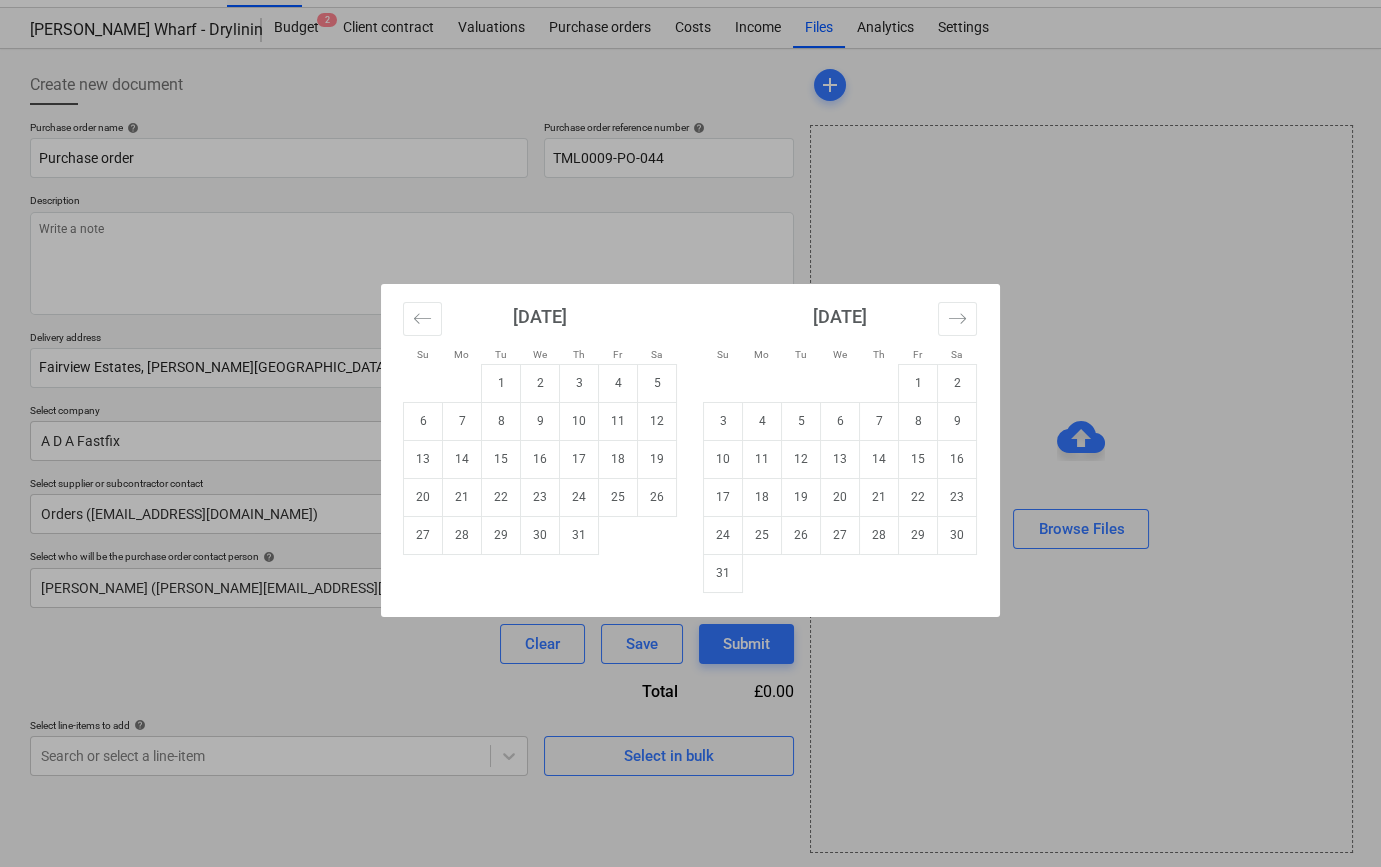 click on "Sales Projects Contacts Company Inbox 8 format_size keyboard_arrow_down help search Search notifications 0 keyboard_arrow_down [PERSON_NAME] keyboard_arrow_down [PERSON_NAME] Wharf - Drylining [PERSON_NAME] Wharf - Drylining Budget 2 Client contract Valuations Purchase orders Costs Income Files Analytics Settings Create new document Purchase order name help Purchase order Purchase order reference number help TML0009-PO-044 Description Delivery address [GEOGRAPHIC_DATA][PERSON_NAME], [STREET_ADDRESS] Delivery date help Press the down arrow key to interact with the calendar and
select a date. Press the question mark key to get the keyboard shortcuts for changing dates. Select company A D A Fastfix   Add new company Select supplier or subcontractor contact Orders  ([EMAIL_ADDRESS][DOMAIN_NAME]) Add new contact Select who will be the purchase order contact person help [PERSON_NAME] ([PERSON_NAME][EMAIL_ADDRESS][PERSON_NAME][DOMAIN_NAME]) Clear Save Submit Total £0.00 Select line-items to add help Select in bulk x" at bounding box center [690, 390] 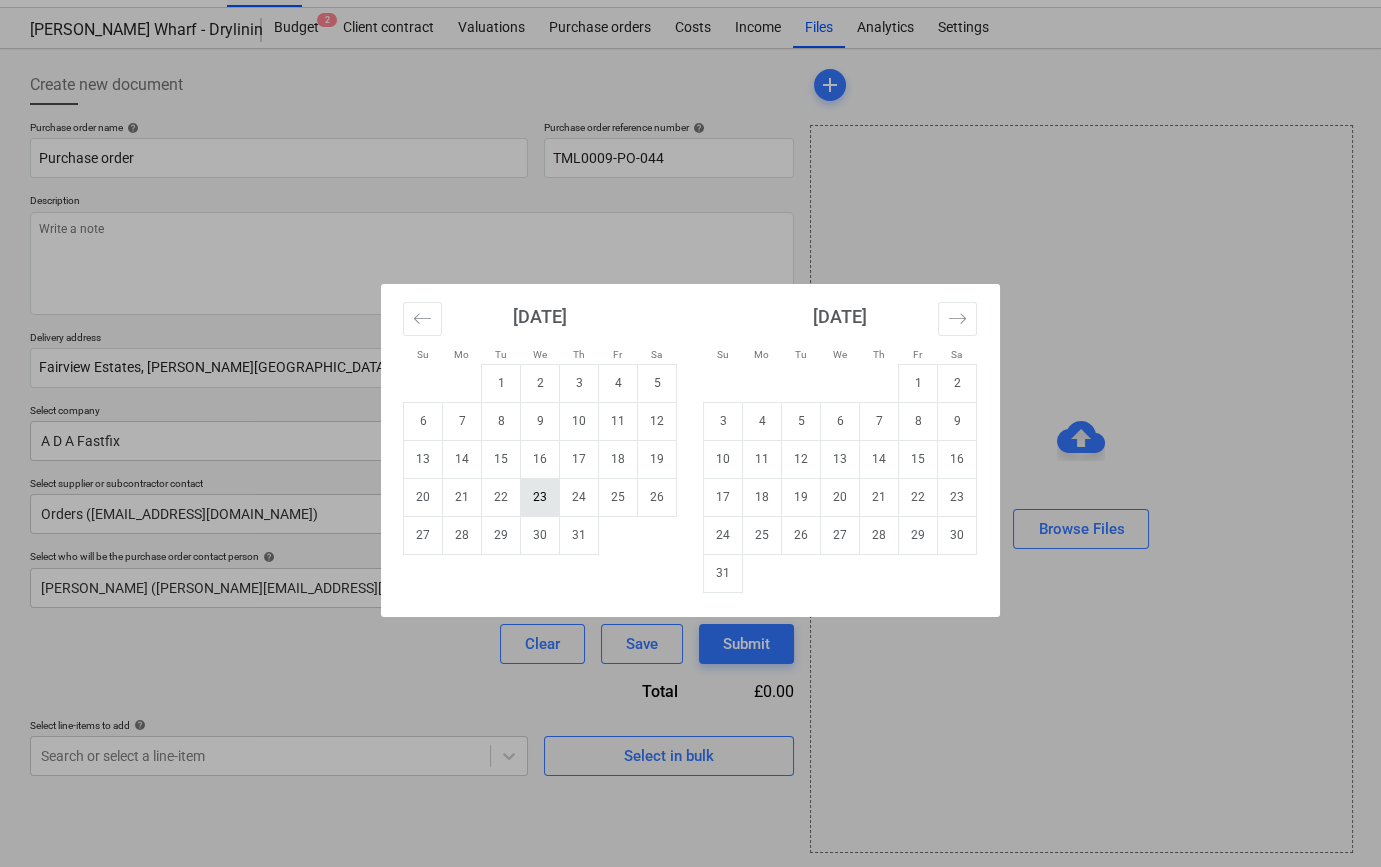click on "23" at bounding box center [540, 497] 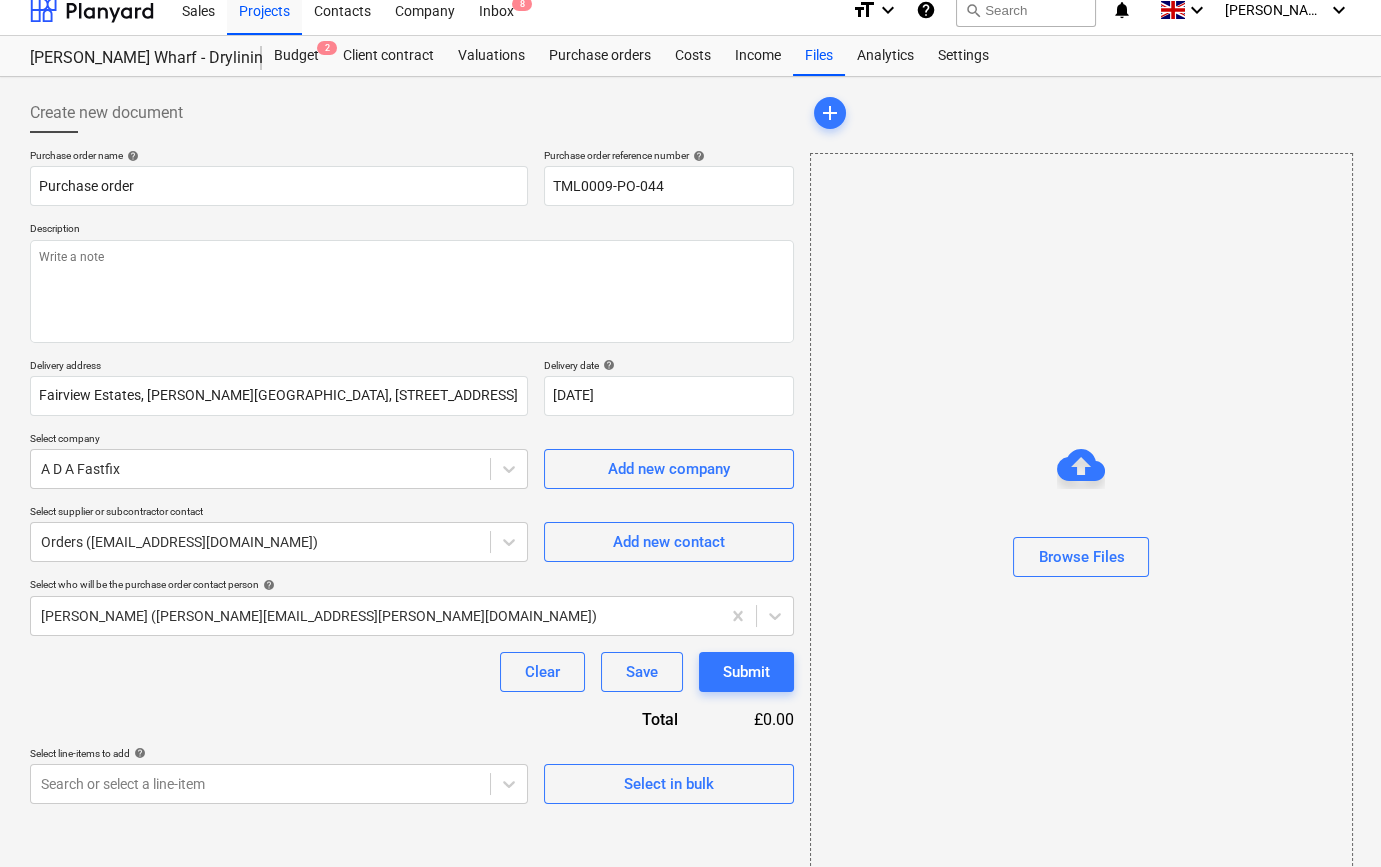 scroll, scrollTop: 0, scrollLeft: 0, axis: both 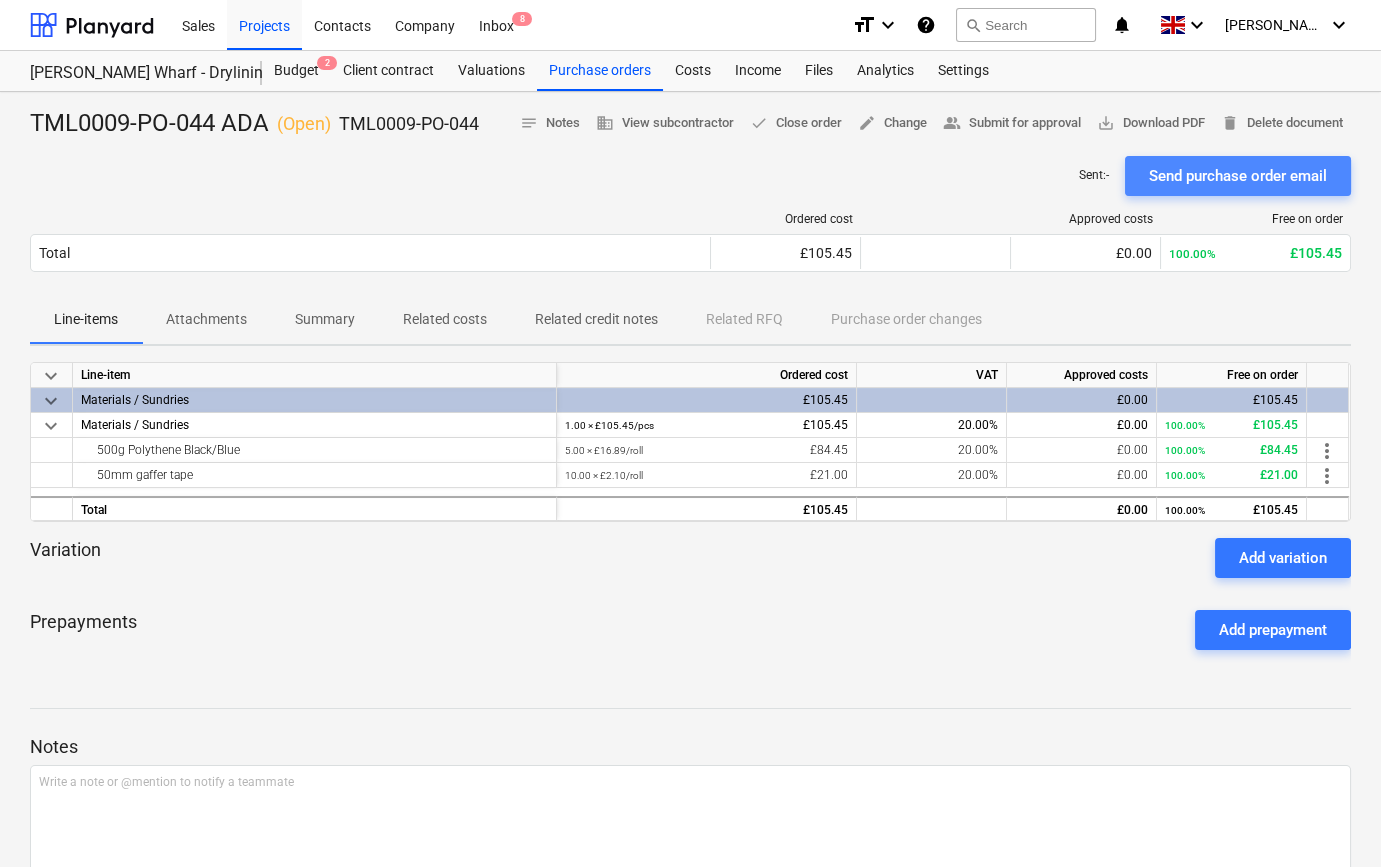 click on "Send purchase order email" at bounding box center (1238, 176) 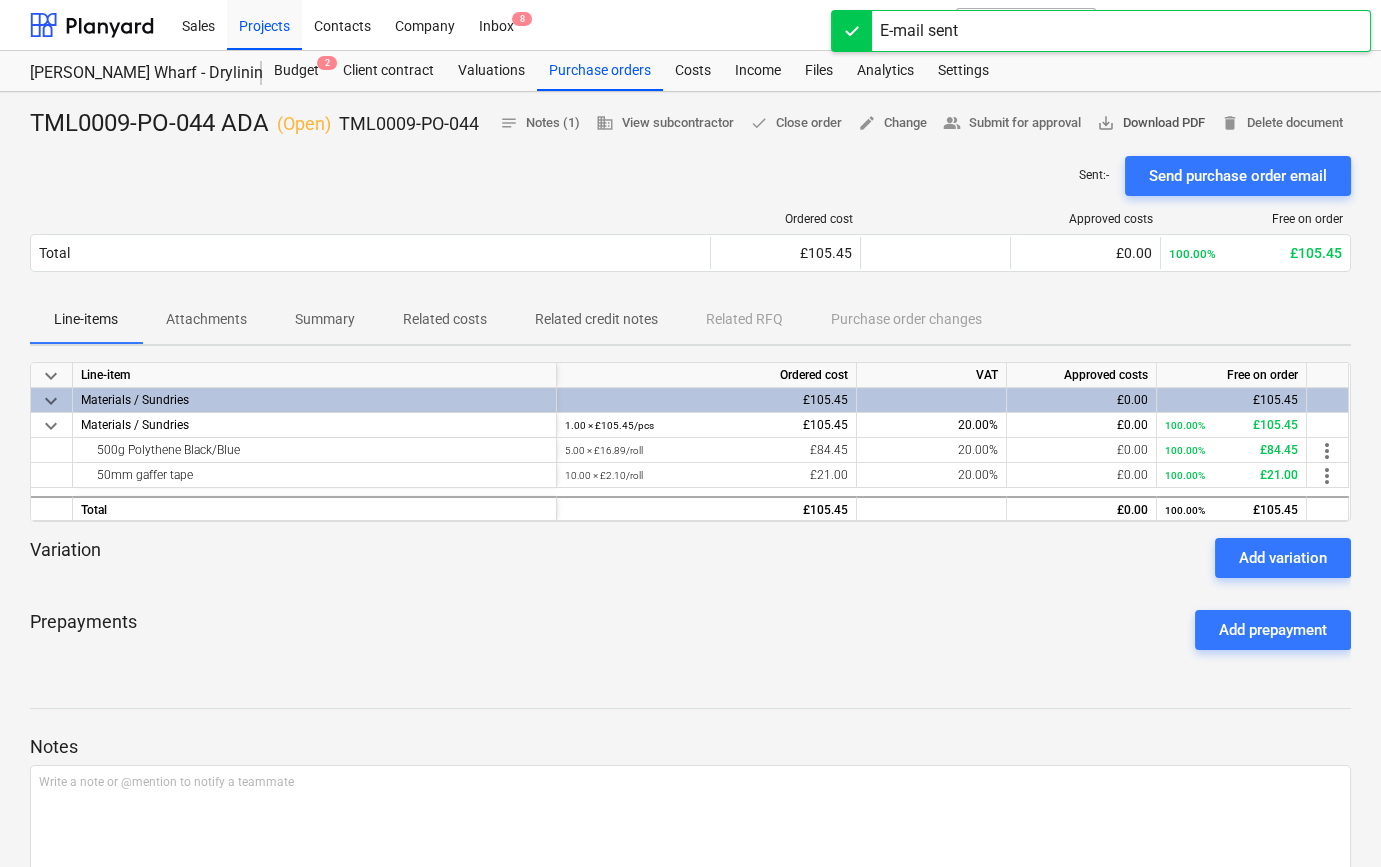 click on "save_alt Download PDF" at bounding box center (1151, 123) 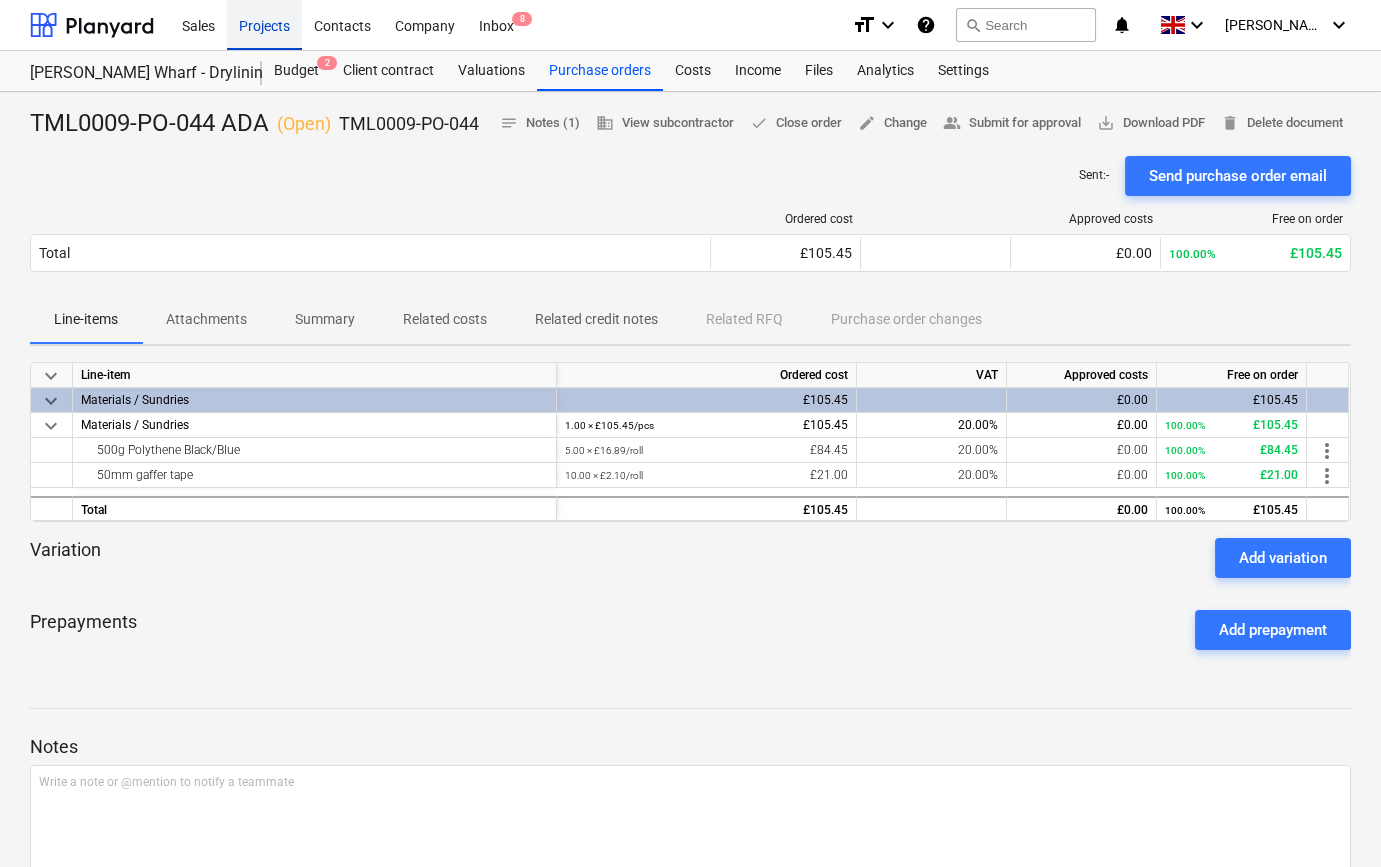 click on "Projects" at bounding box center [264, 24] 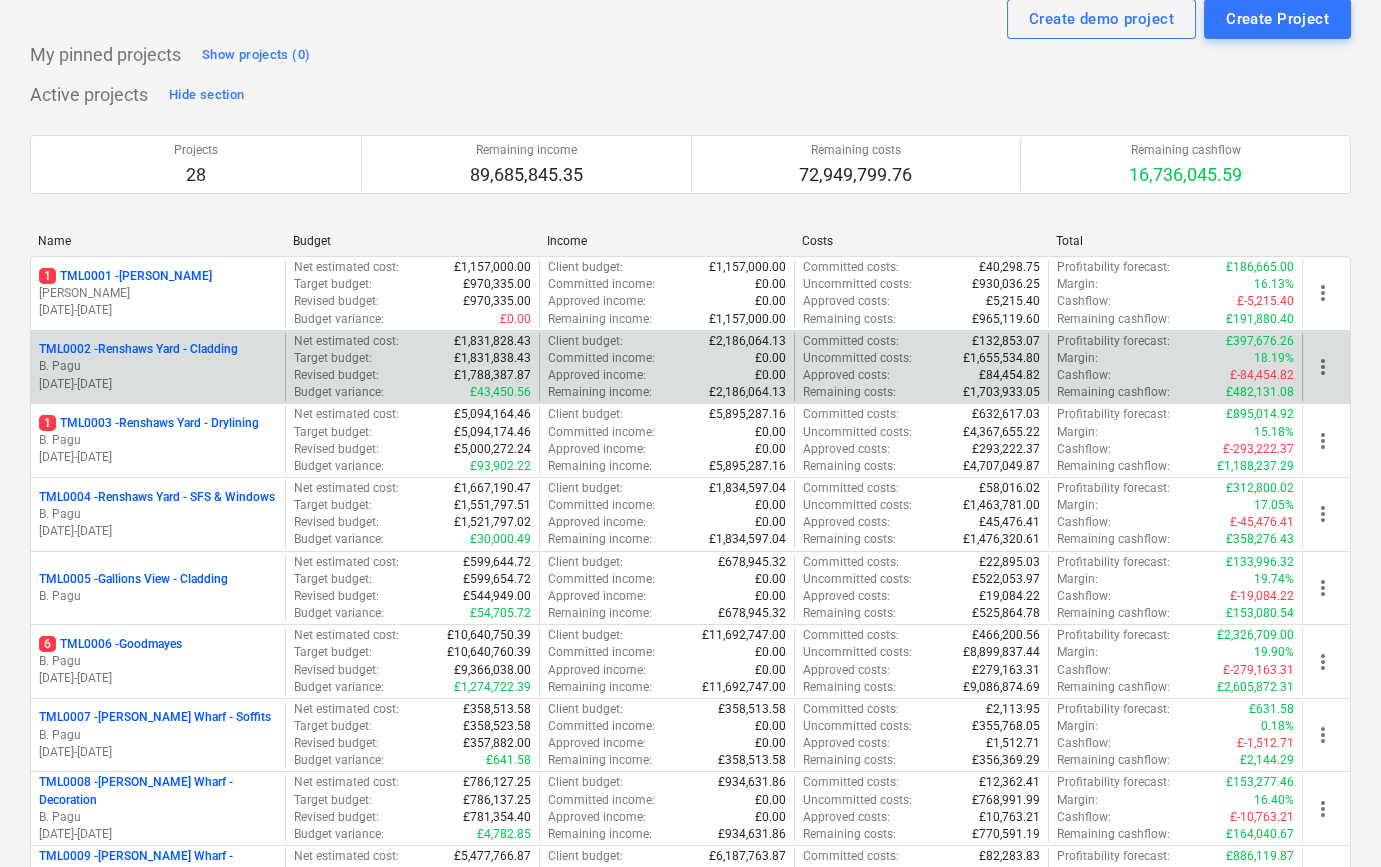 scroll, scrollTop: 272, scrollLeft: 0, axis: vertical 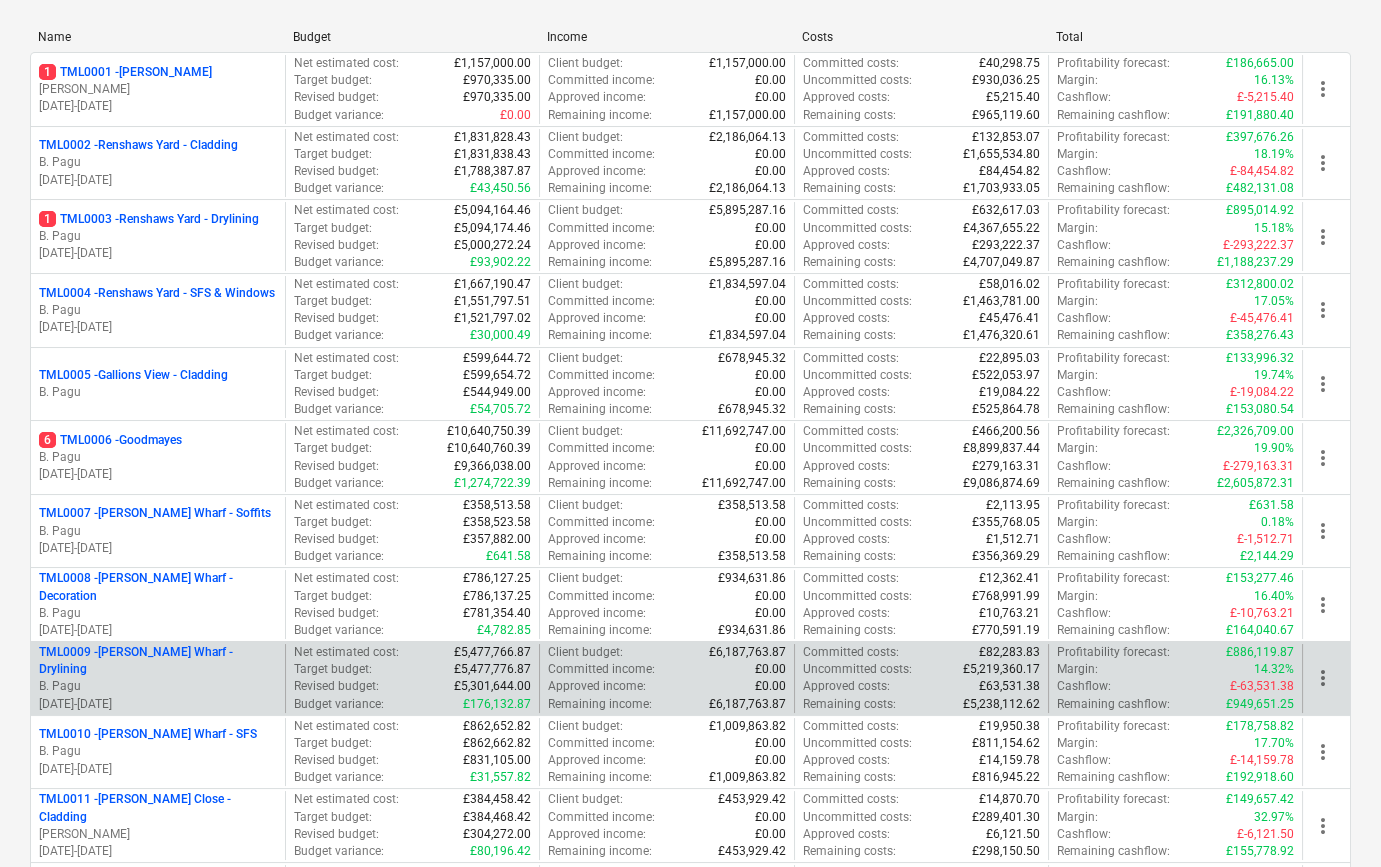 click on "B. Pagu" at bounding box center [158, 686] 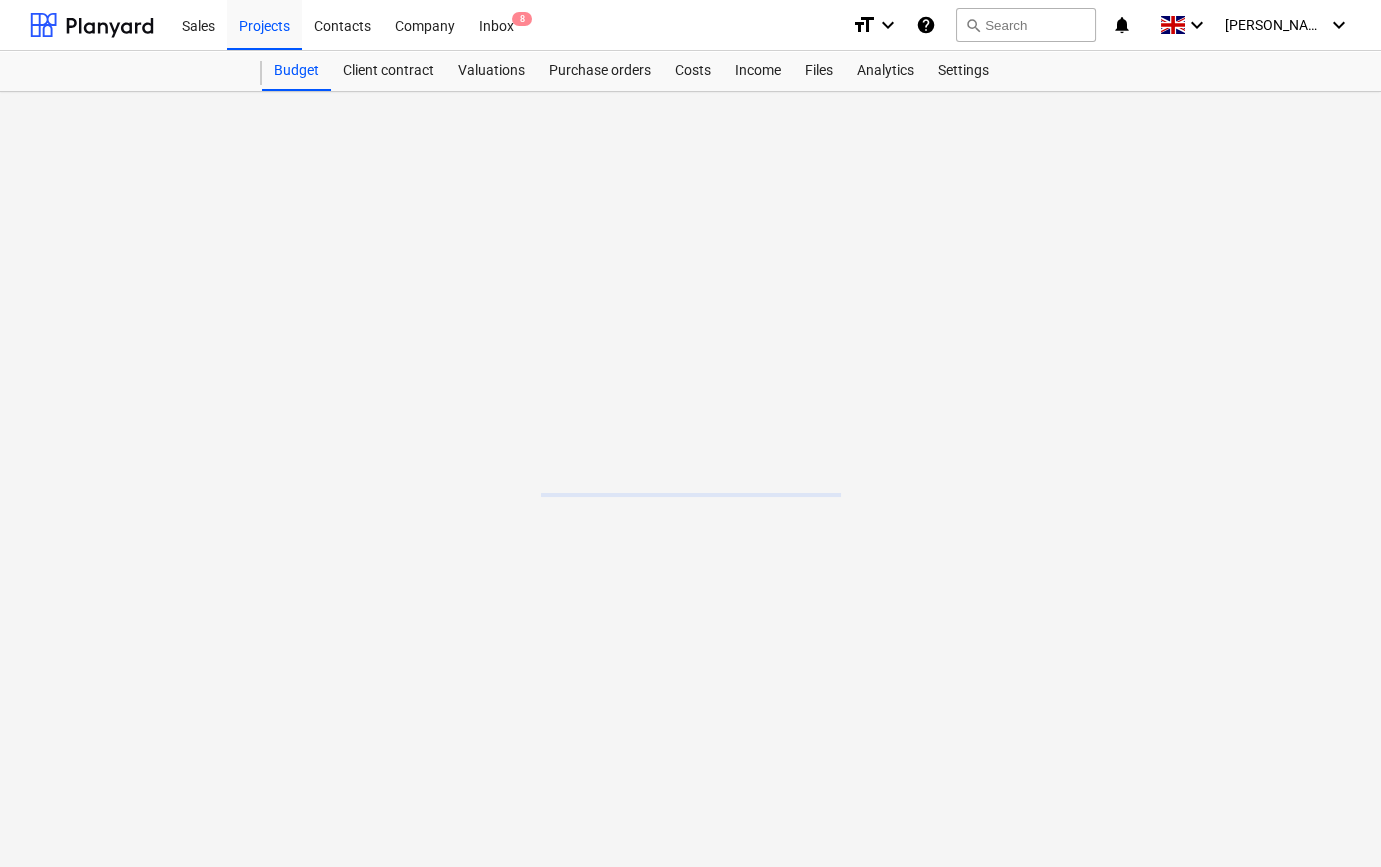 scroll, scrollTop: 0, scrollLeft: 0, axis: both 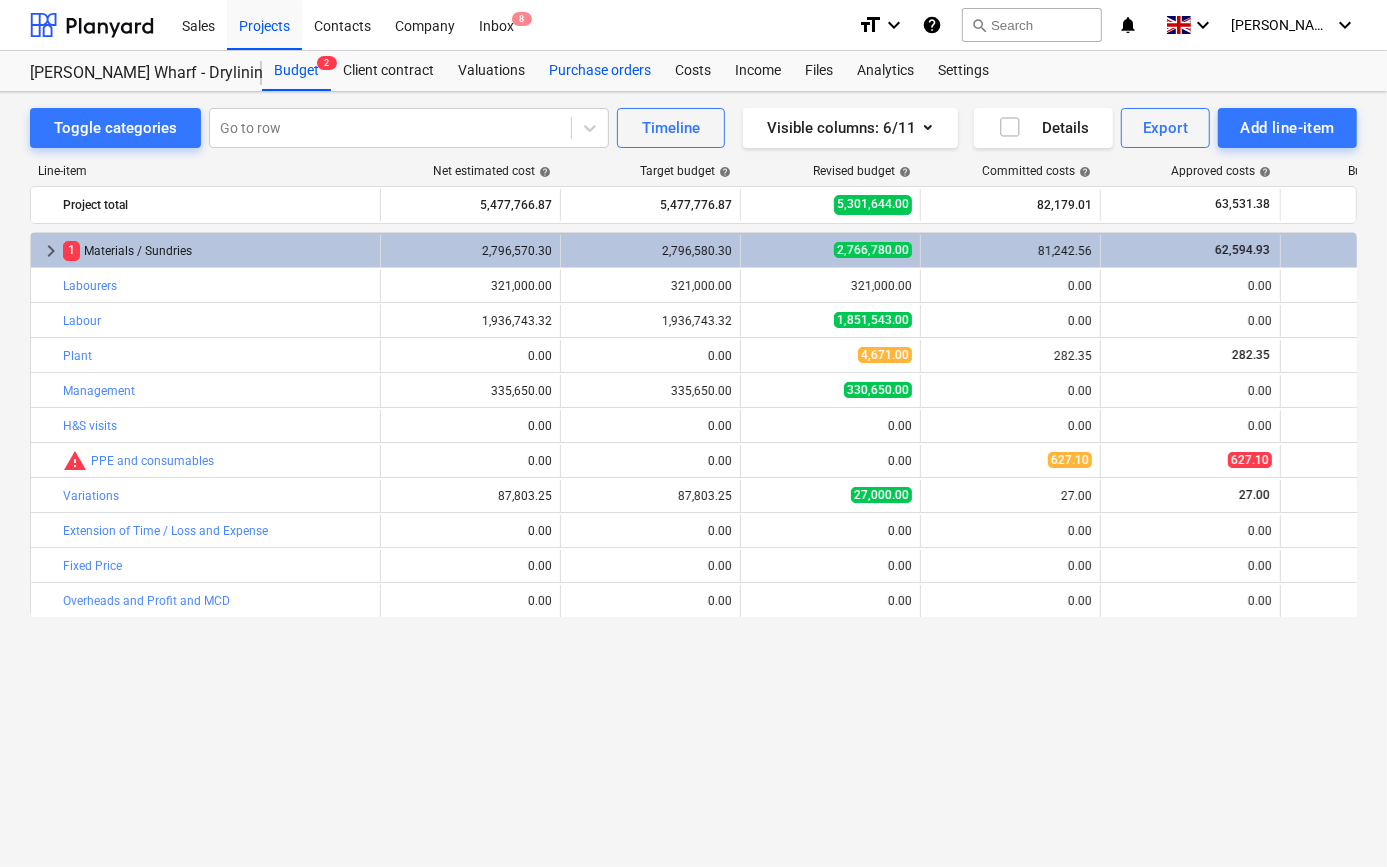 click on "Purchase orders" at bounding box center (600, 71) 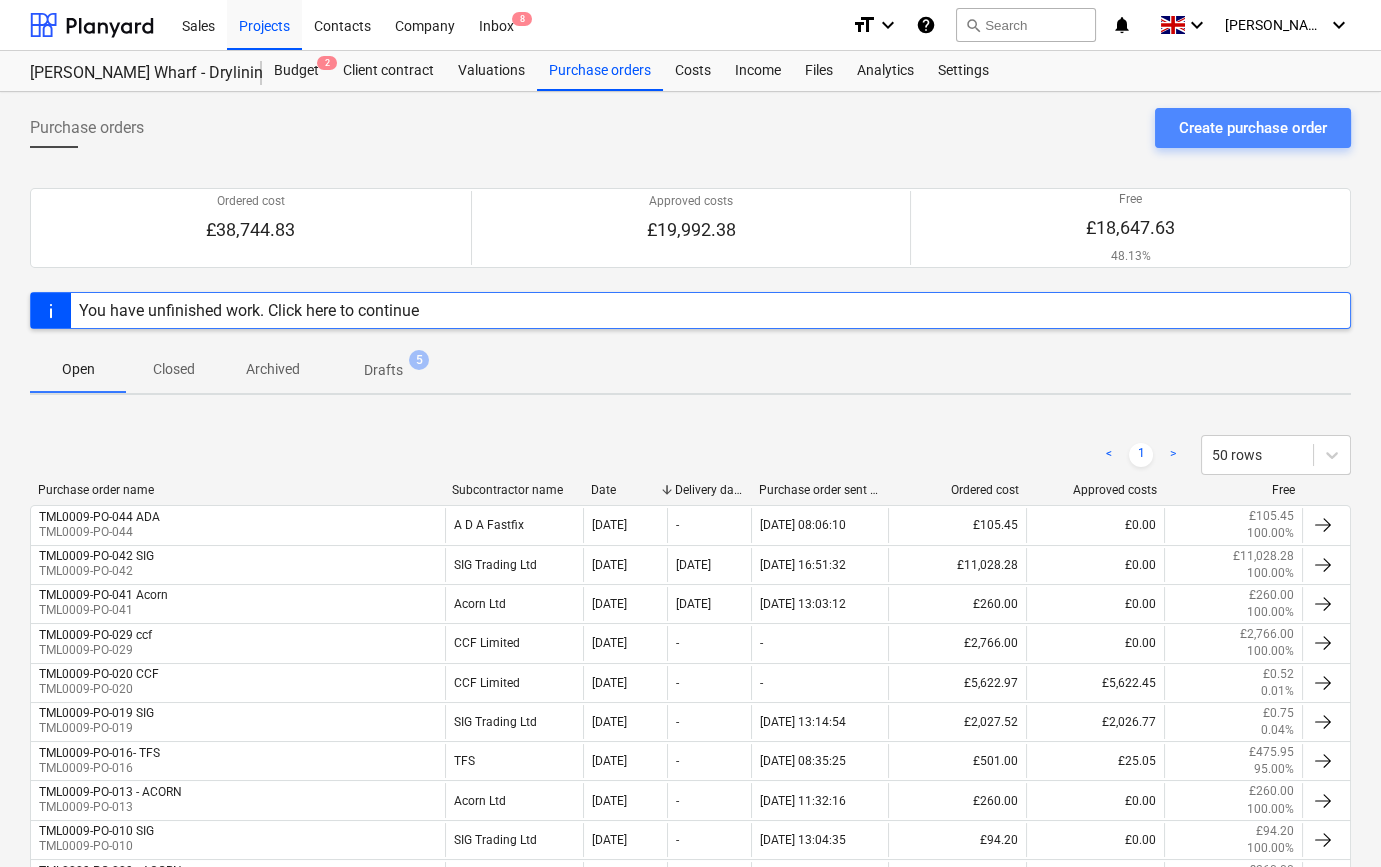 click on "Create purchase order" at bounding box center [1253, 128] 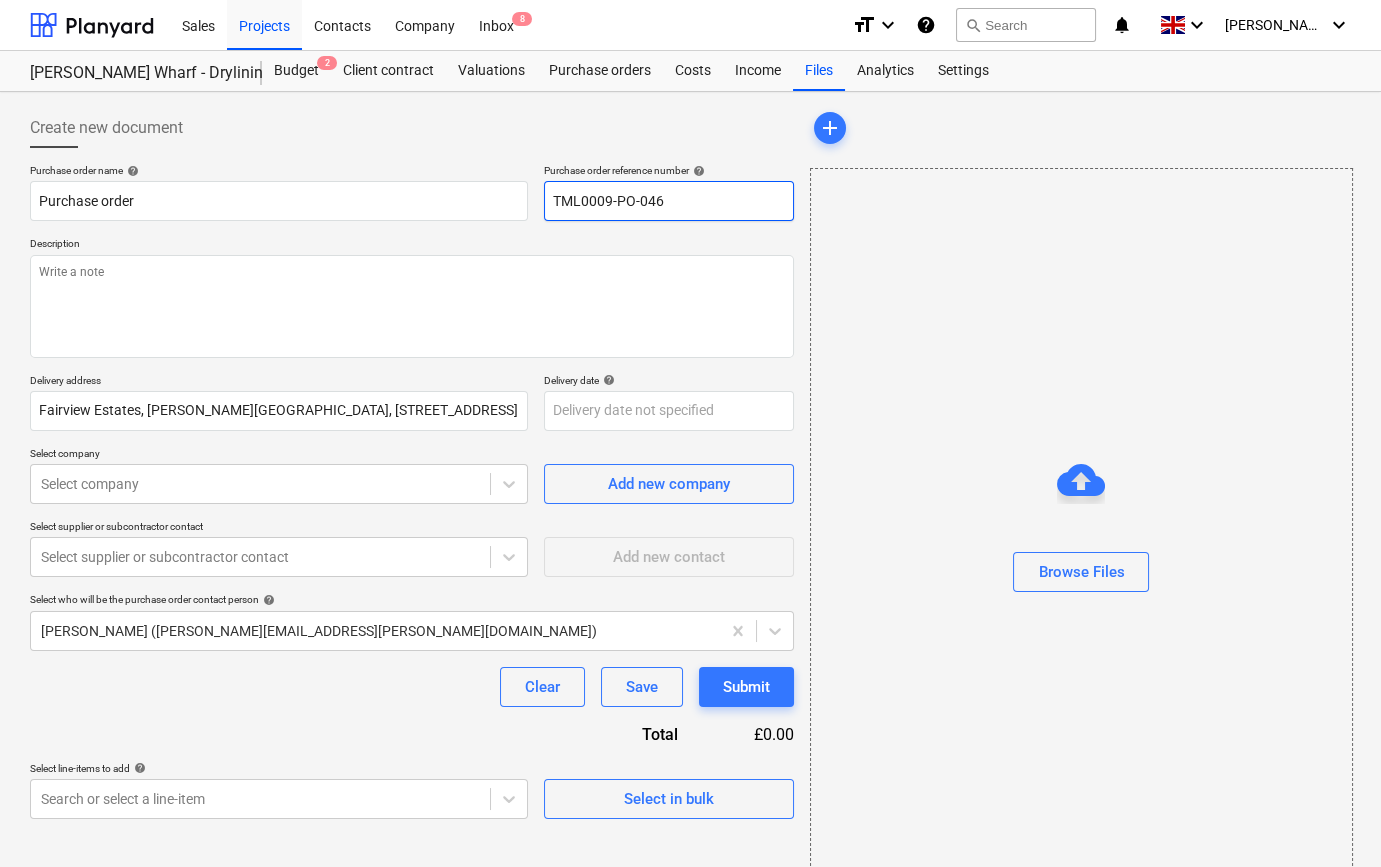 drag, startPoint x: 668, startPoint y: 200, endPoint x: 555, endPoint y: 198, distance: 113.0177 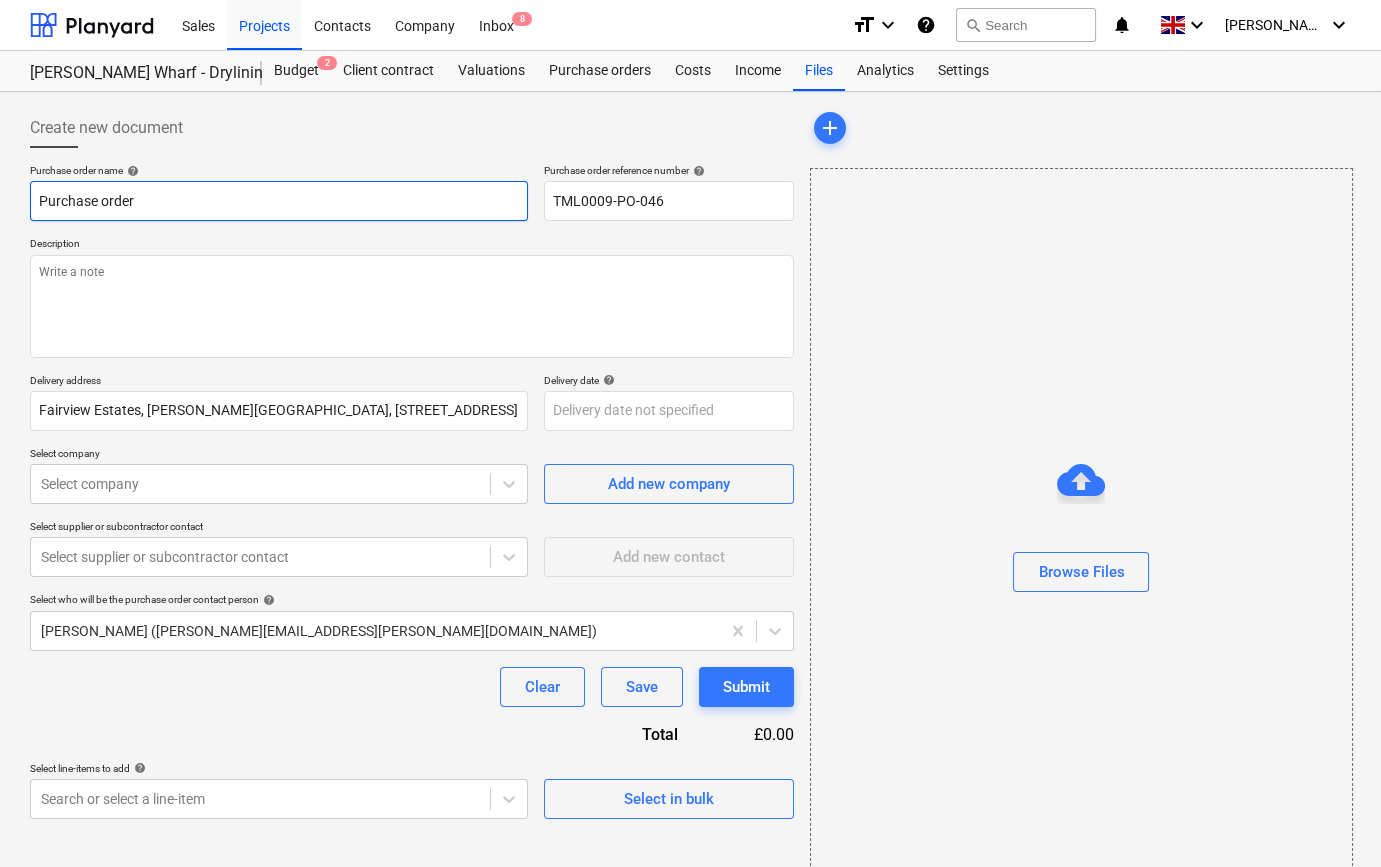 click on "Purchase order" at bounding box center (279, 201) 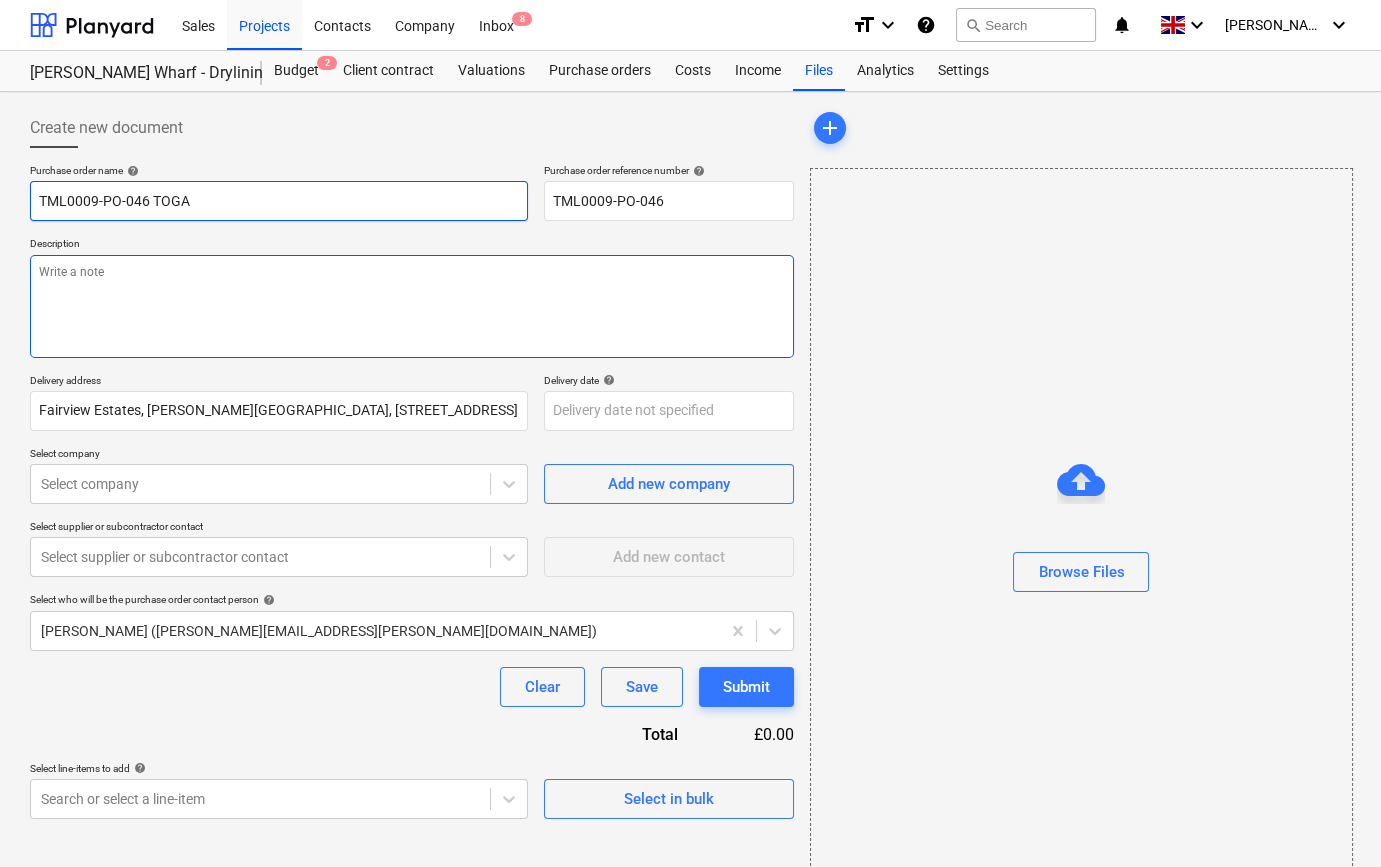 type on "TML0009-PO-046 TOGA" 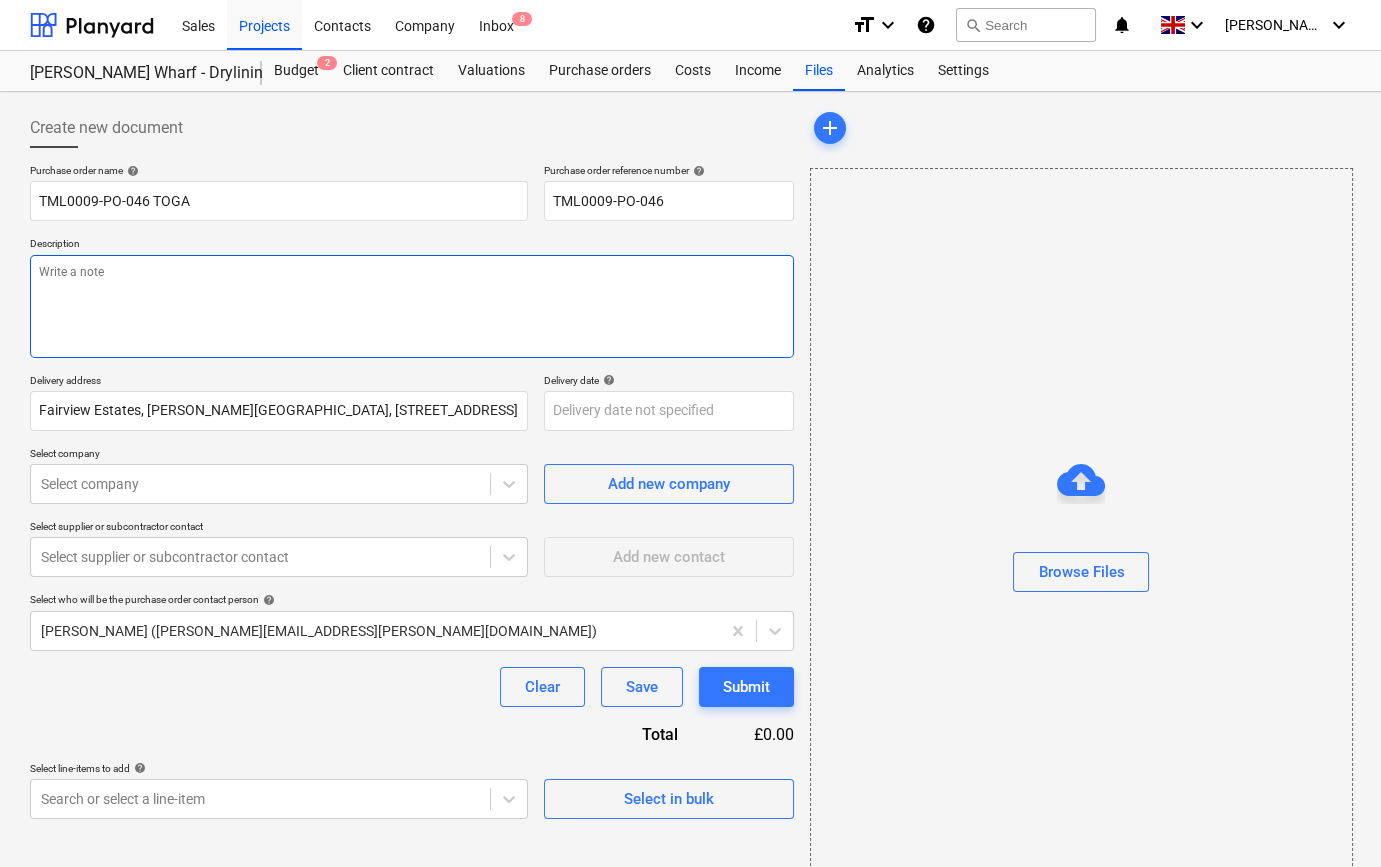 click at bounding box center [412, 306] 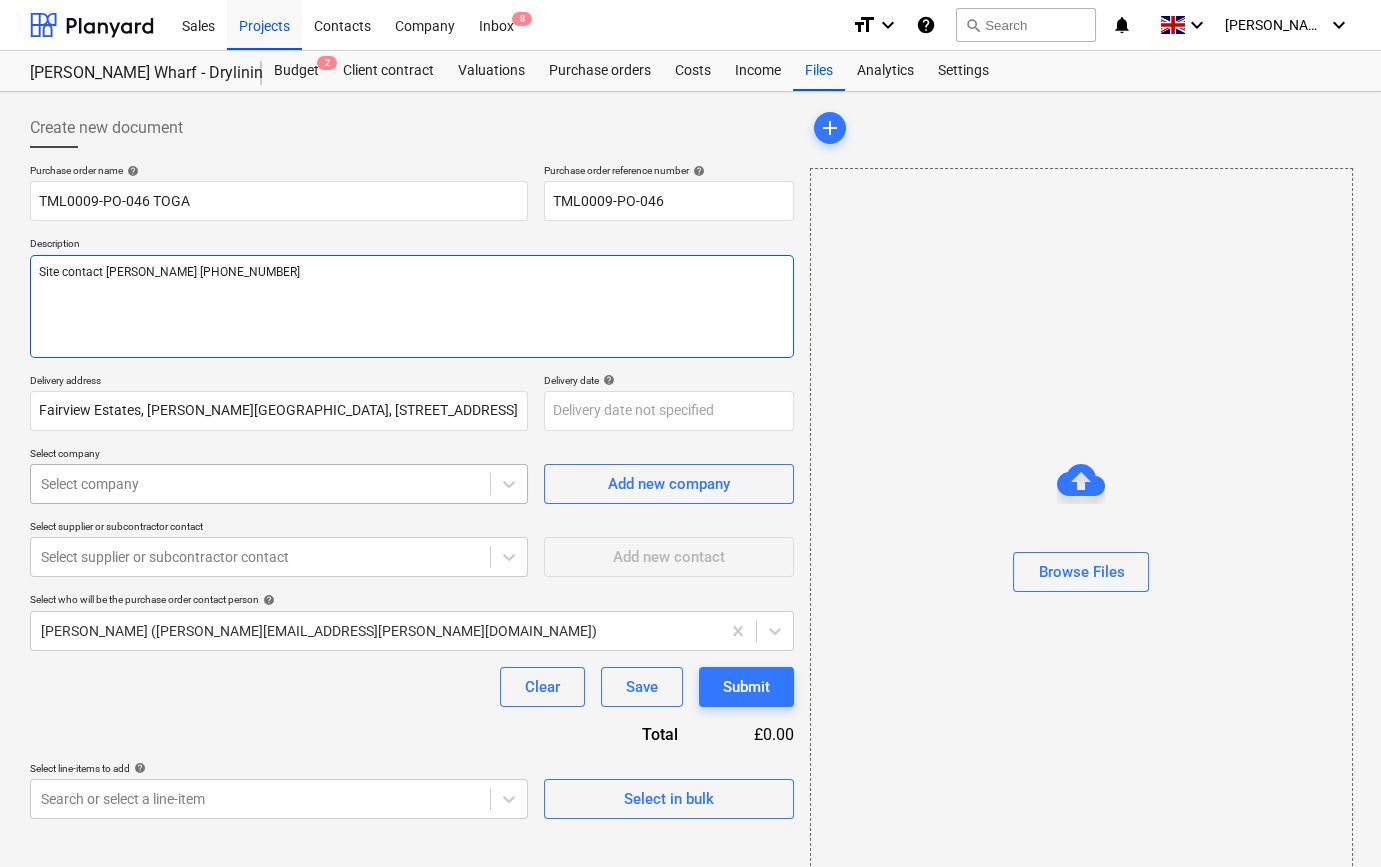 type on "Site contact [PERSON_NAME] [PHONE_NUMBER]" 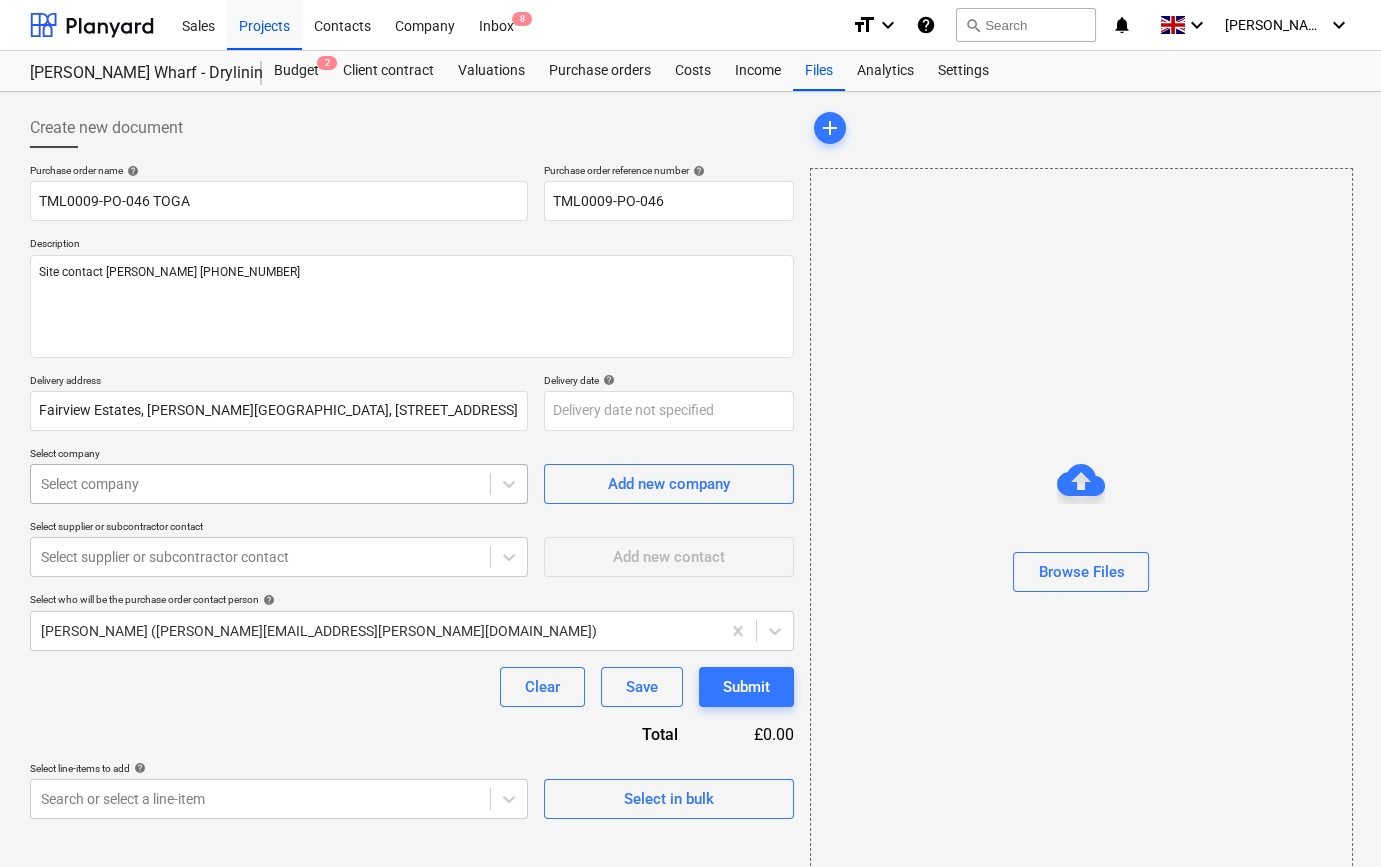 click at bounding box center [260, 484] 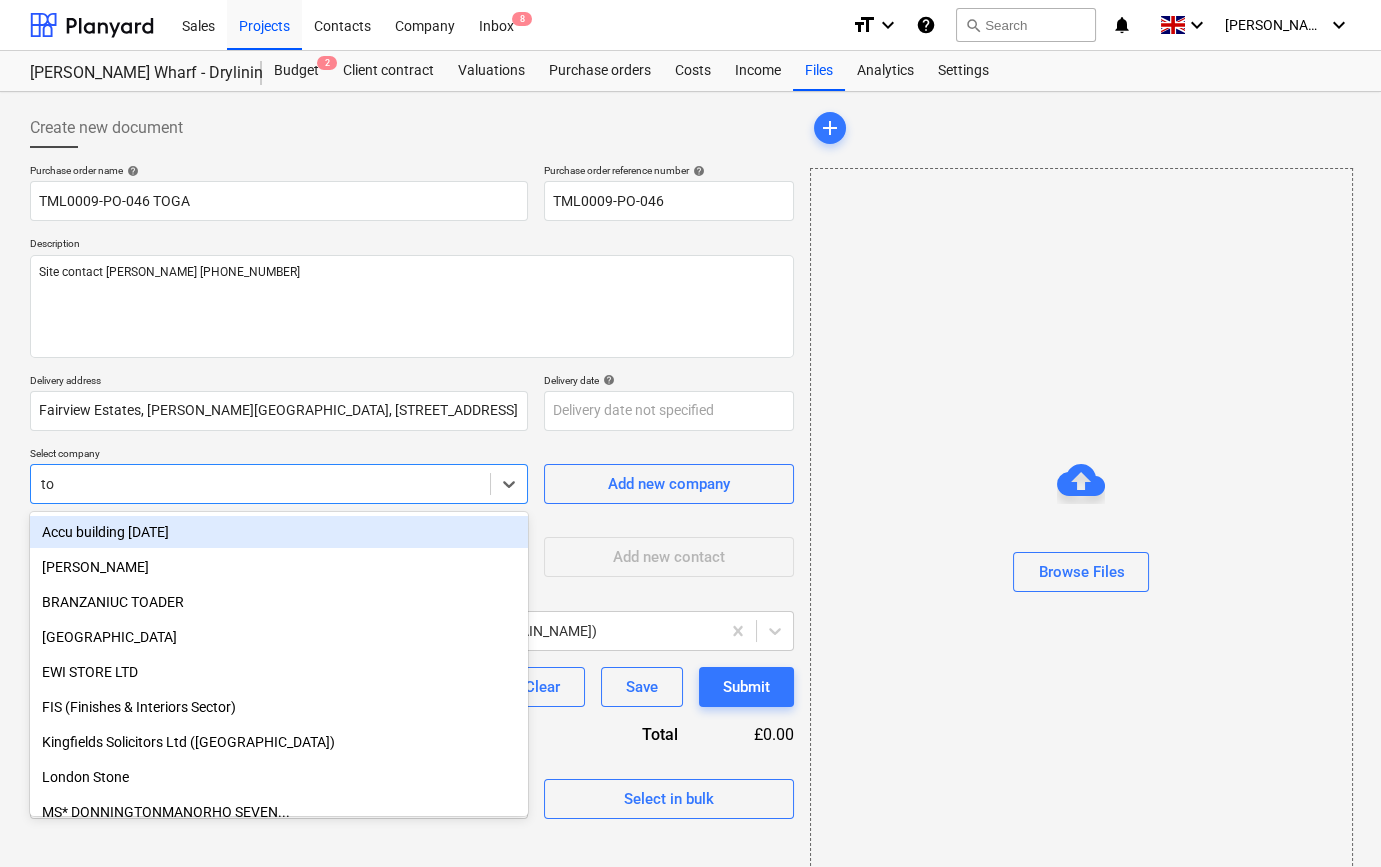 type on "tog" 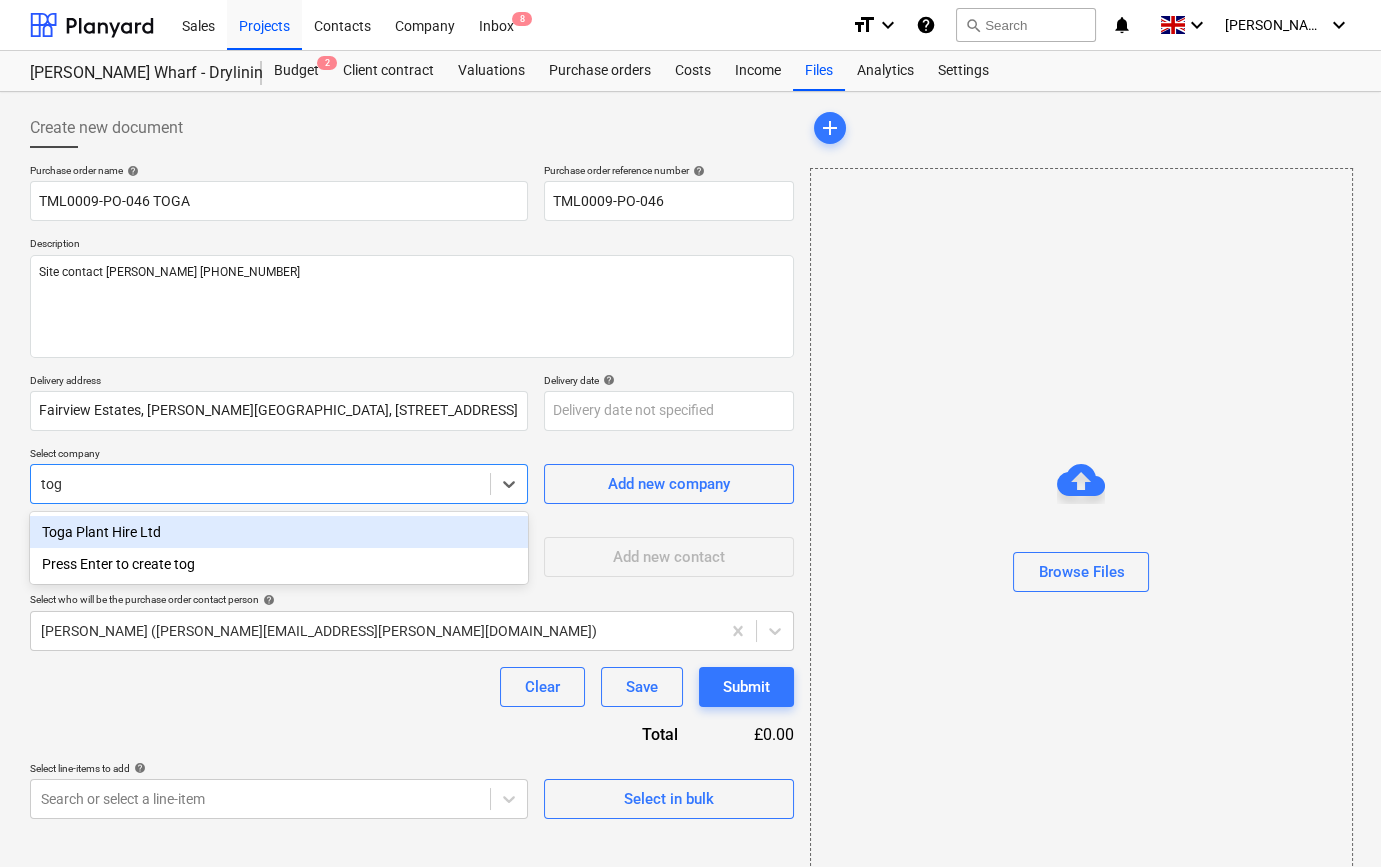 click on "Toga Plant Hire Ltd" at bounding box center (279, 532) 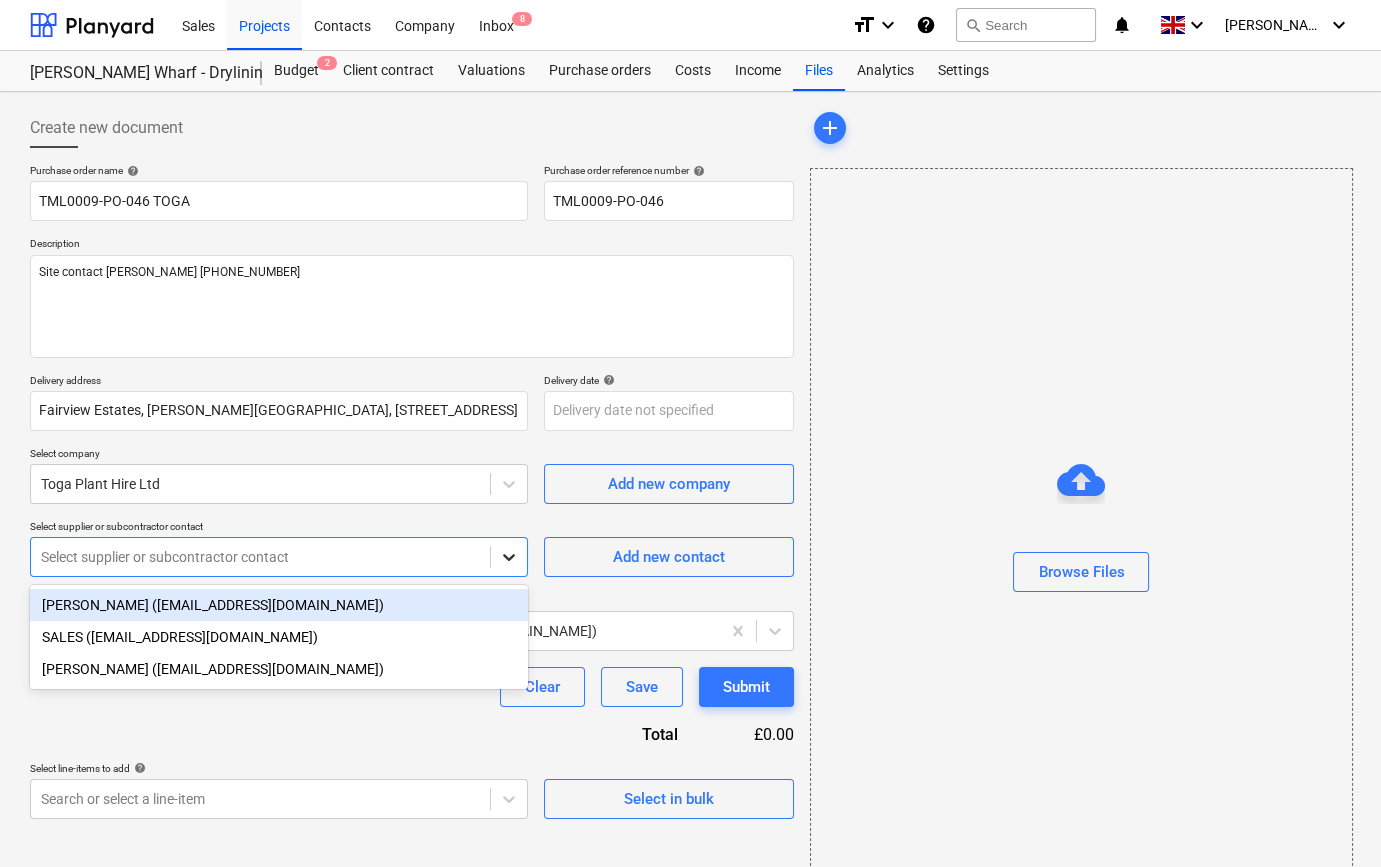 click 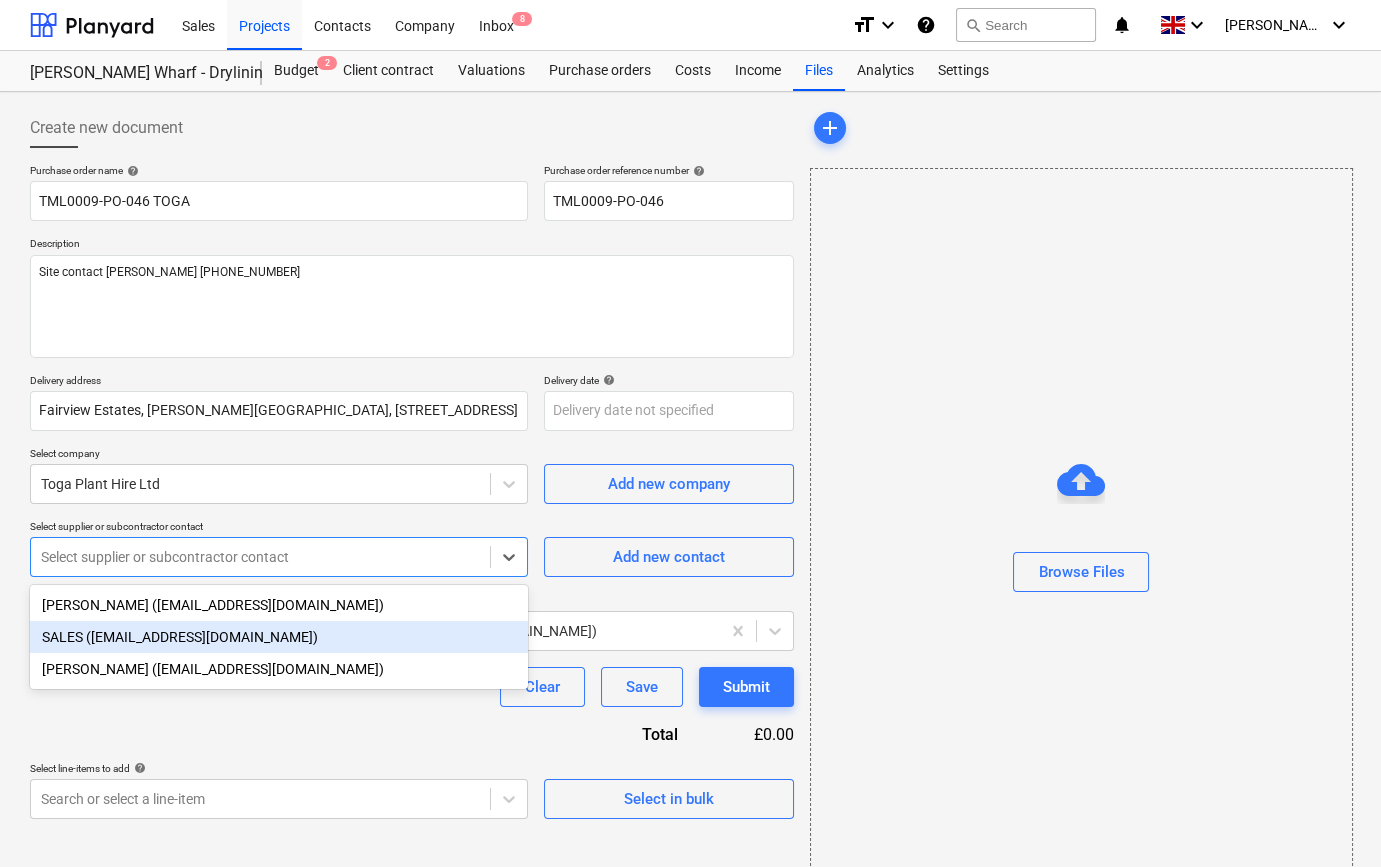 click on "SALES  ([EMAIL_ADDRESS][DOMAIN_NAME])" at bounding box center (279, 637) 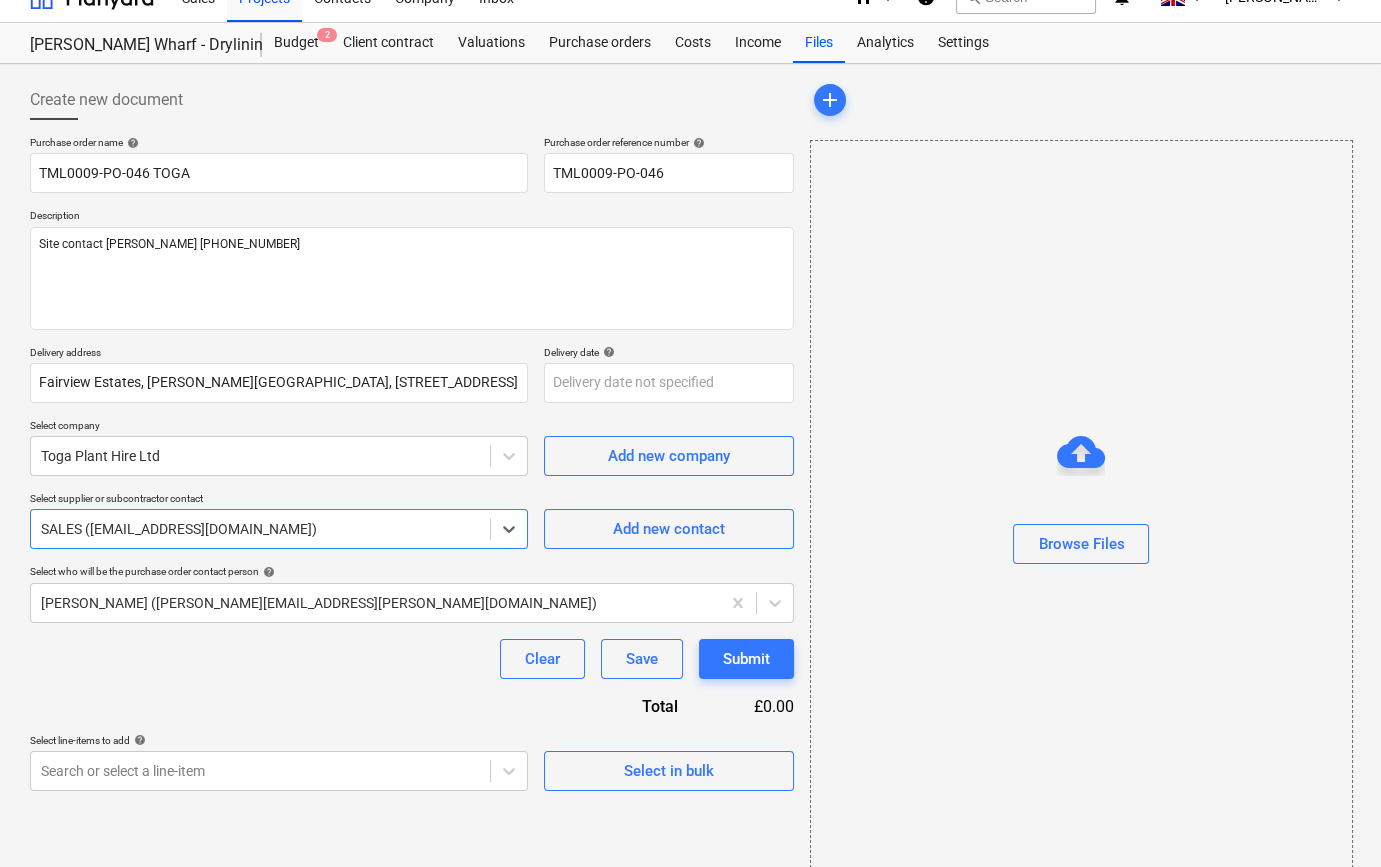 scroll, scrollTop: 43, scrollLeft: 0, axis: vertical 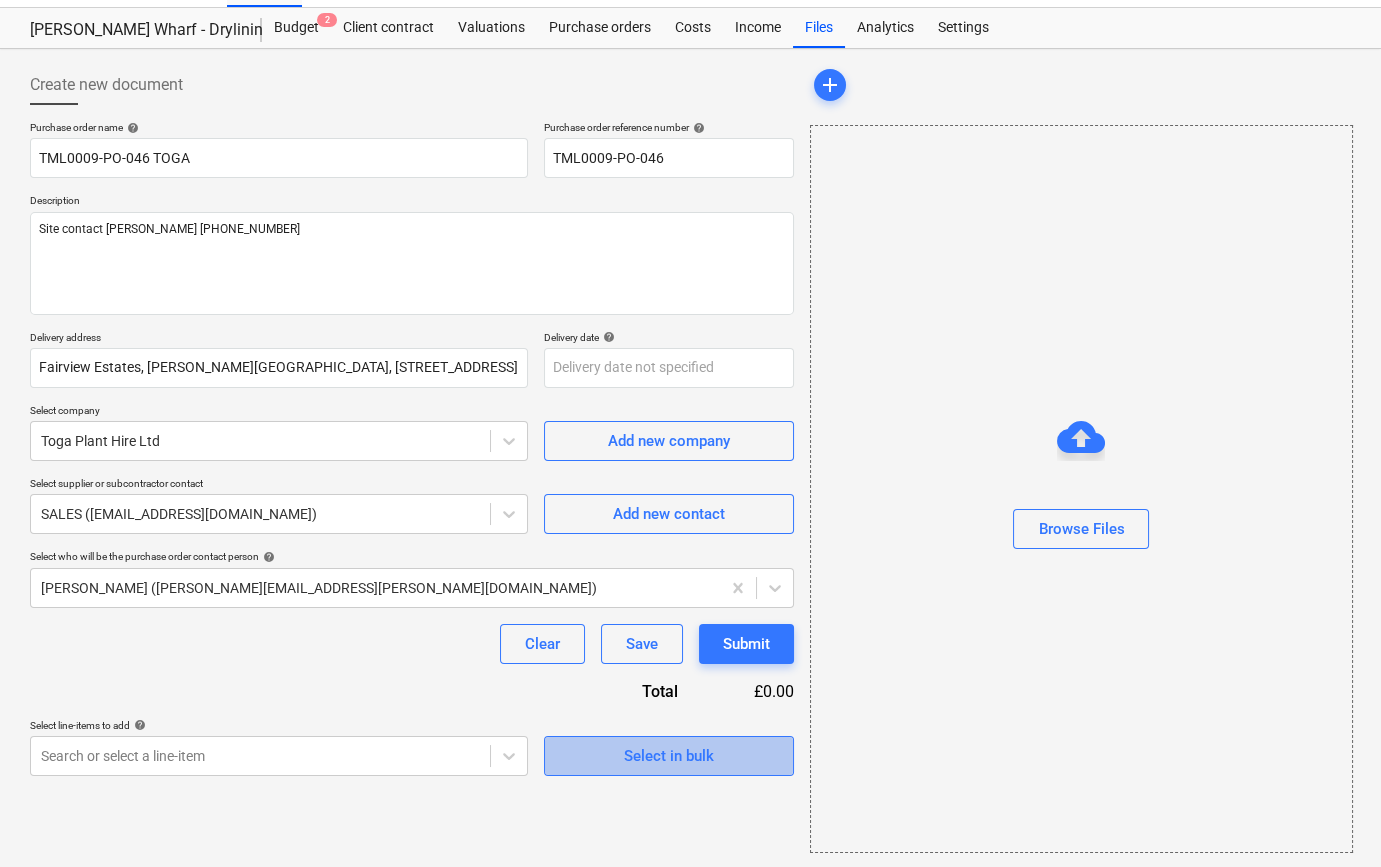 click on "Select in bulk" at bounding box center [669, 756] 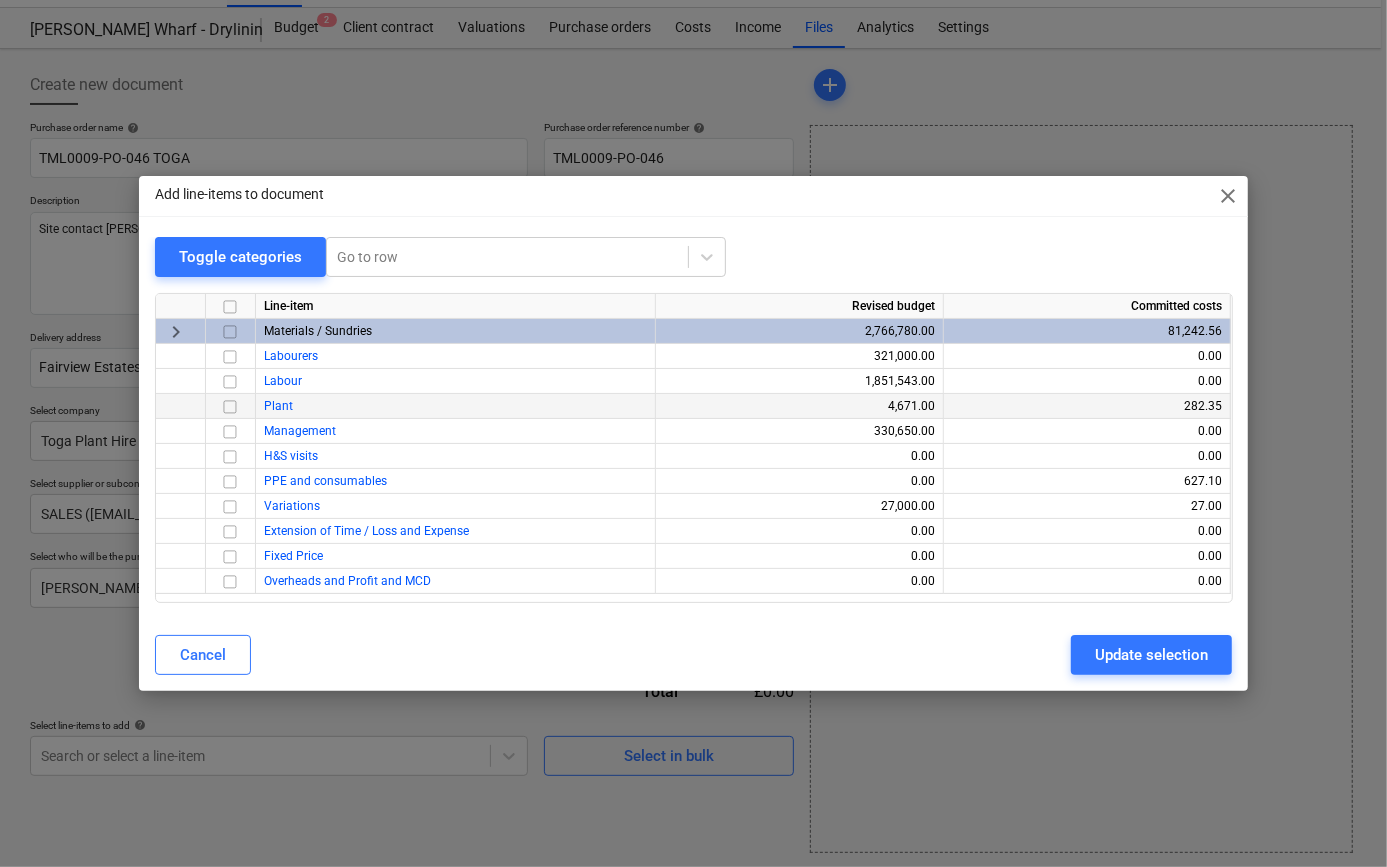 click at bounding box center (230, 407) 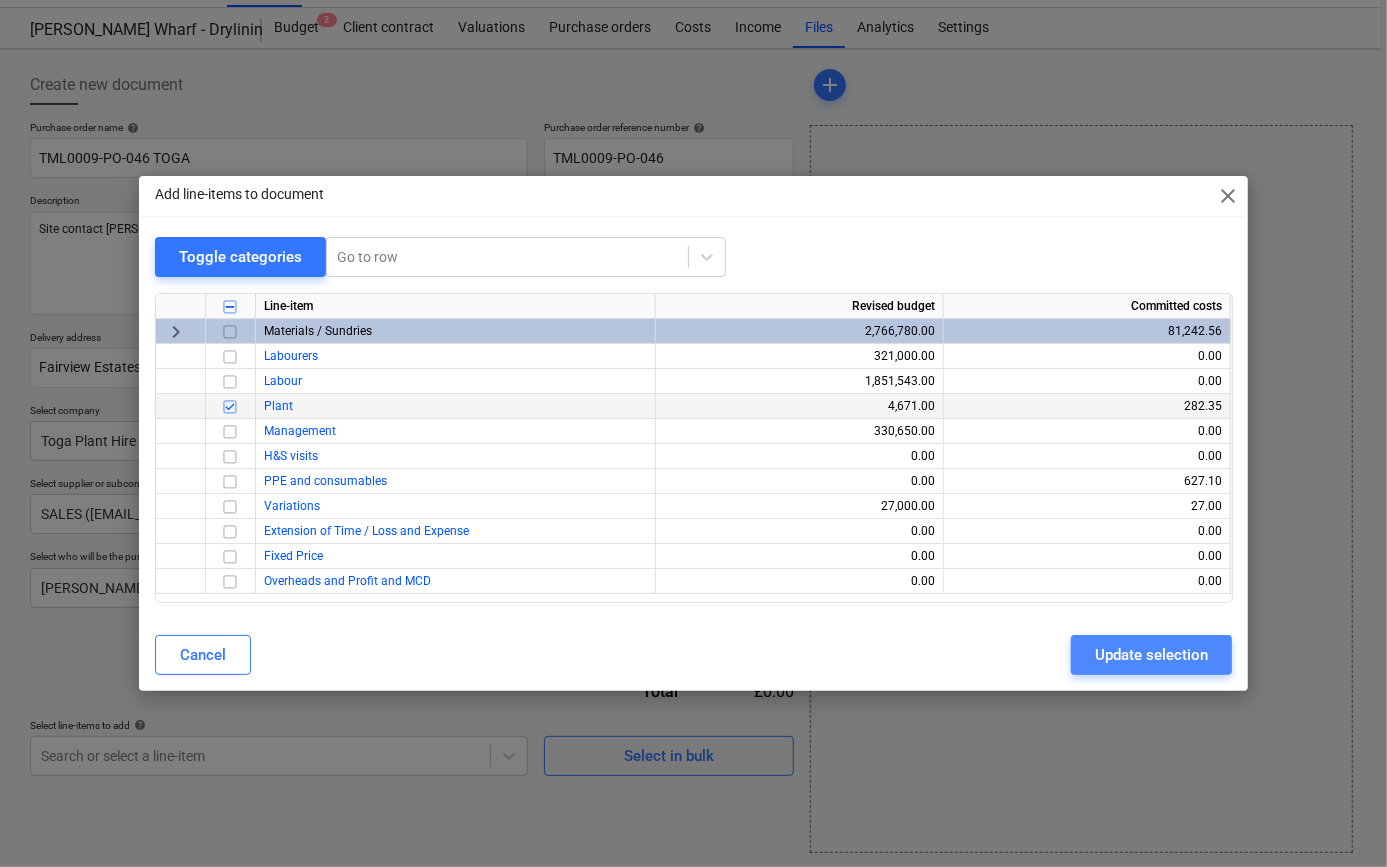 click on "Update selection" at bounding box center [1151, 655] 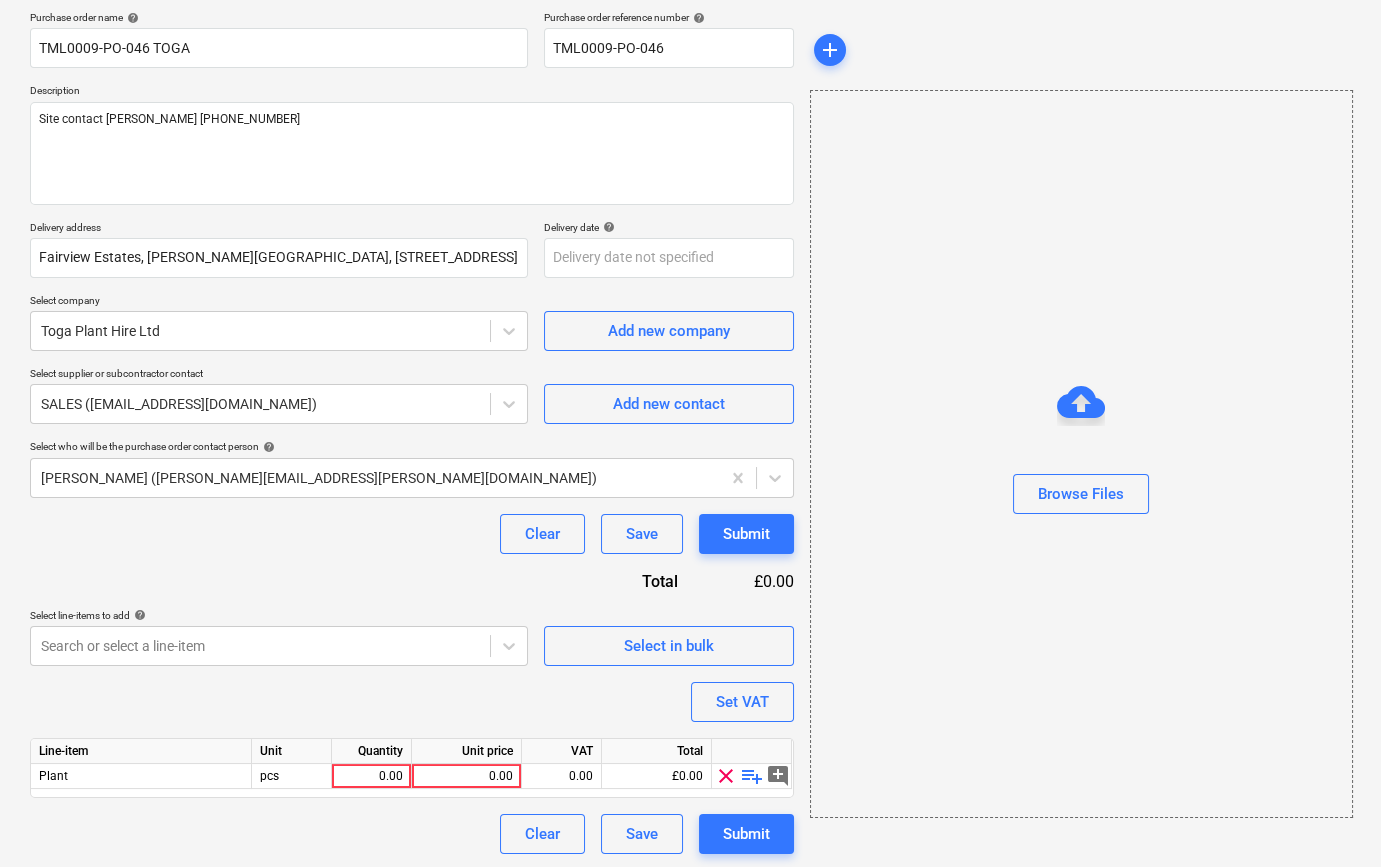 scroll, scrollTop: 155, scrollLeft: 0, axis: vertical 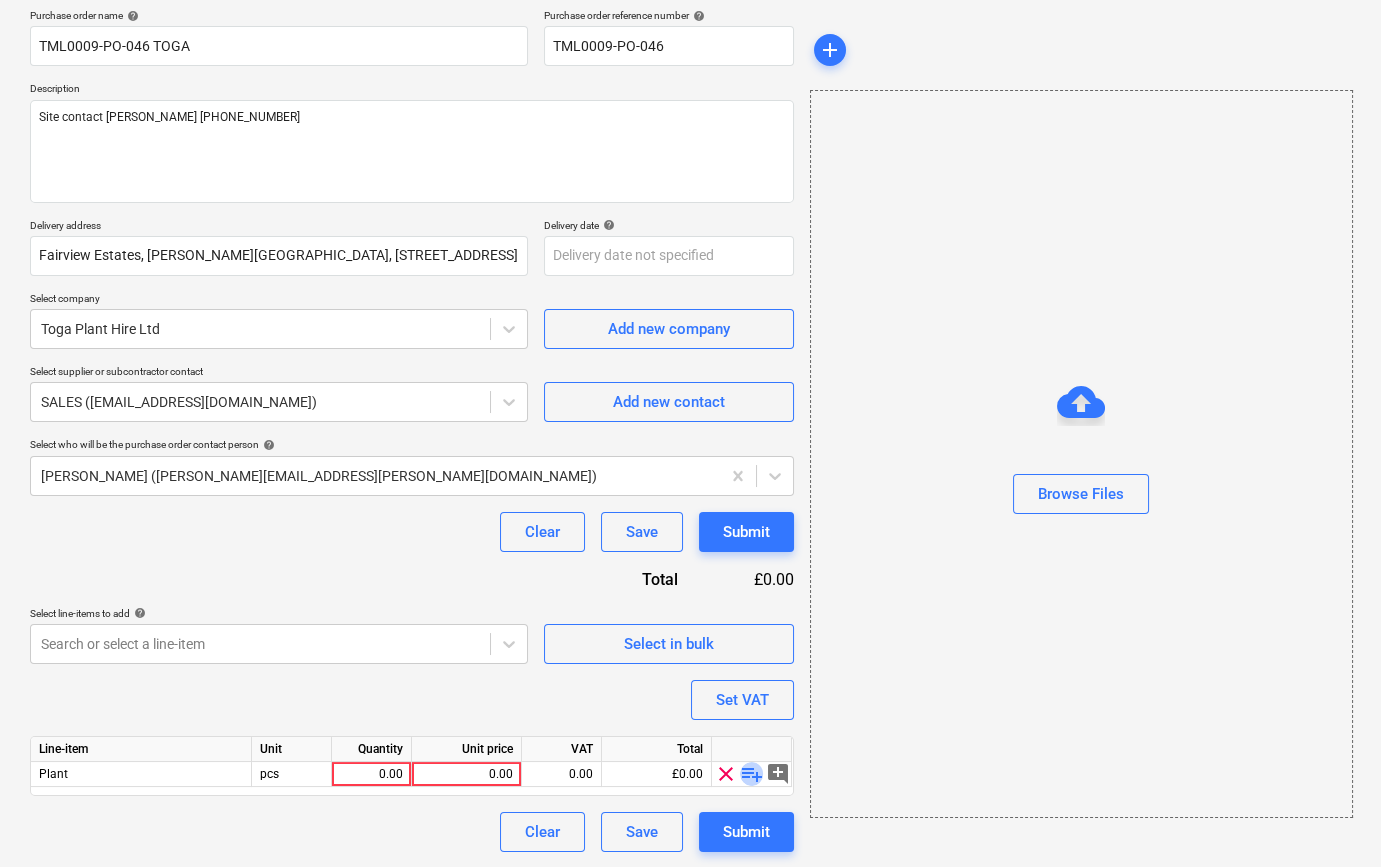 click on "playlist_add" at bounding box center [752, 774] 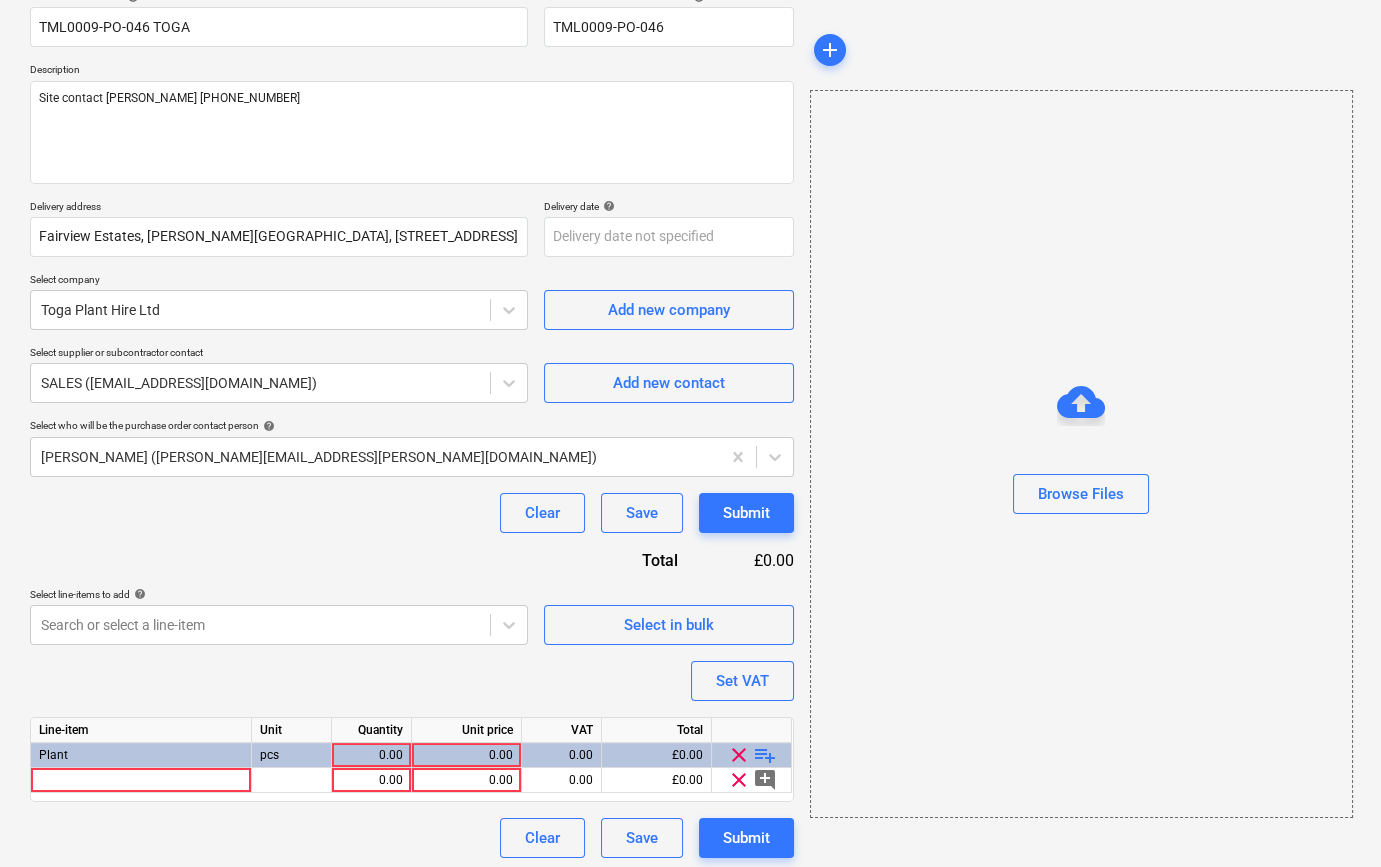 scroll, scrollTop: 180, scrollLeft: 0, axis: vertical 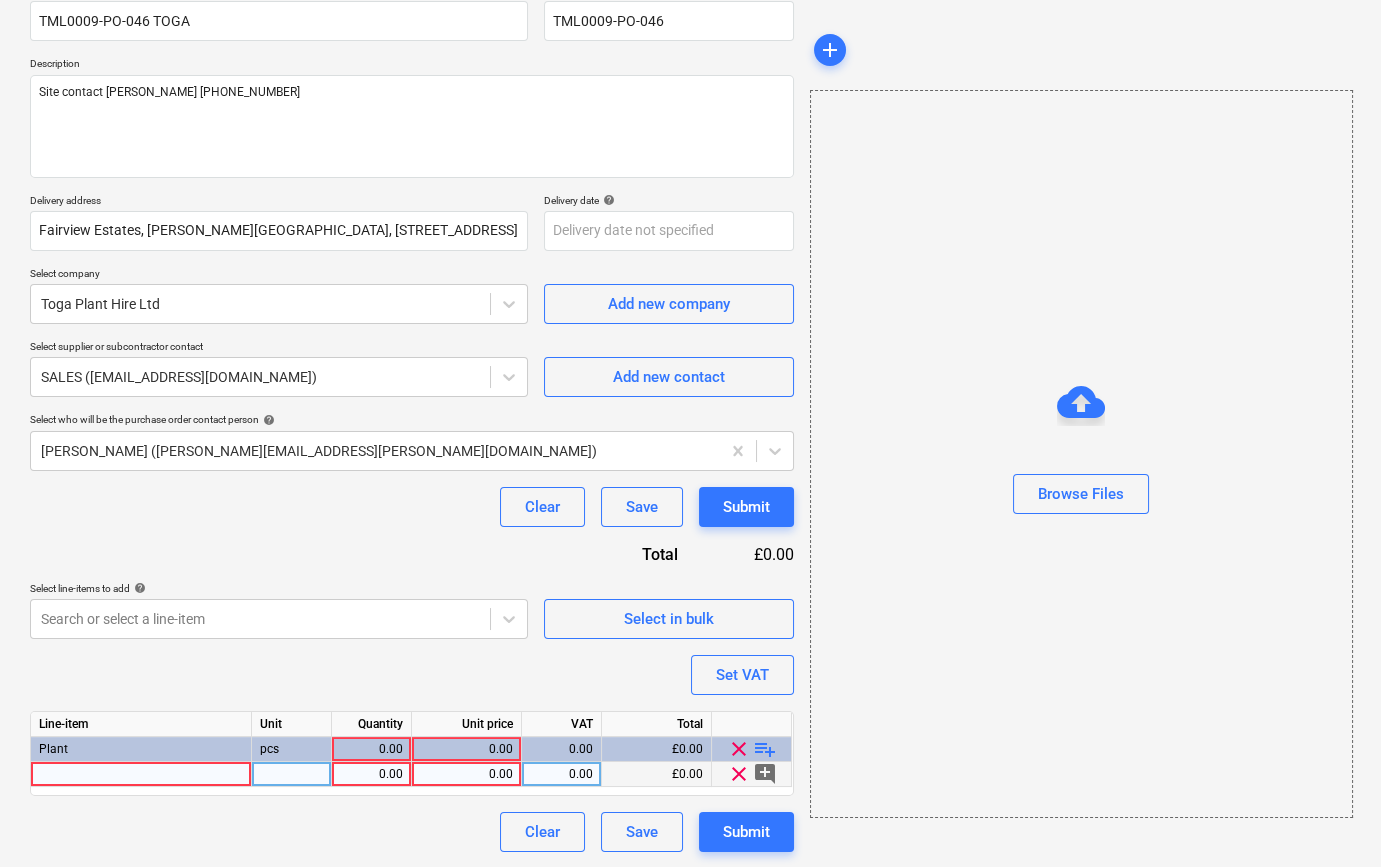 click at bounding box center [141, 774] 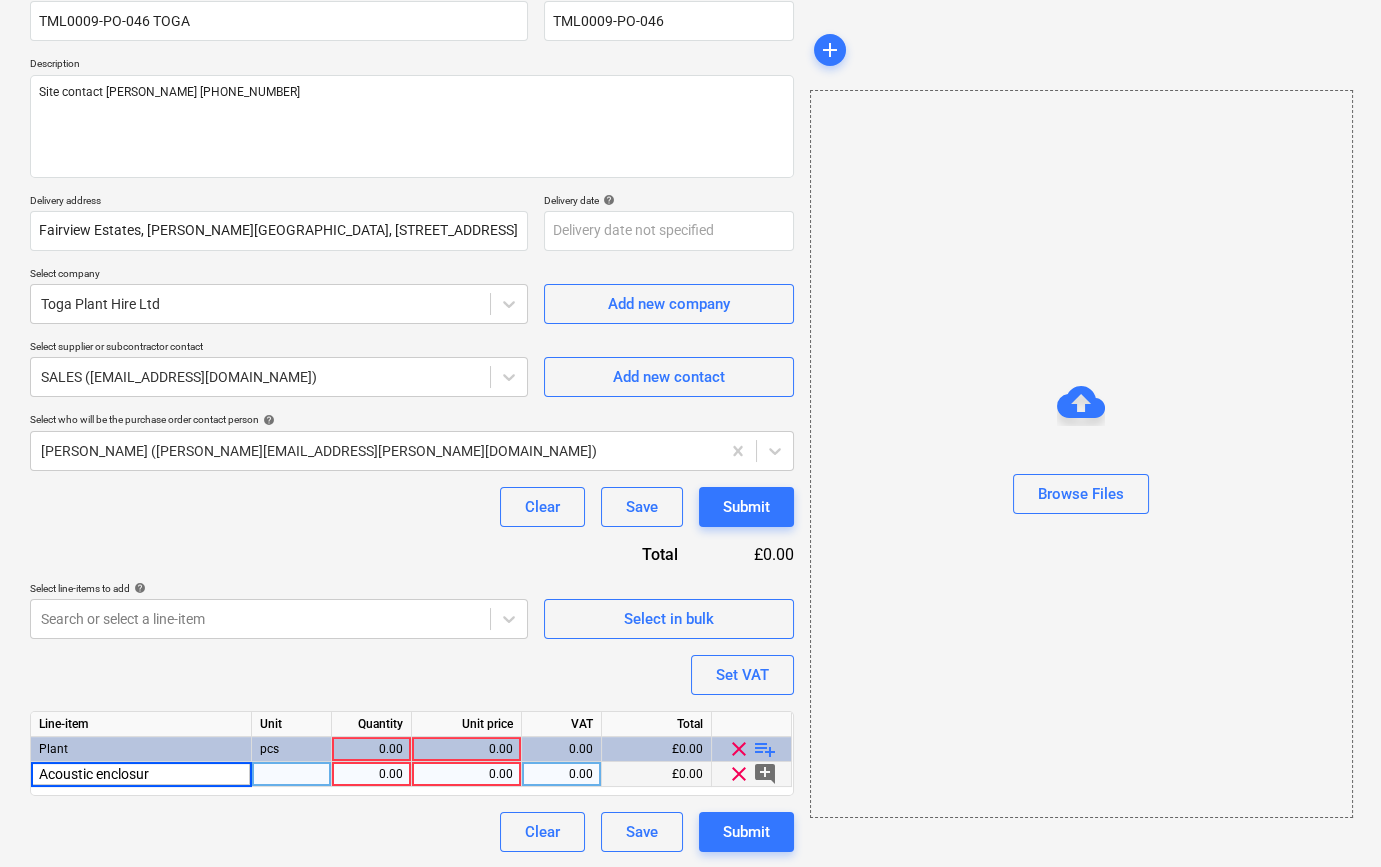 type on "Acoustic enclosure" 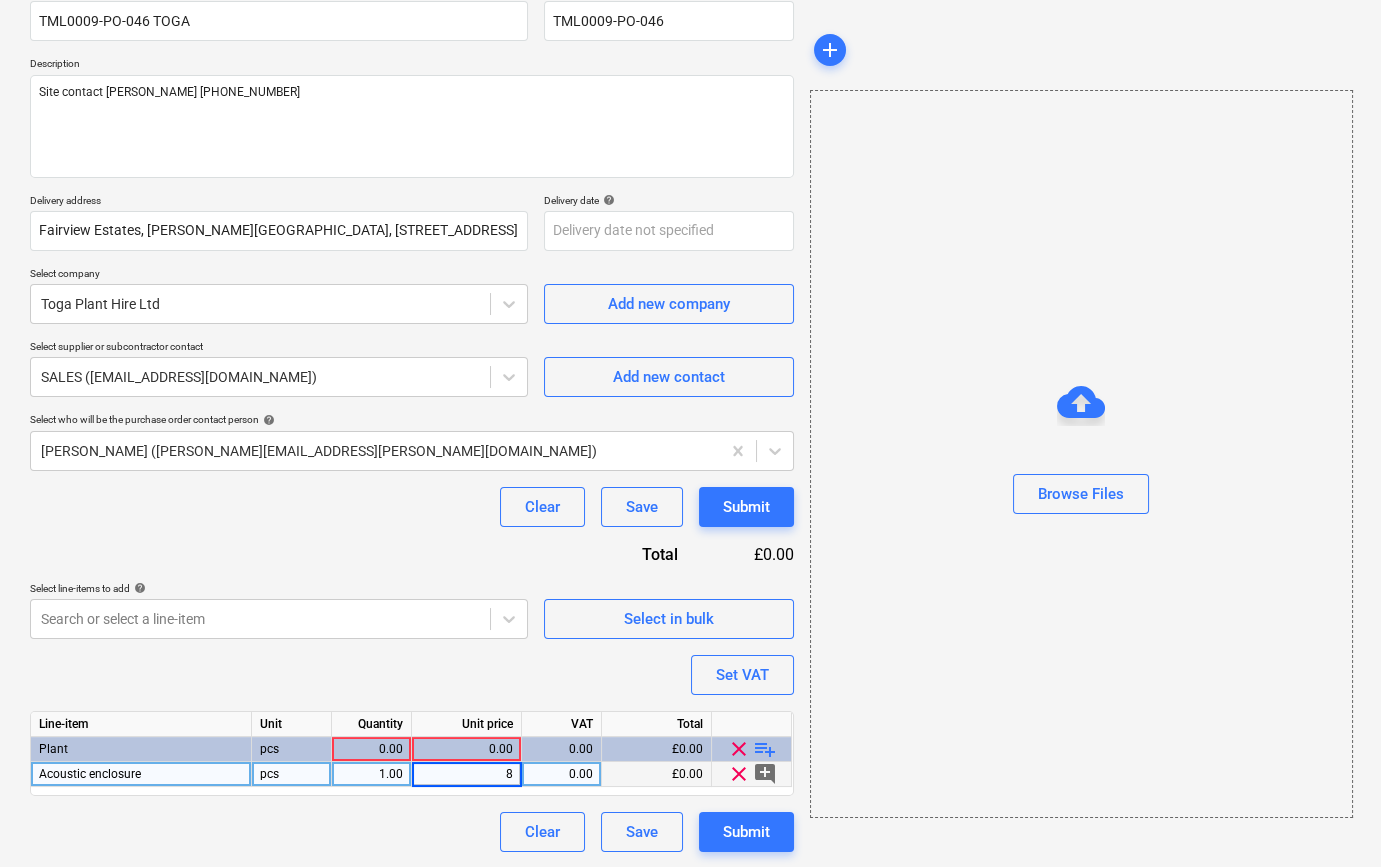 type on "85" 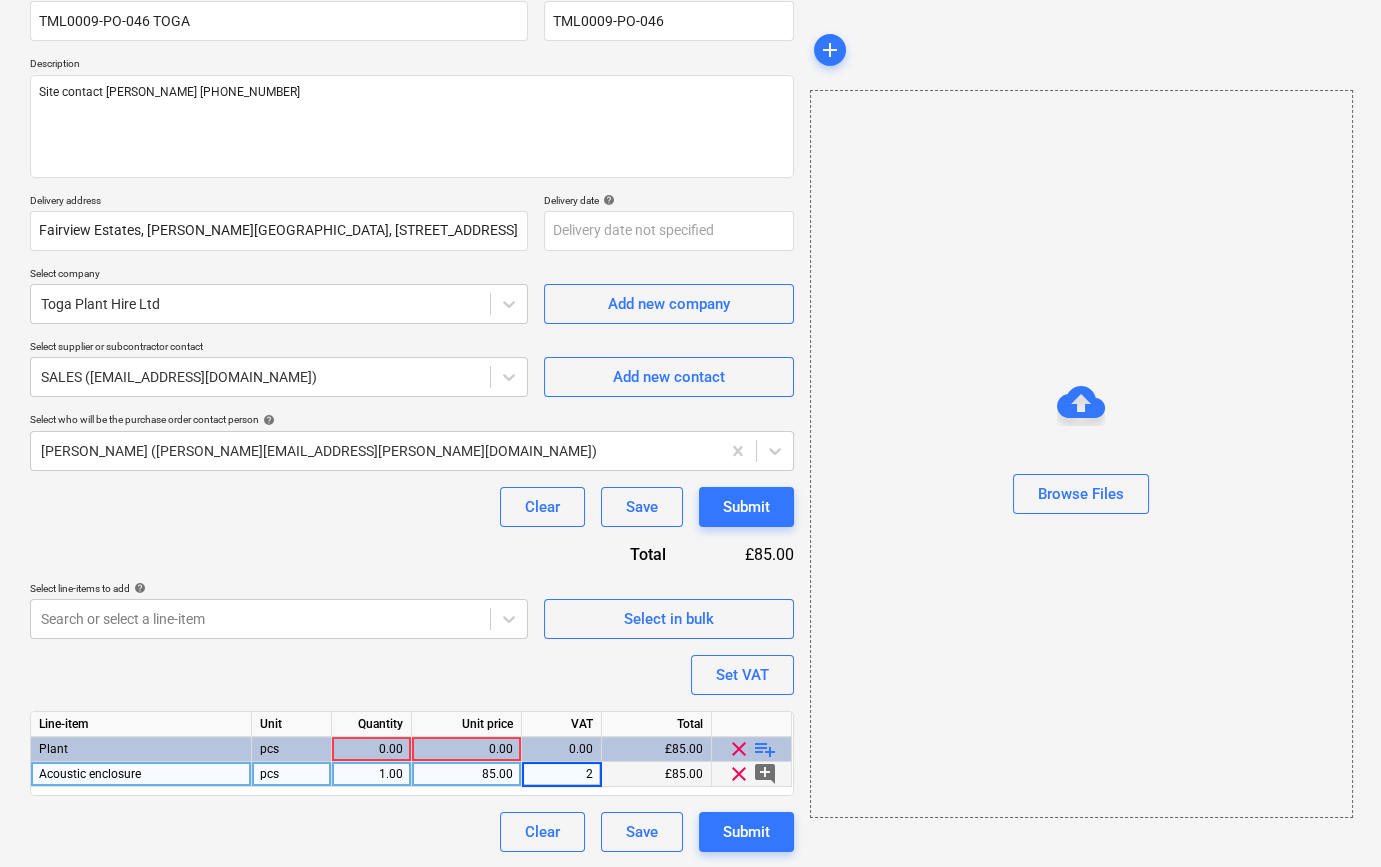 type on "20" 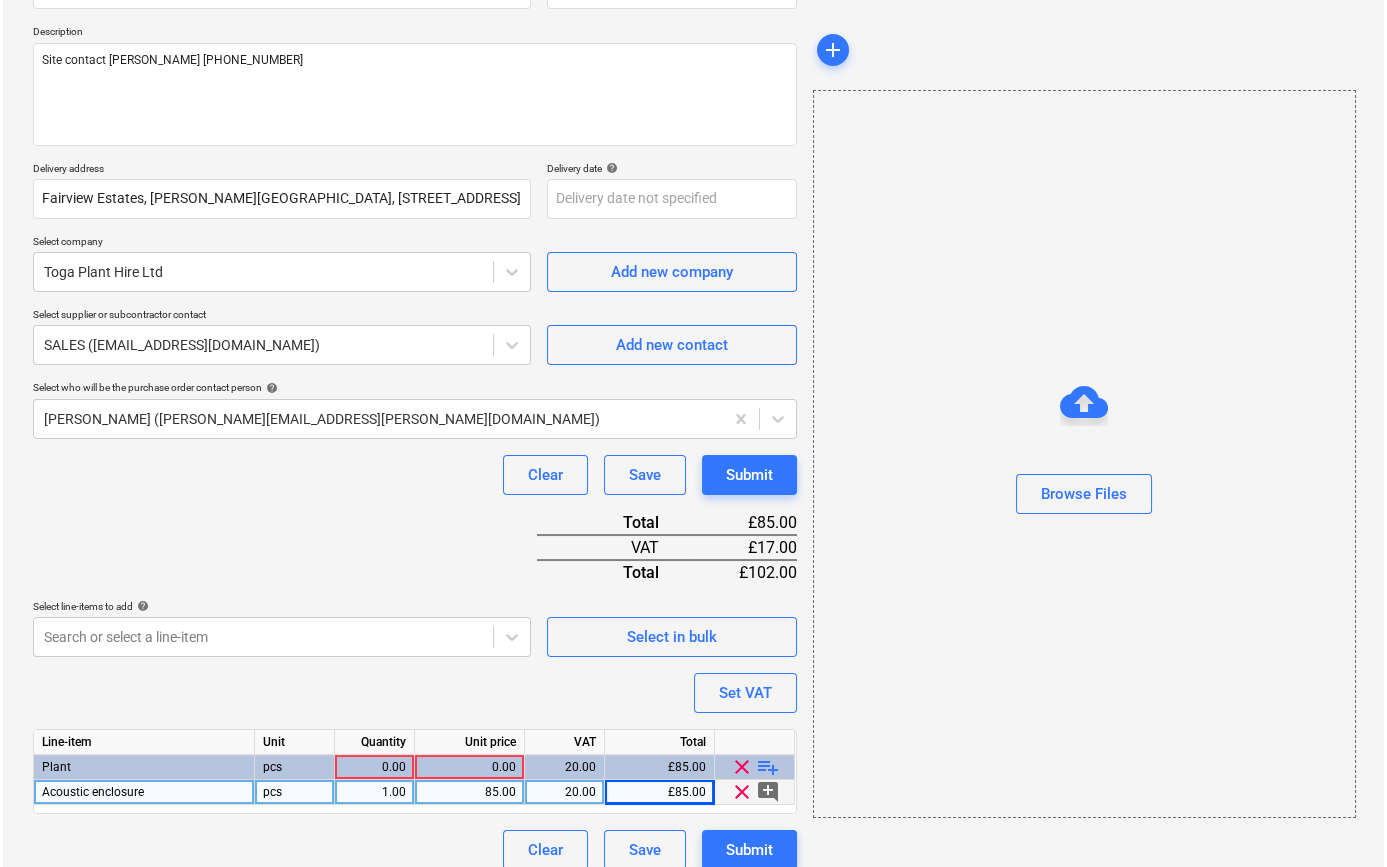 scroll, scrollTop: 230, scrollLeft: 0, axis: vertical 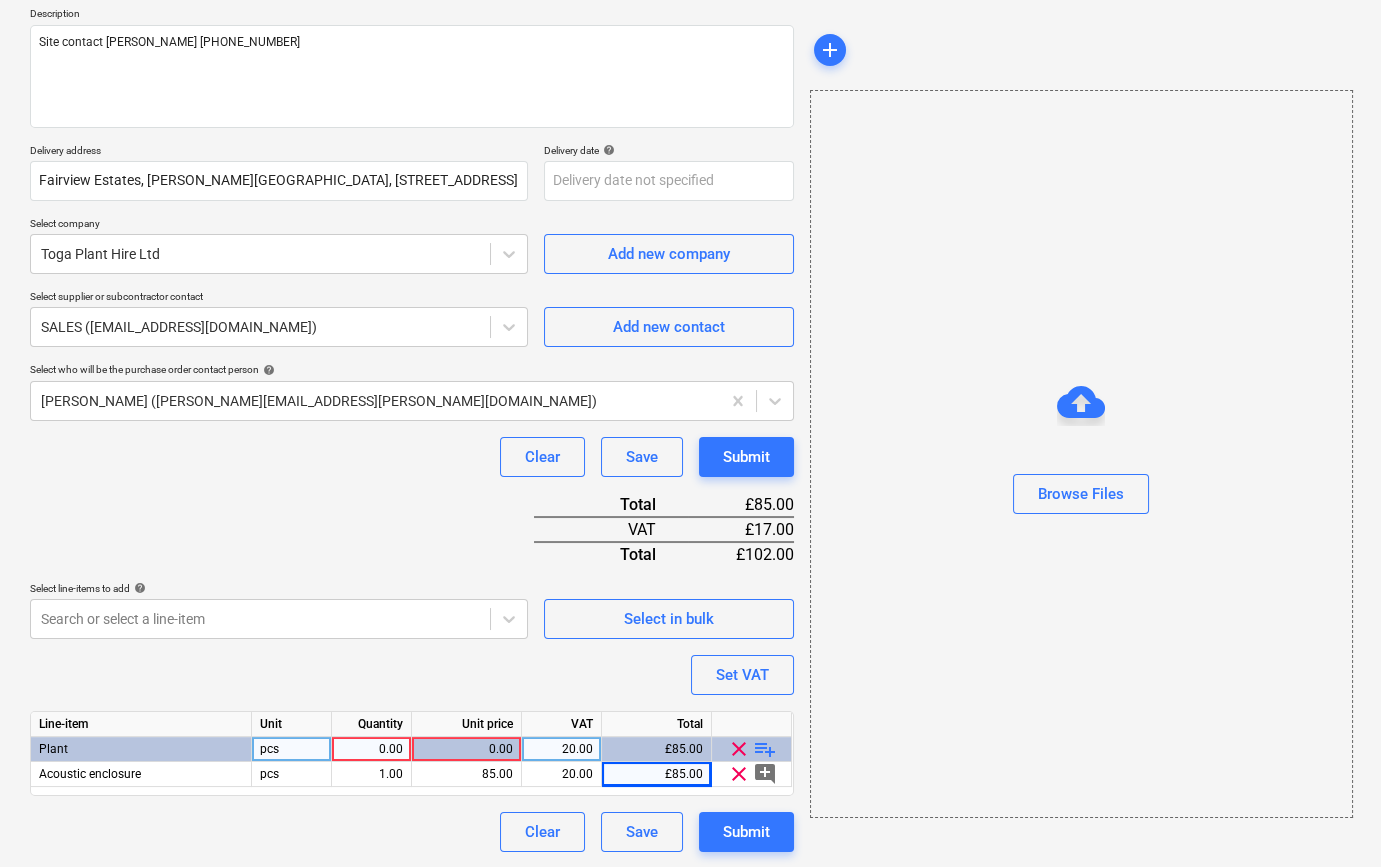 click on "0.00" at bounding box center (371, 749) 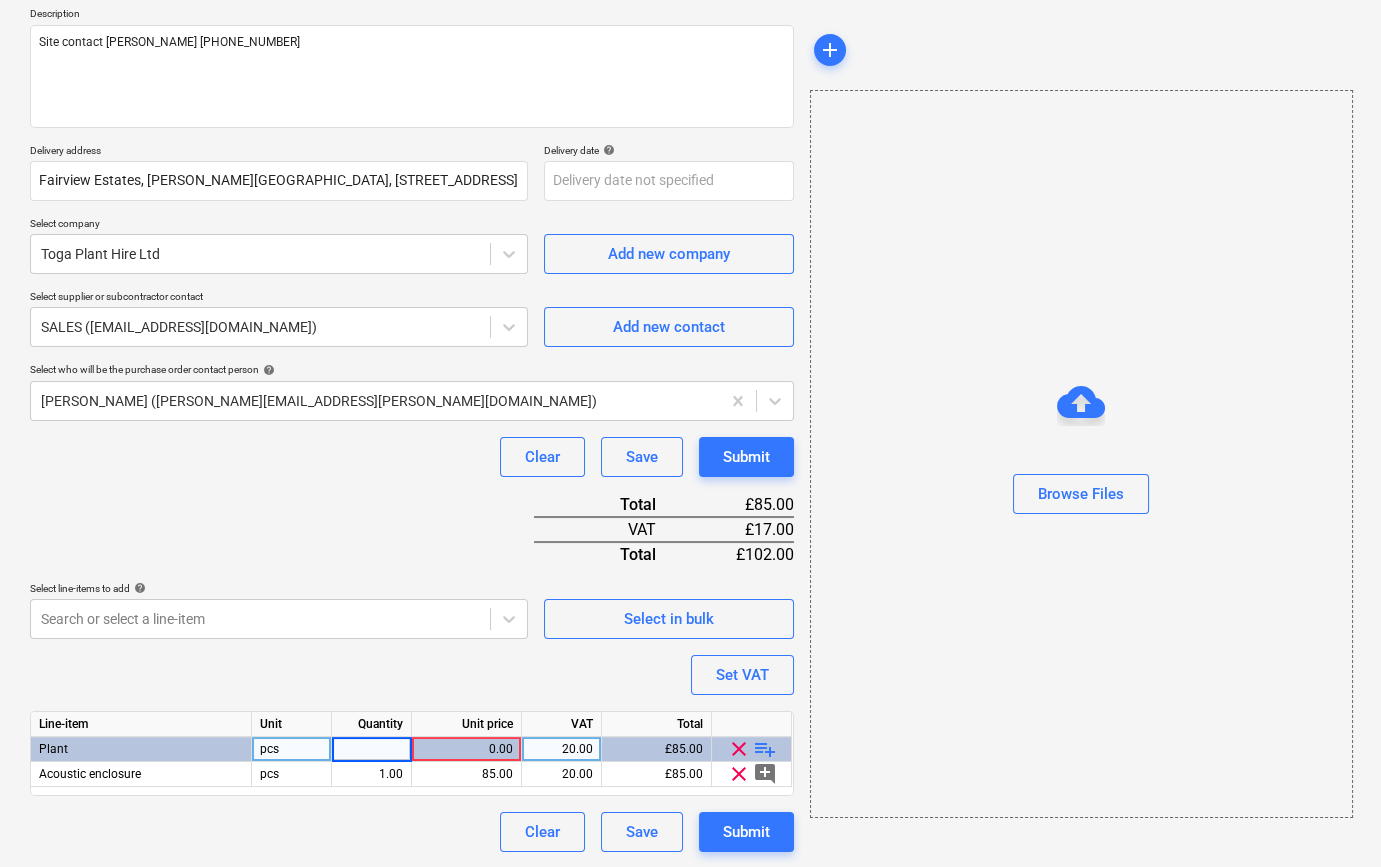 type on "1" 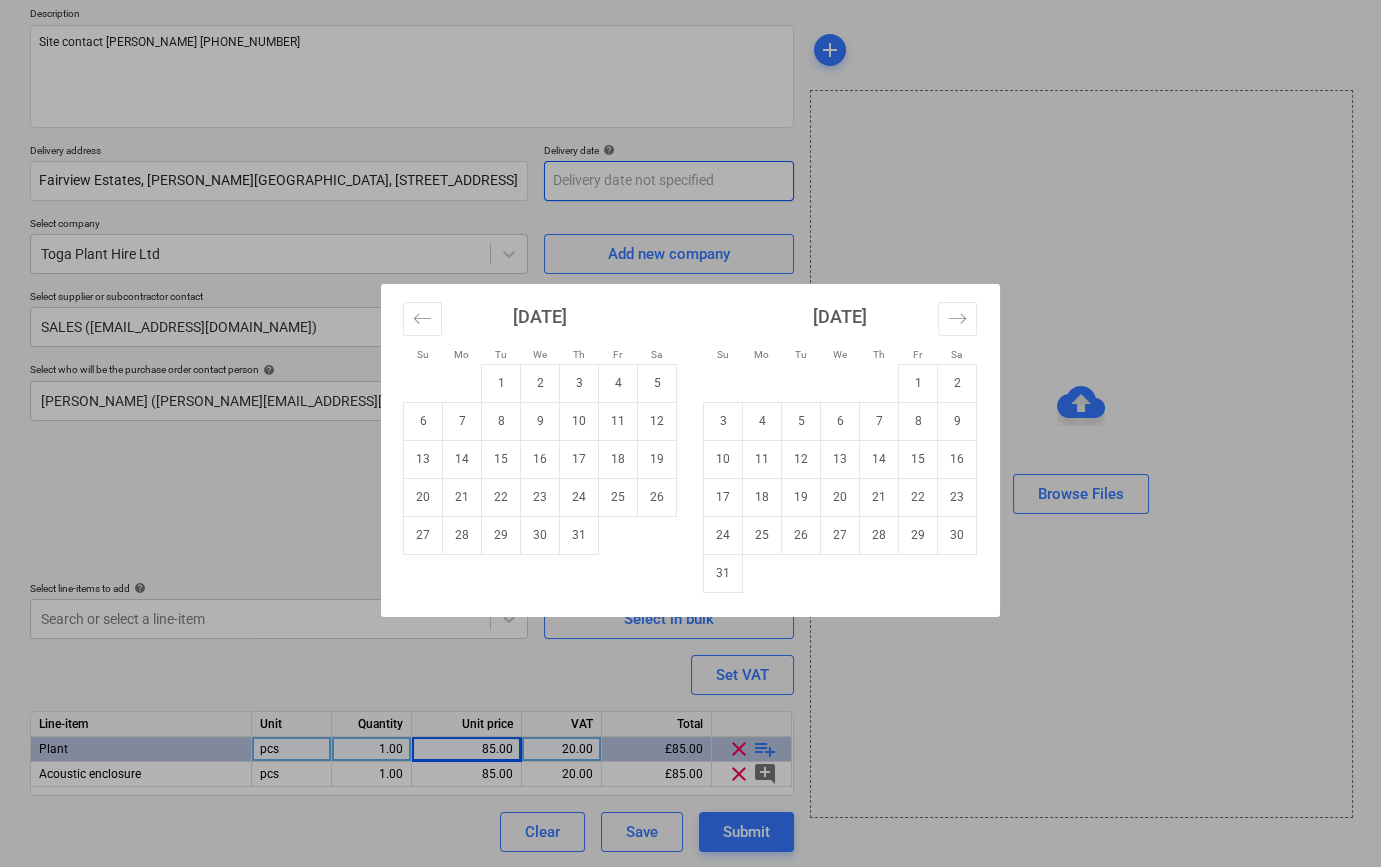 click on "Sales Projects Contacts Company Inbox 8 format_size keyboard_arrow_down help search Search notifications 0 keyboard_arrow_down [PERSON_NAME] keyboard_arrow_down [PERSON_NAME] Wharf - Drylining Budget 2 Client contract Valuations Purchase orders Costs Income Files Analytics Settings Create new document Purchase order name help TML0009-PO-046 TOGA Purchase order reference number help TML0009-PO-046 Description Site contact [PERSON_NAME] [PHONE_NUMBER] Delivery address [GEOGRAPHIC_DATA][PERSON_NAME], [STREET_ADDRESS] Delivery date help Press the down arrow key to interact with the calendar and
select a date. Press the question mark key to get the keyboard shortcuts for changing dates. Select company Toga Plant Hire Ltd   Add new company Select supplier or subcontractor contact SALES  ([EMAIL_ADDRESS][DOMAIN_NAME]) Add new contact Select who will be the purchase order contact person help [PERSON_NAME] ([PERSON_NAME][EMAIL_ADDRESS][PERSON_NAME][DOMAIN_NAME]) Clear Save Submit Total £85.00 VAT £17.00 Total £102.00 help x" at bounding box center (690, 203) 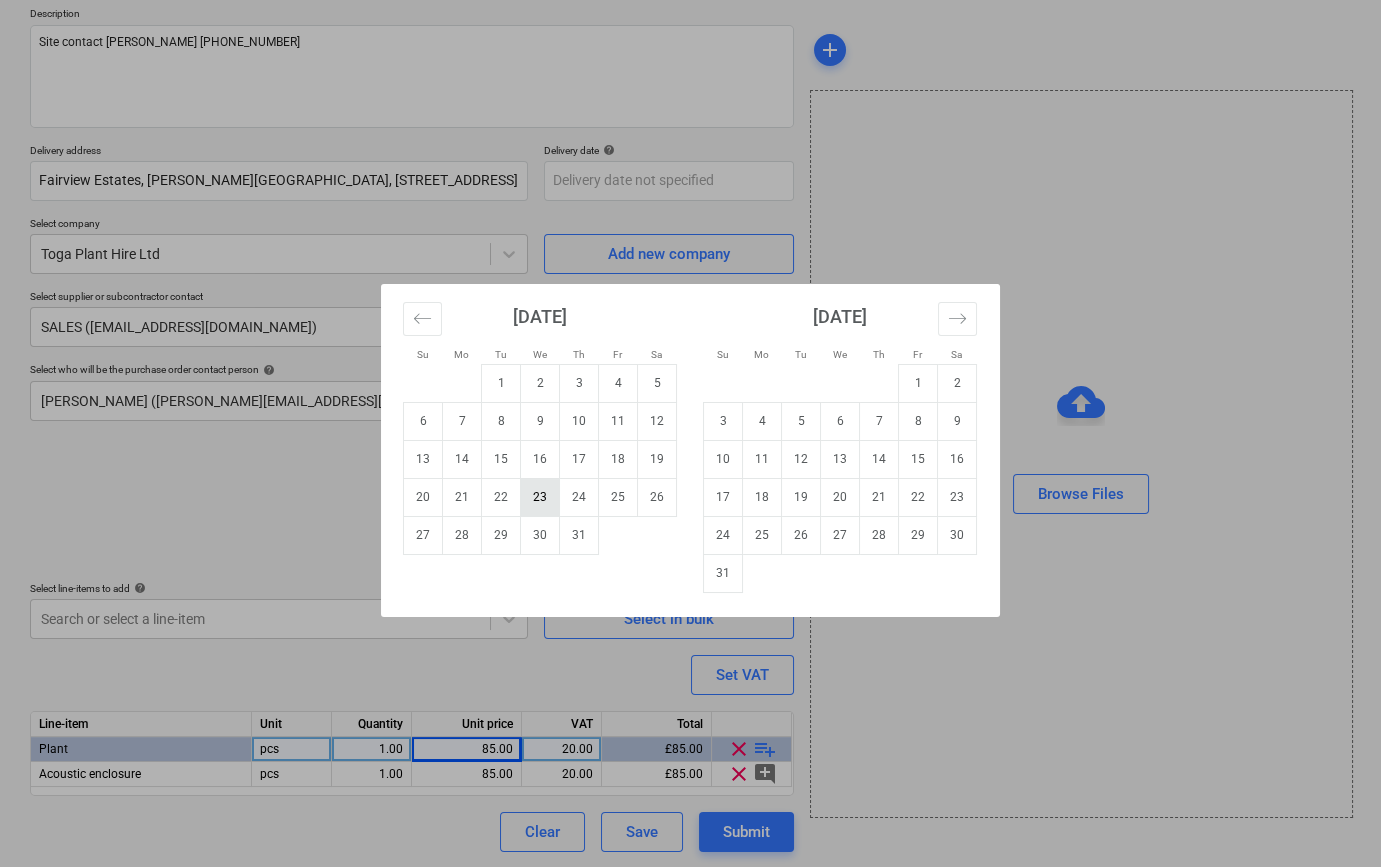 click on "23" at bounding box center [540, 497] 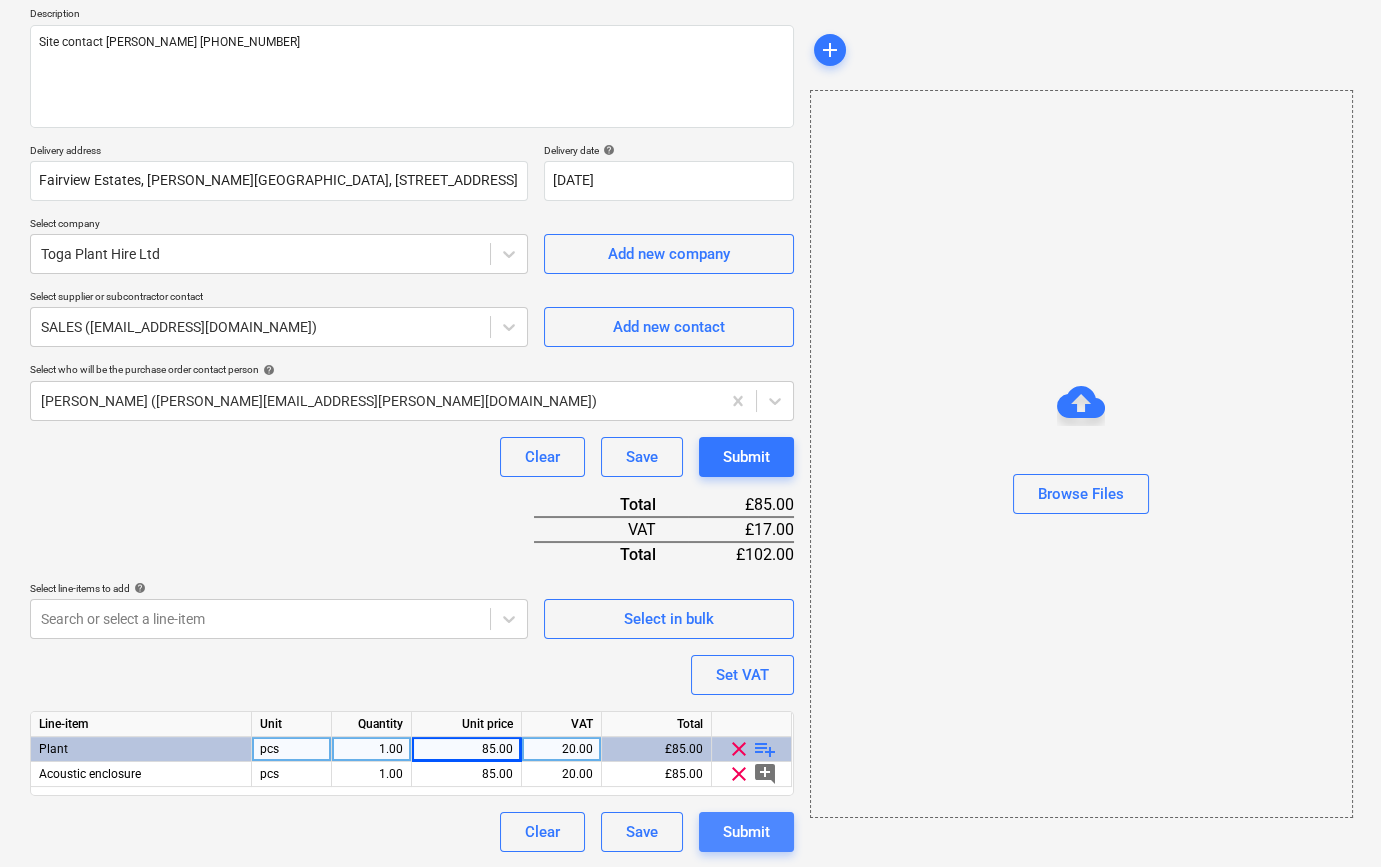 click on "Submit" at bounding box center [746, 832] 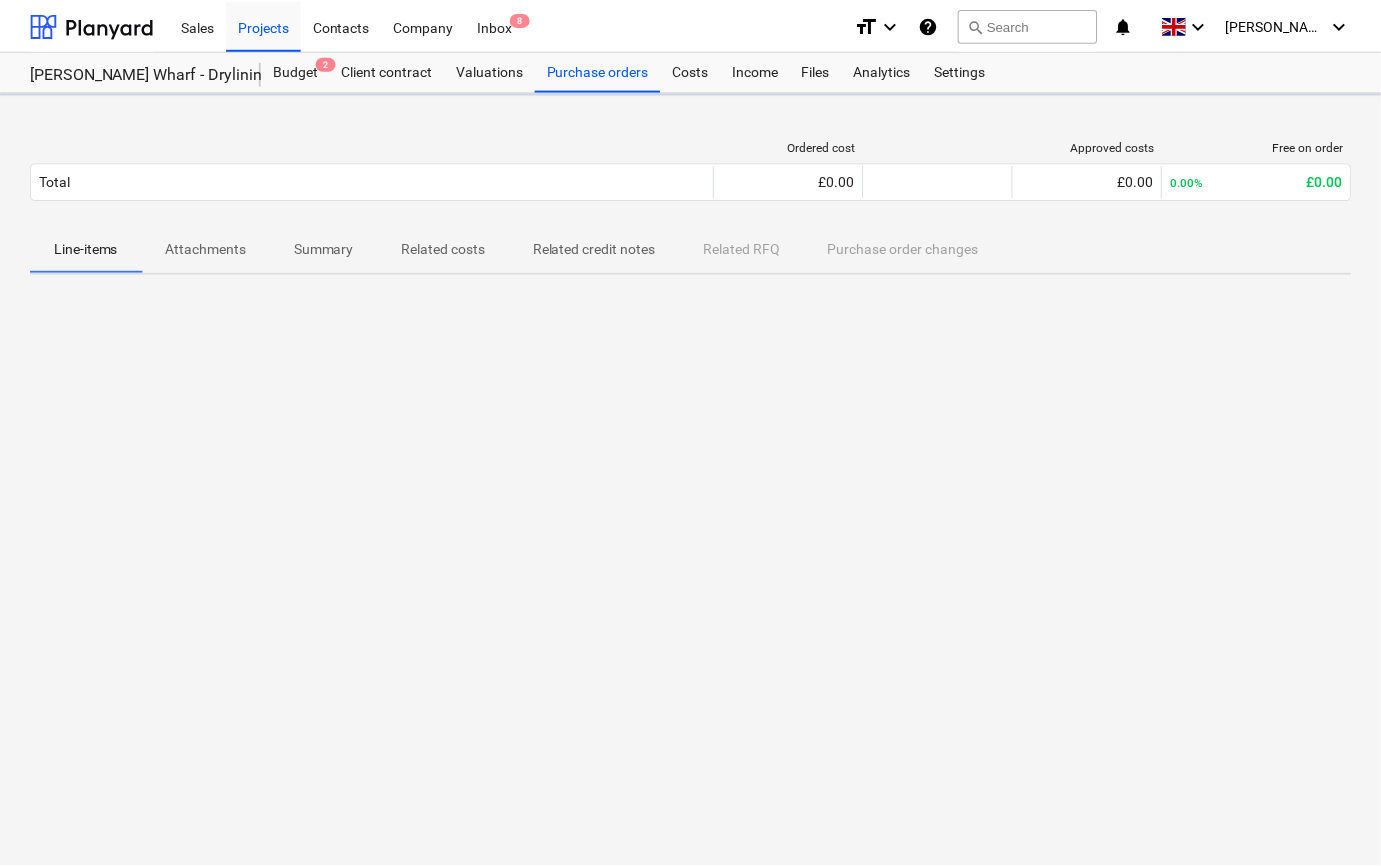 scroll, scrollTop: 0, scrollLeft: 0, axis: both 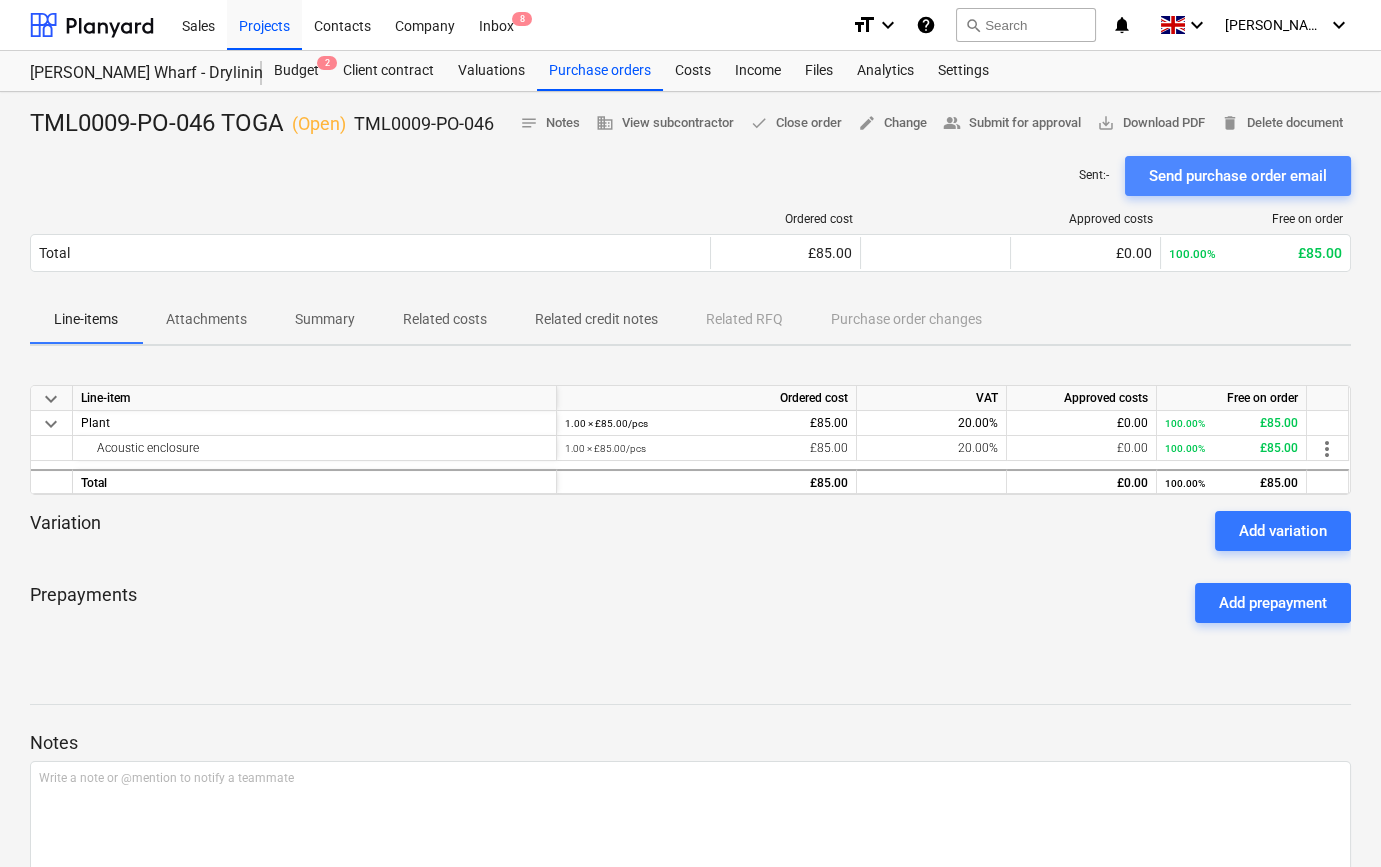click on "Send purchase order email" at bounding box center [1238, 176] 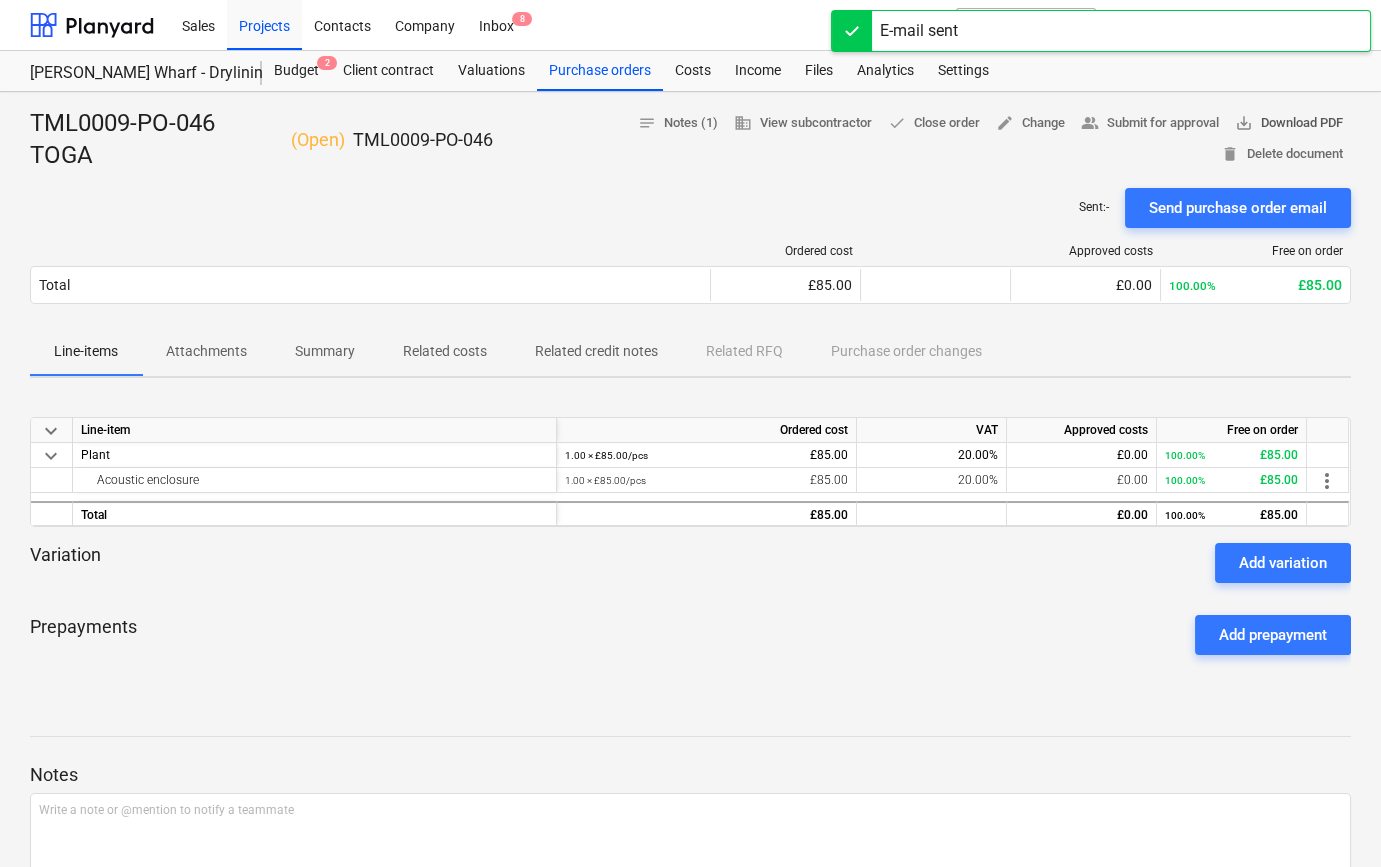 click on "save_alt Download PDF" at bounding box center (1289, 123) 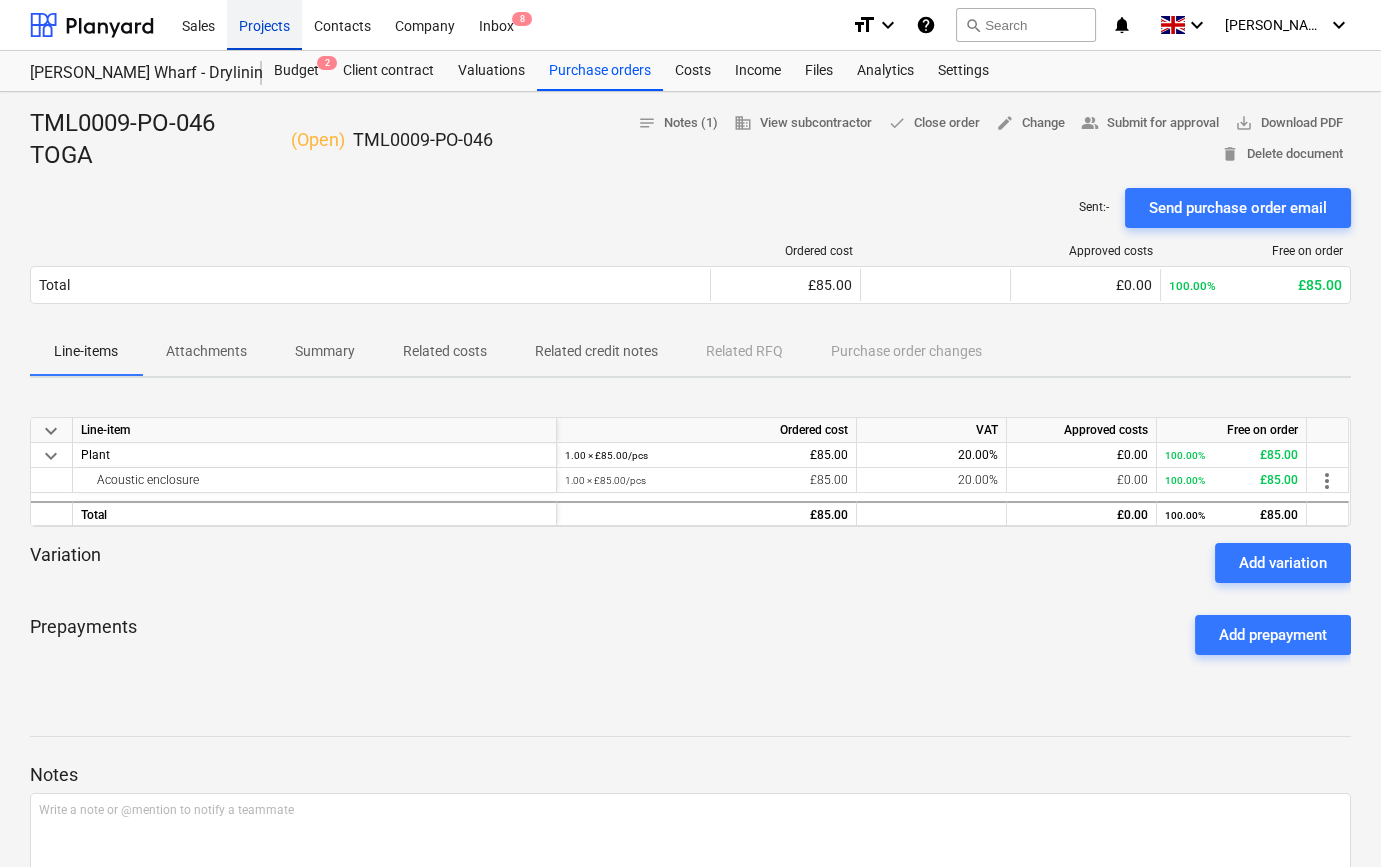 click on "Projects" at bounding box center [264, 24] 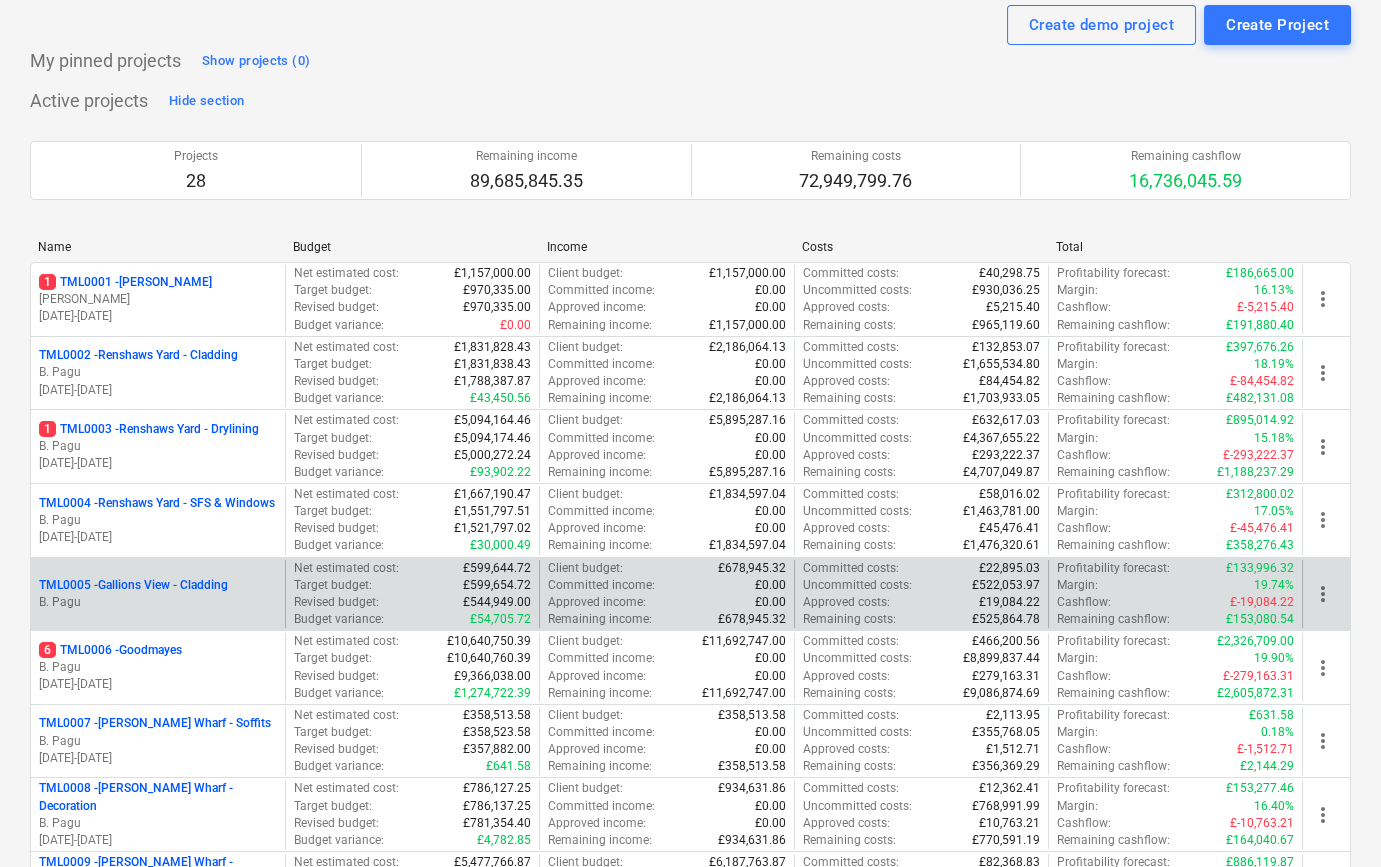 scroll, scrollTop: 90, scrollLeft: 0, axis: vertical 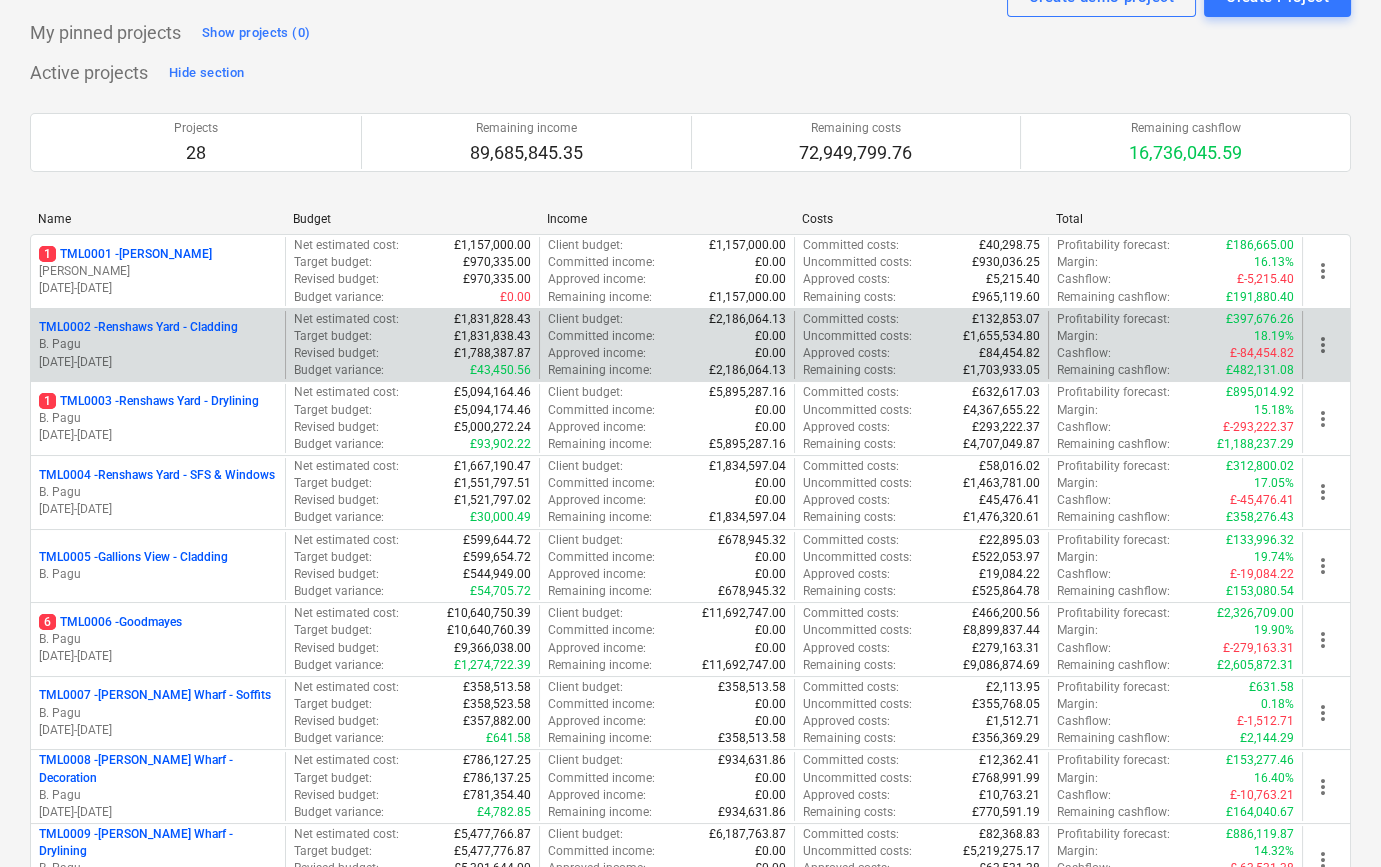 click on "B. Pagu" at bounding box center [158, 344] 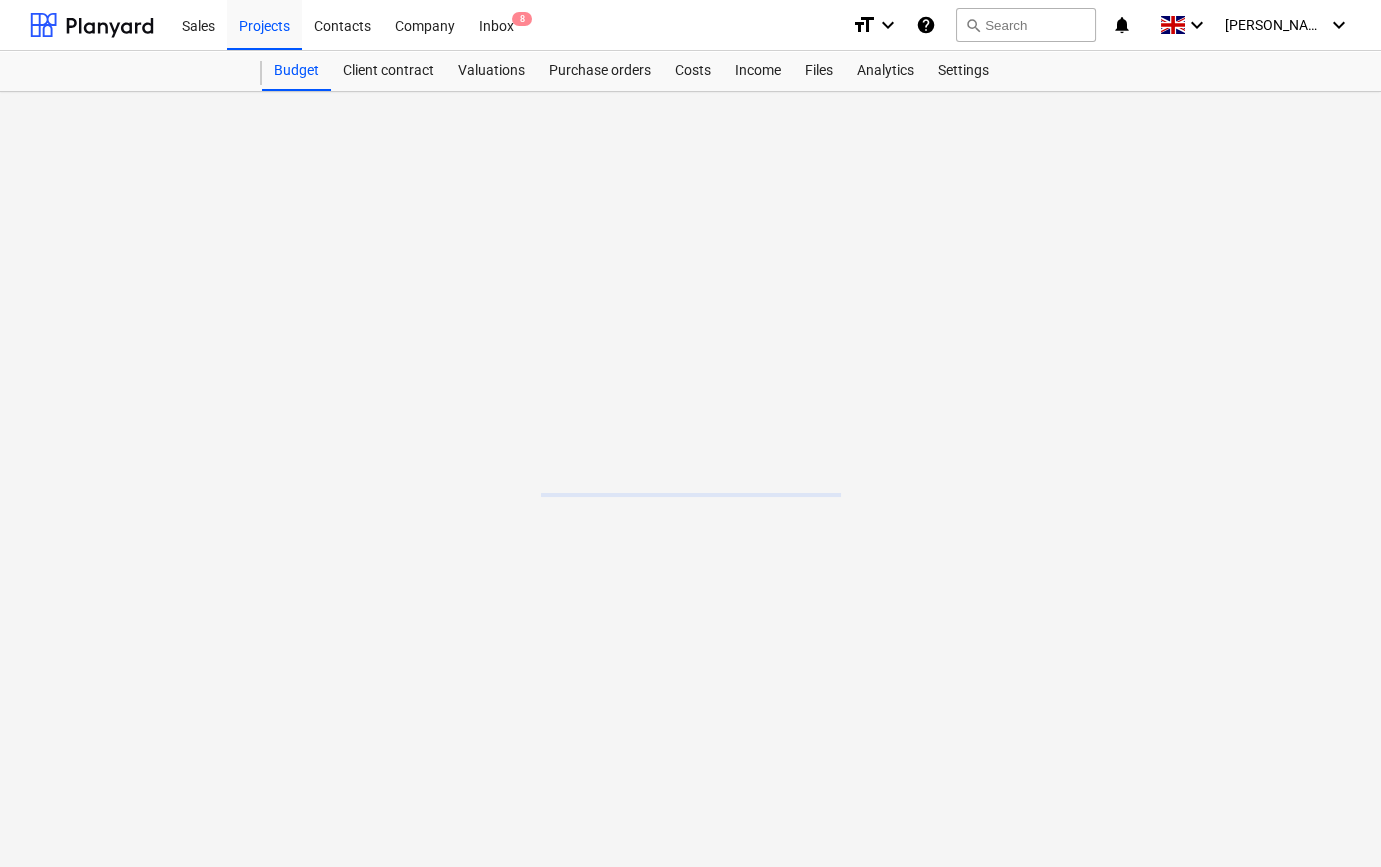 scroll, scrollTop: 0, scrollLeft: 0, axis: both 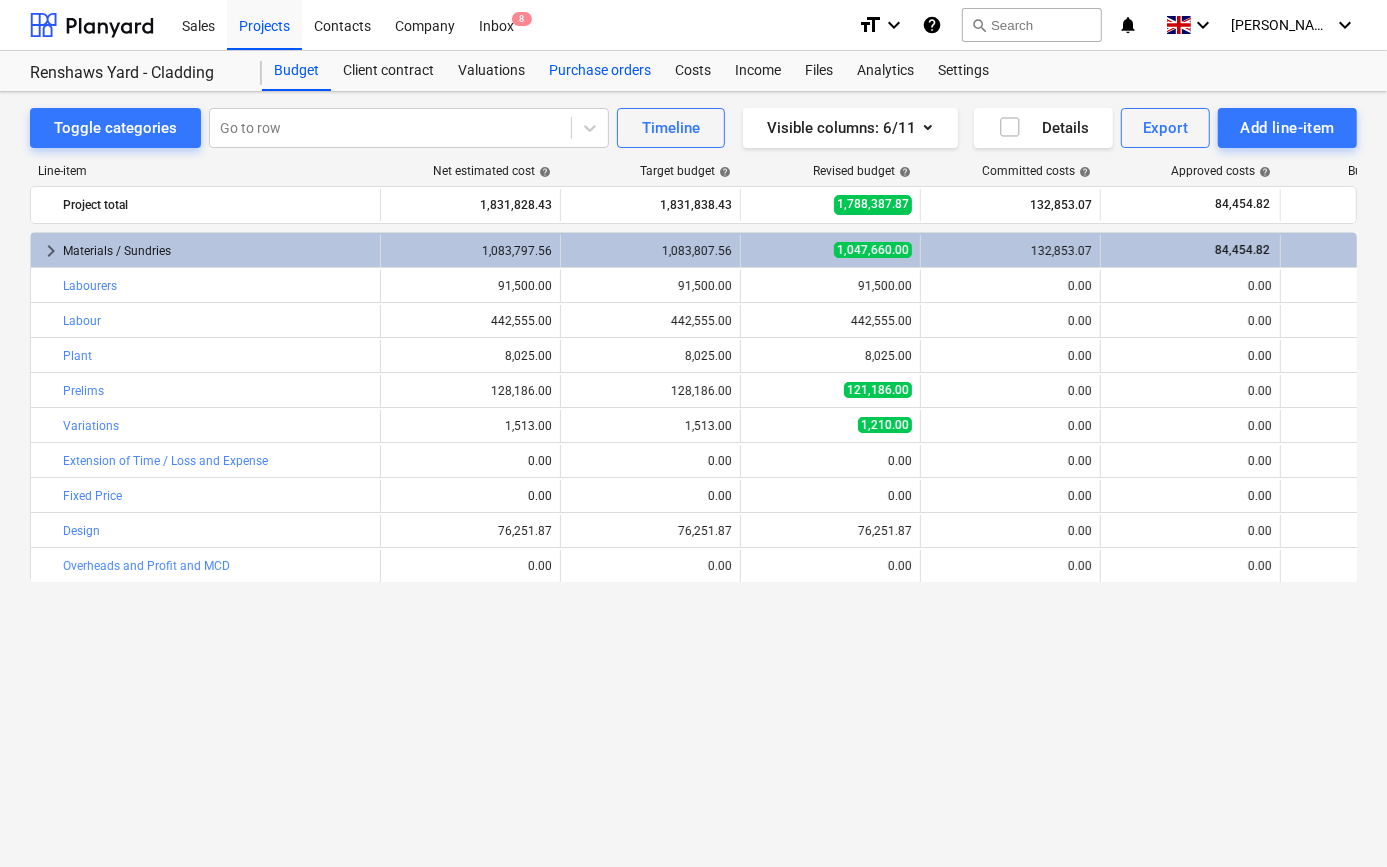 click on "Purchase orders" at bounding box center (600, 71) 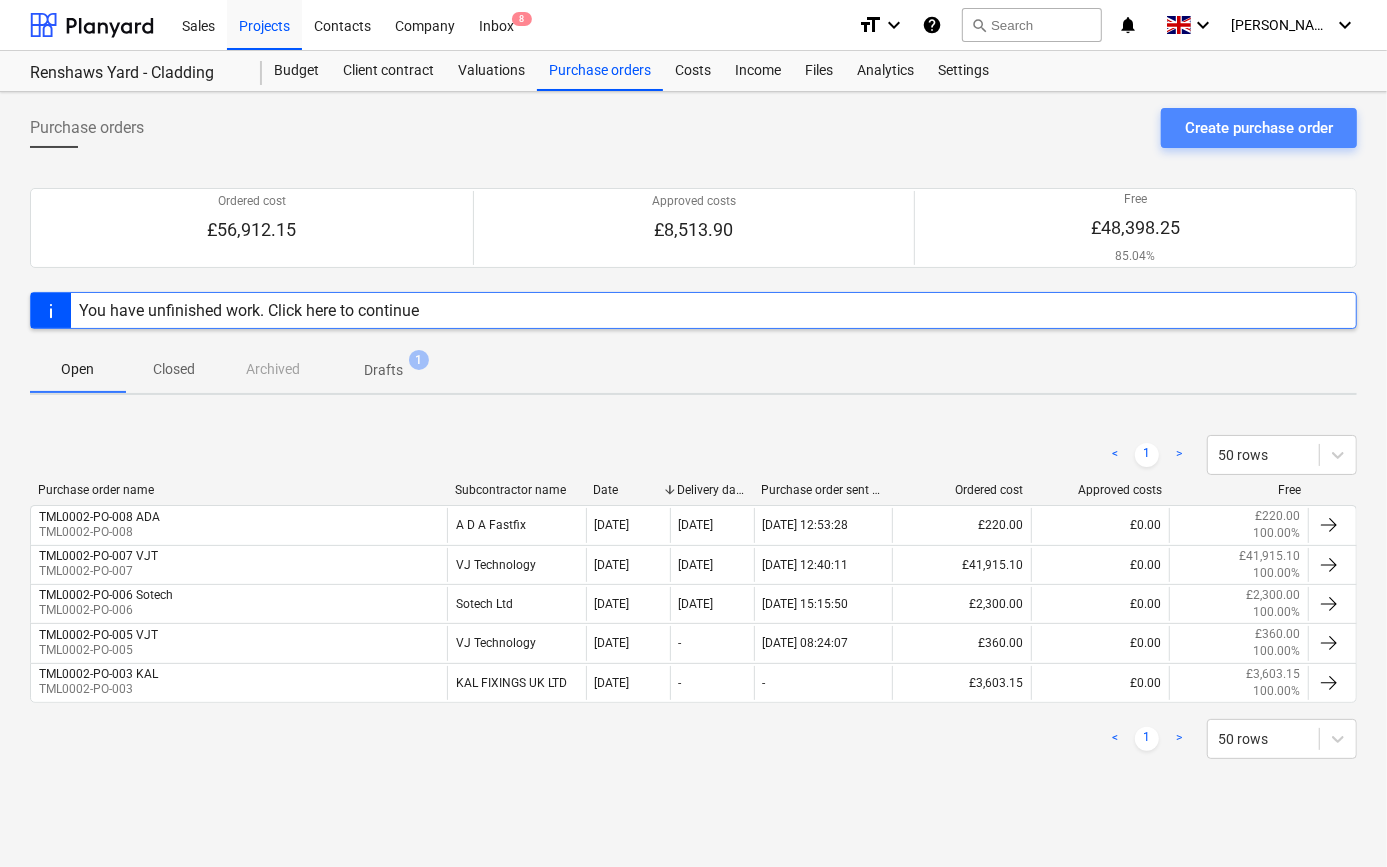 click on "Create purchase order" at bounding box center [1259, 128] 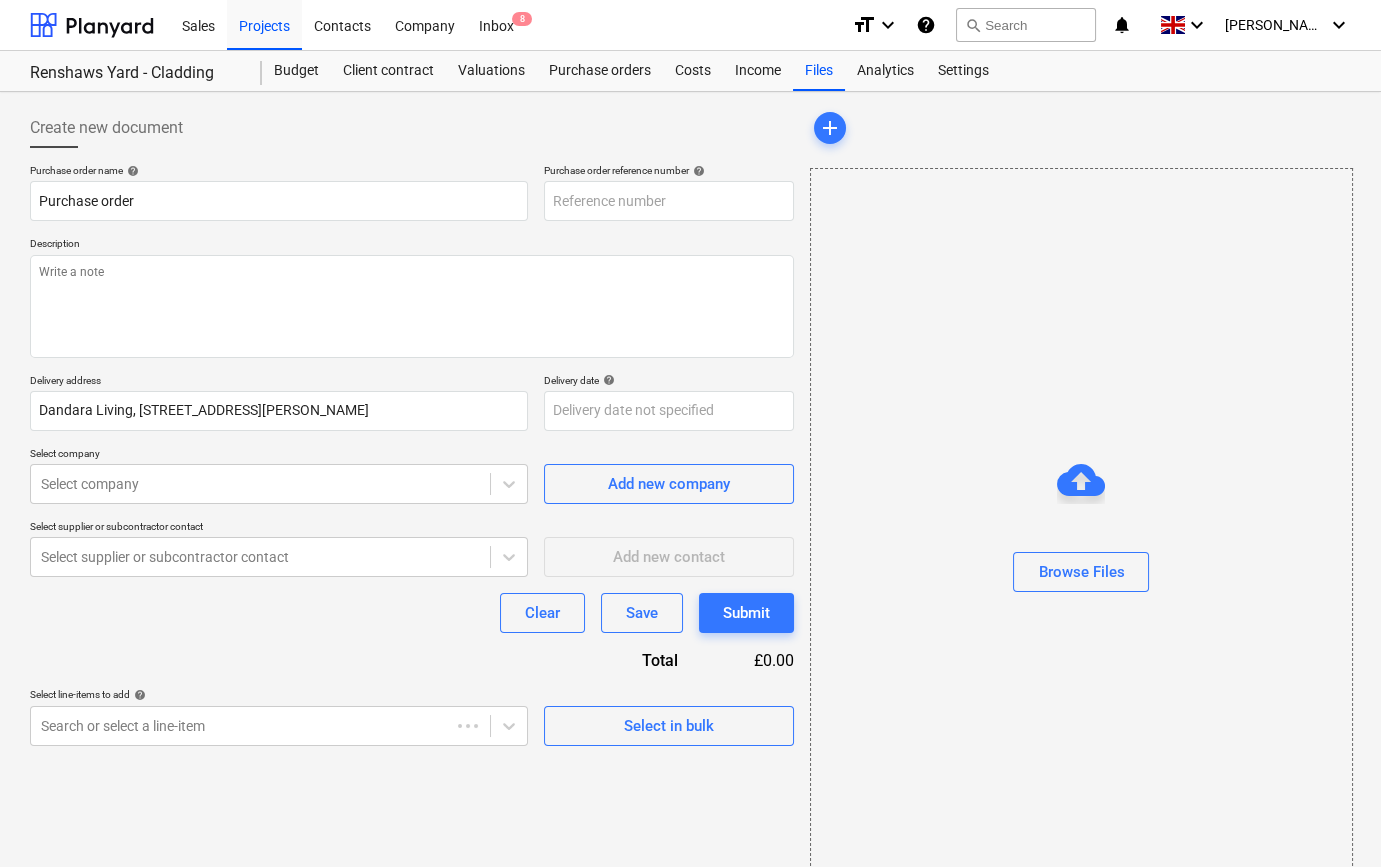 type on "TML0002-PO-010" 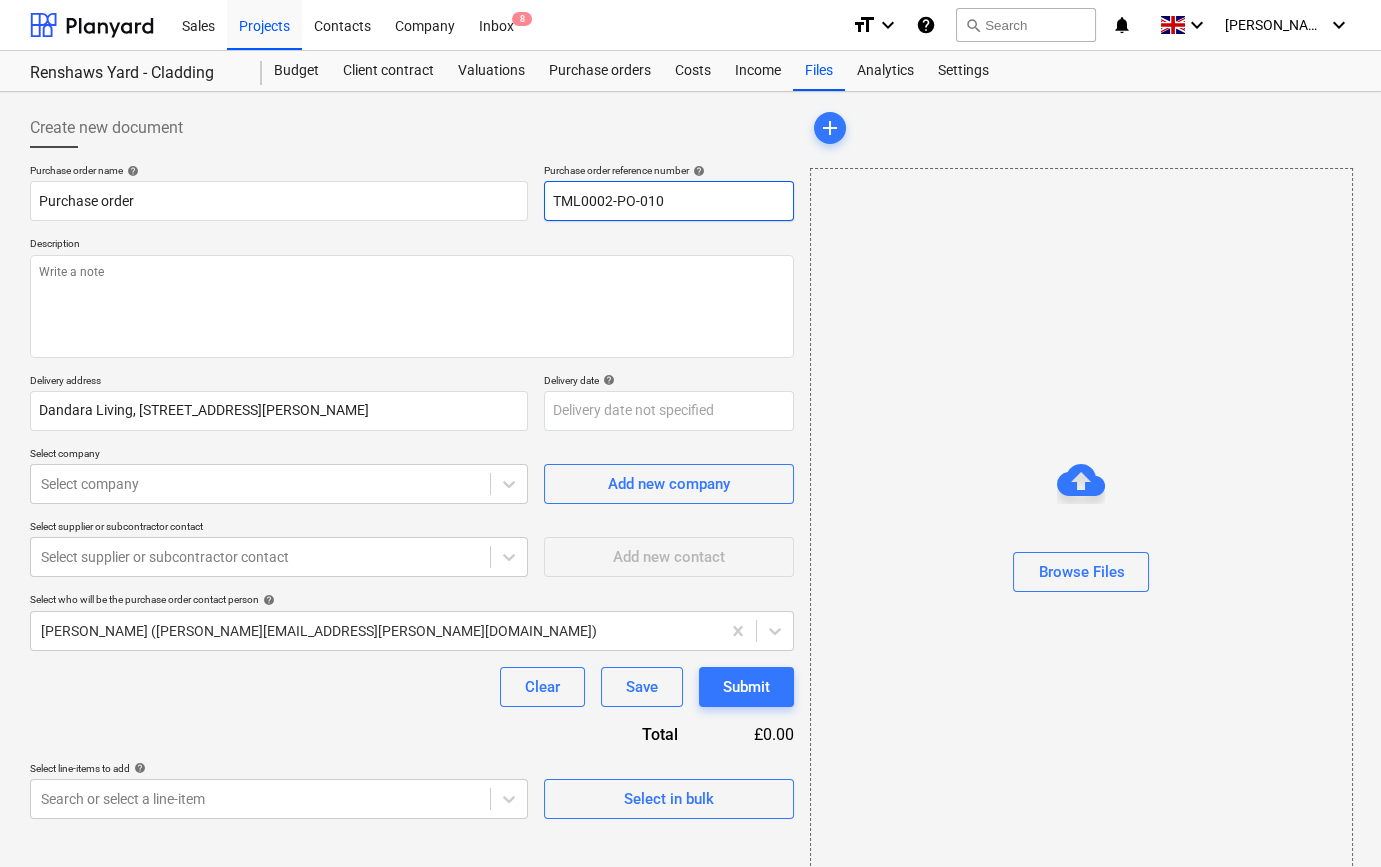 drag, startPoint x: 660, startPoint y: 198, endPoint x: 537, endPoint y: 198, distance: 123 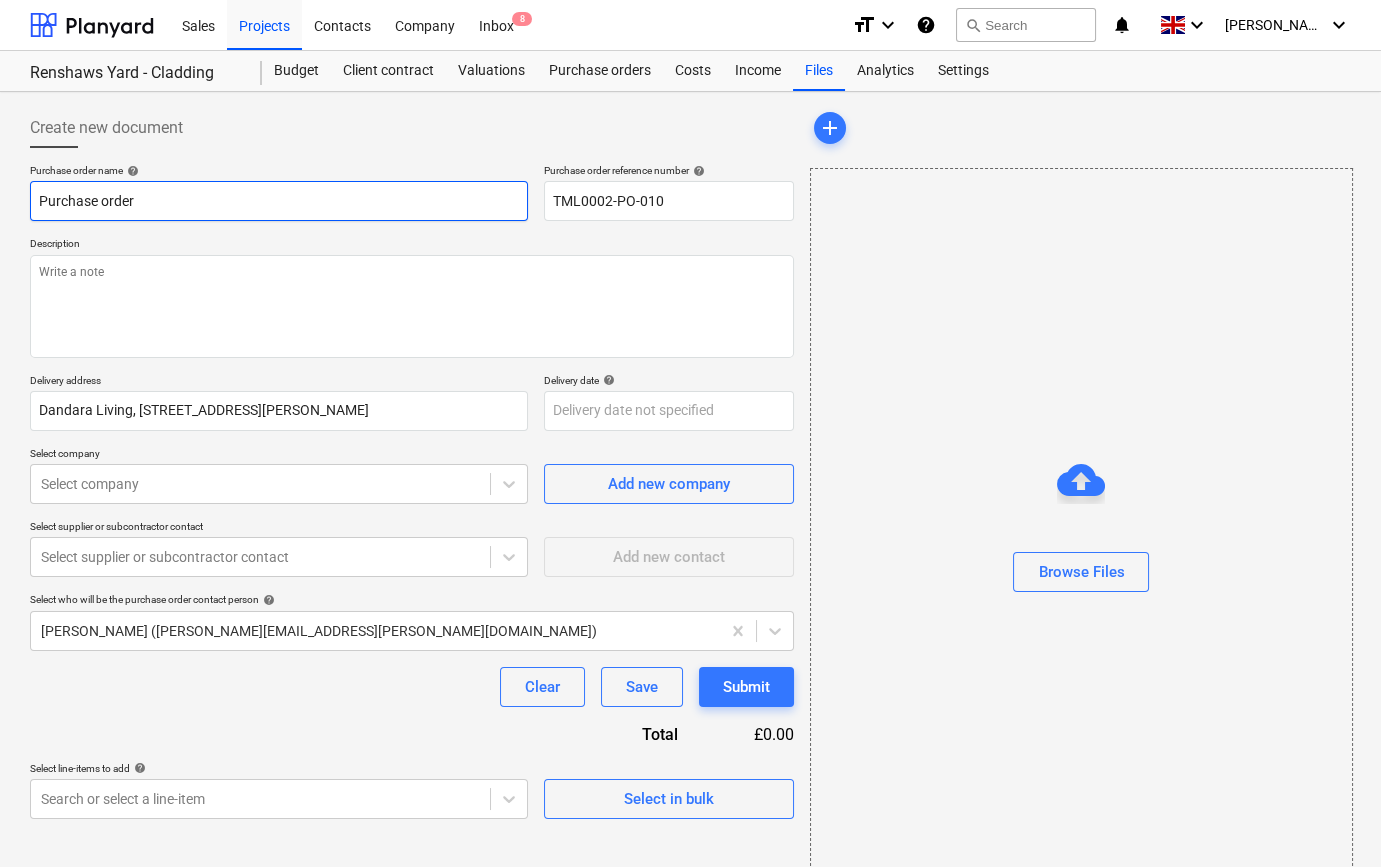paste on "TML0002-PO-010" 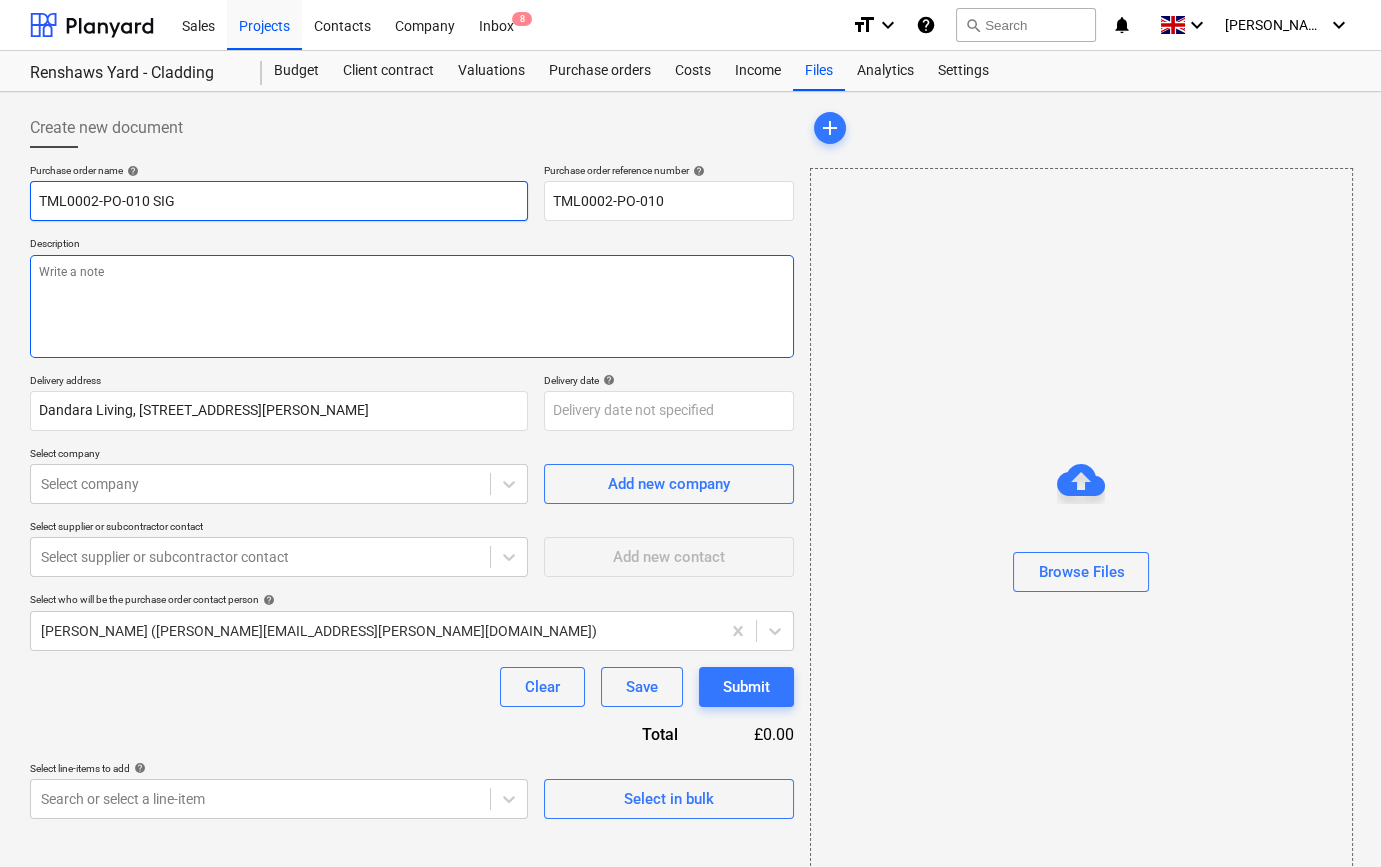 type on "TML0002-PO-010 SIG" 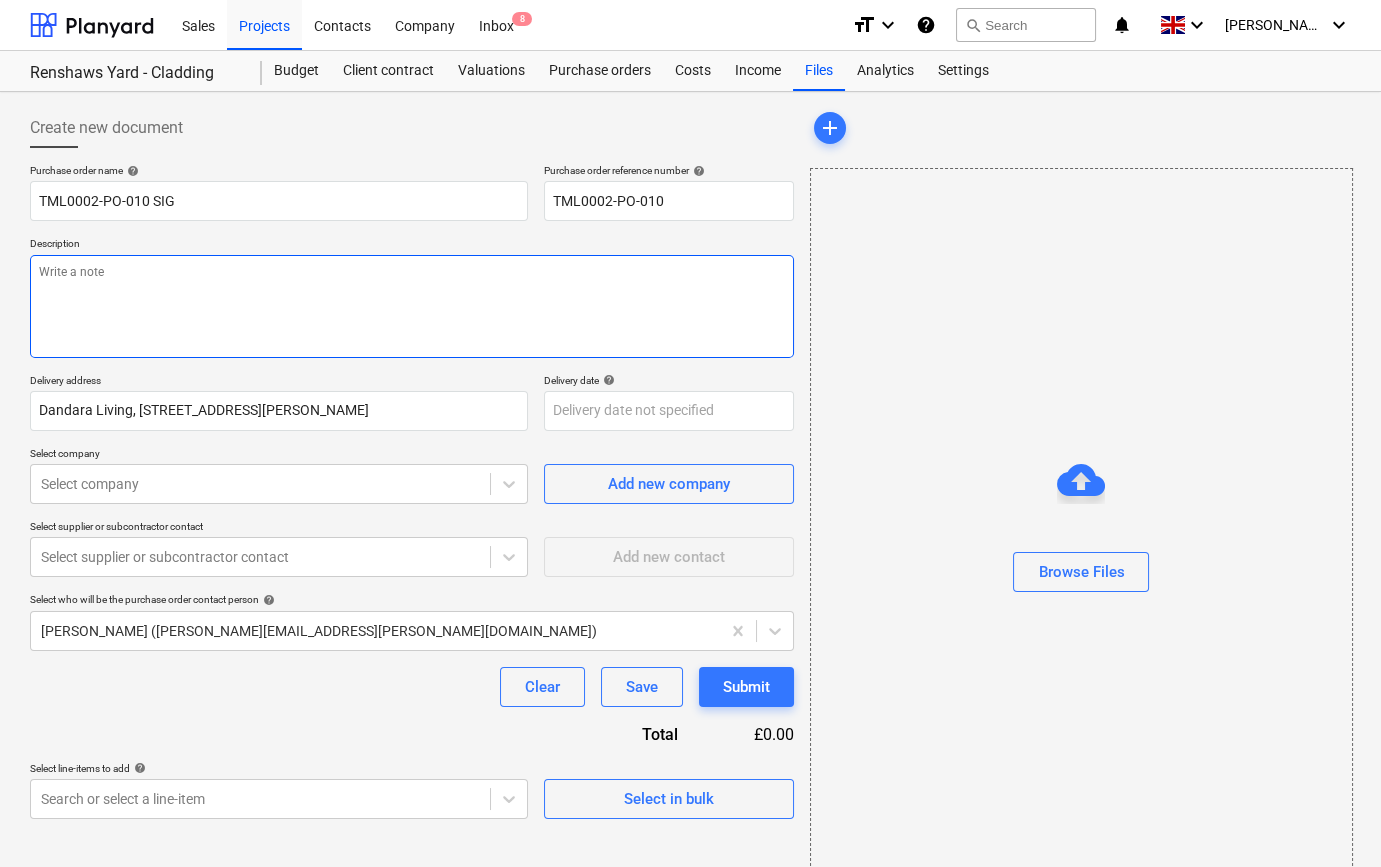 click at bounding box center (412, 306) 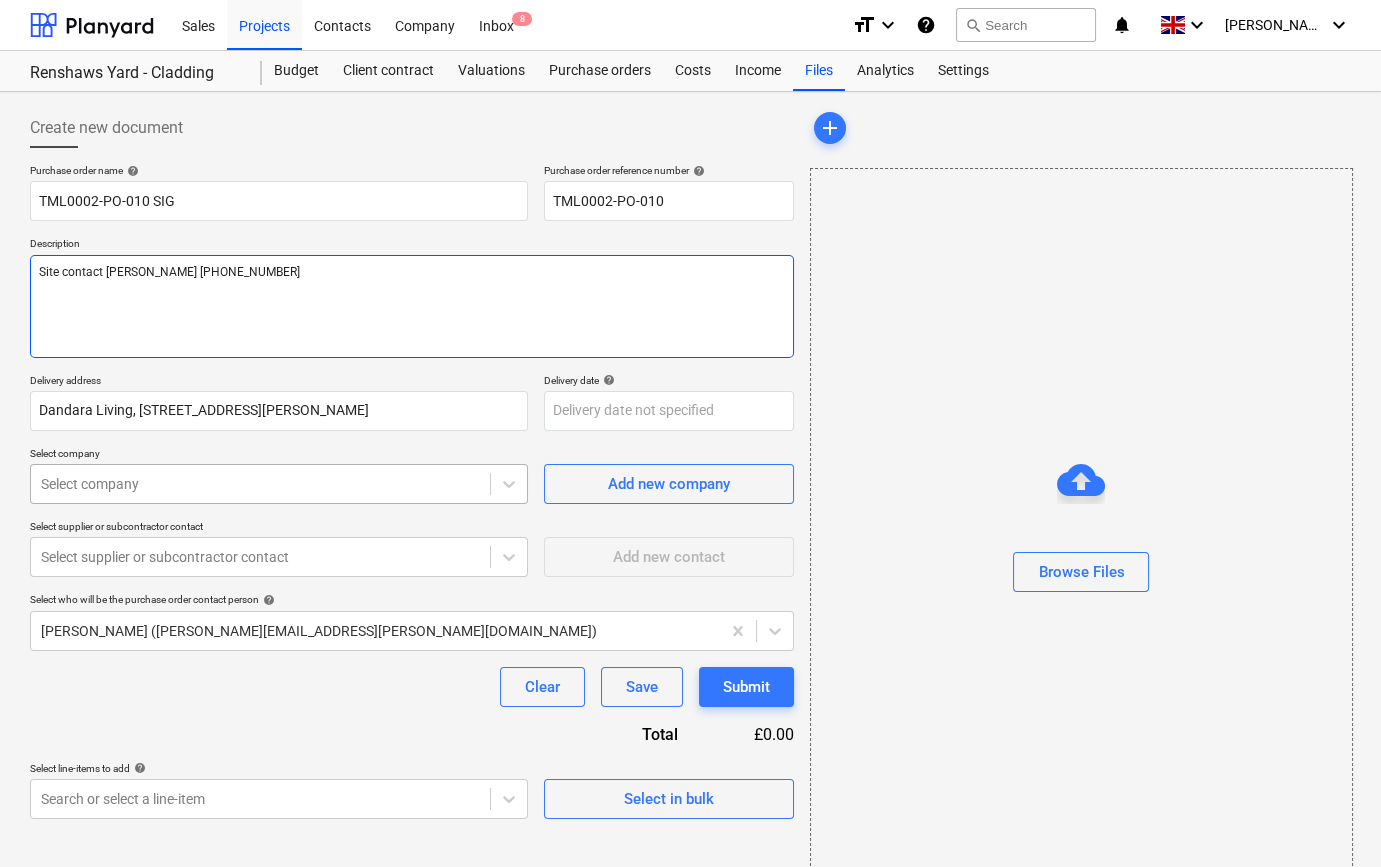 type on "Site contact [PERSON_NAME] [PHONE_NUMBER]" 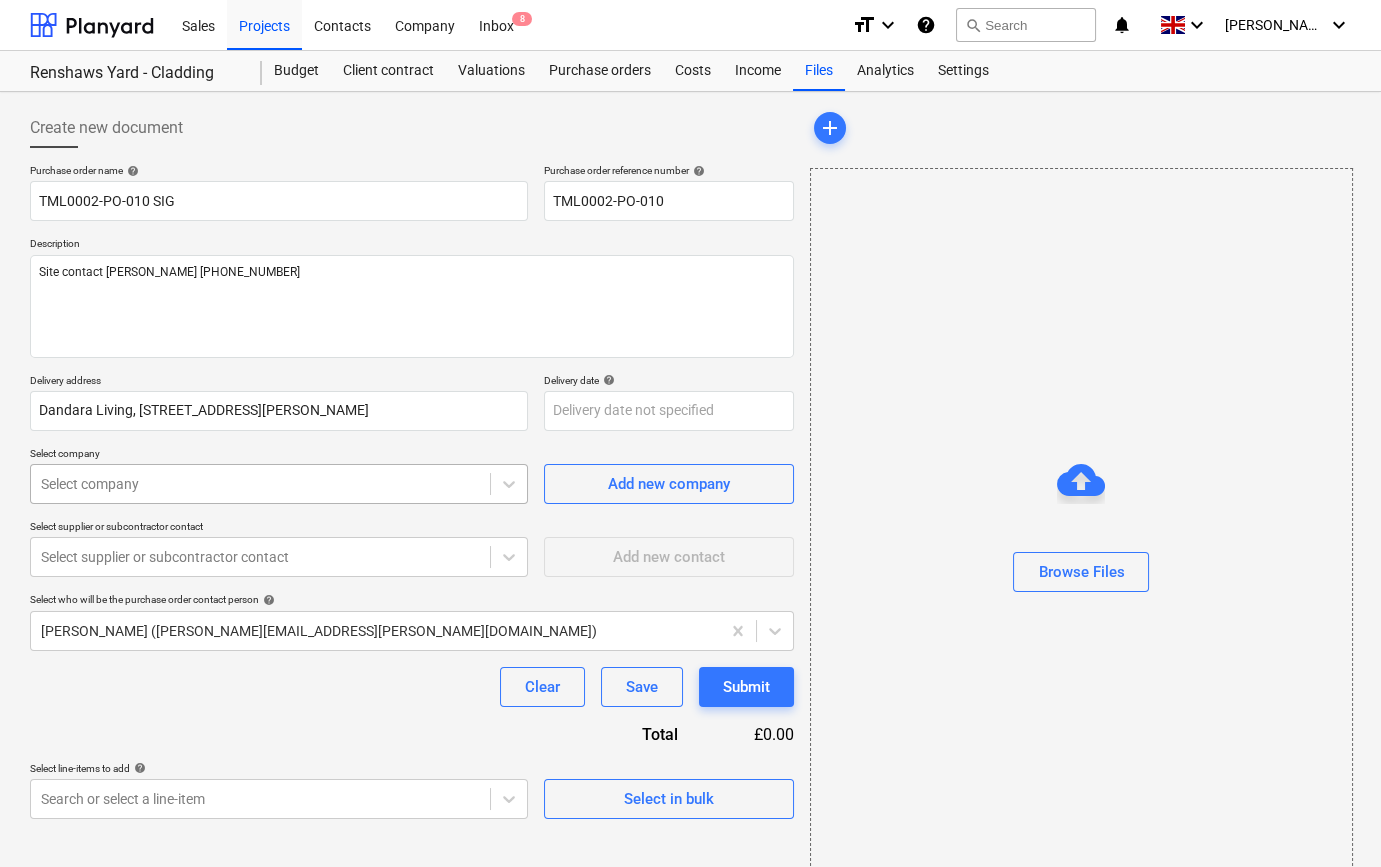 click on "Select company" at bounding box center (260, 484) 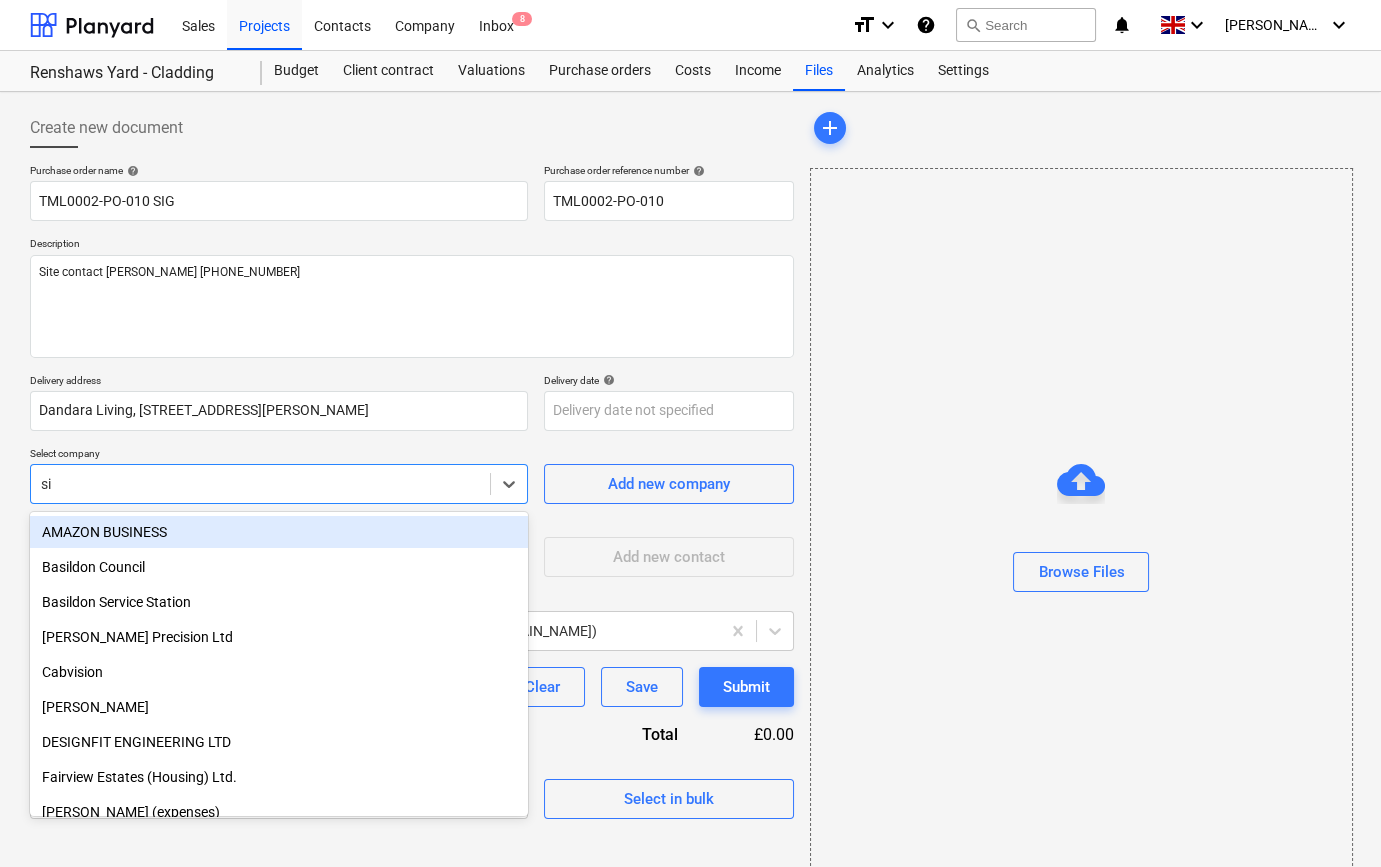 type on "sig" 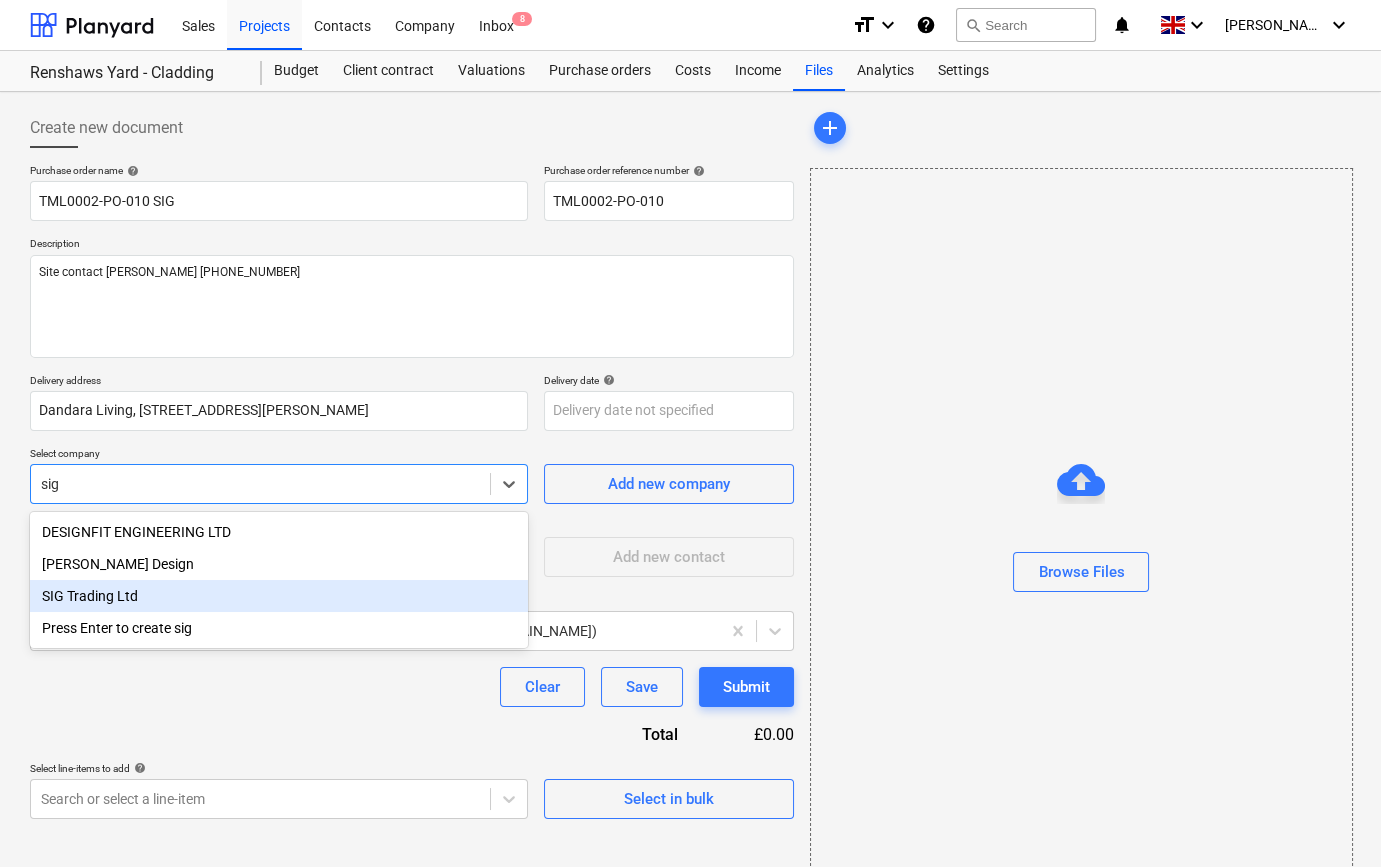 click on "SIG Trading Ltd" at bounding box center (279, 596) 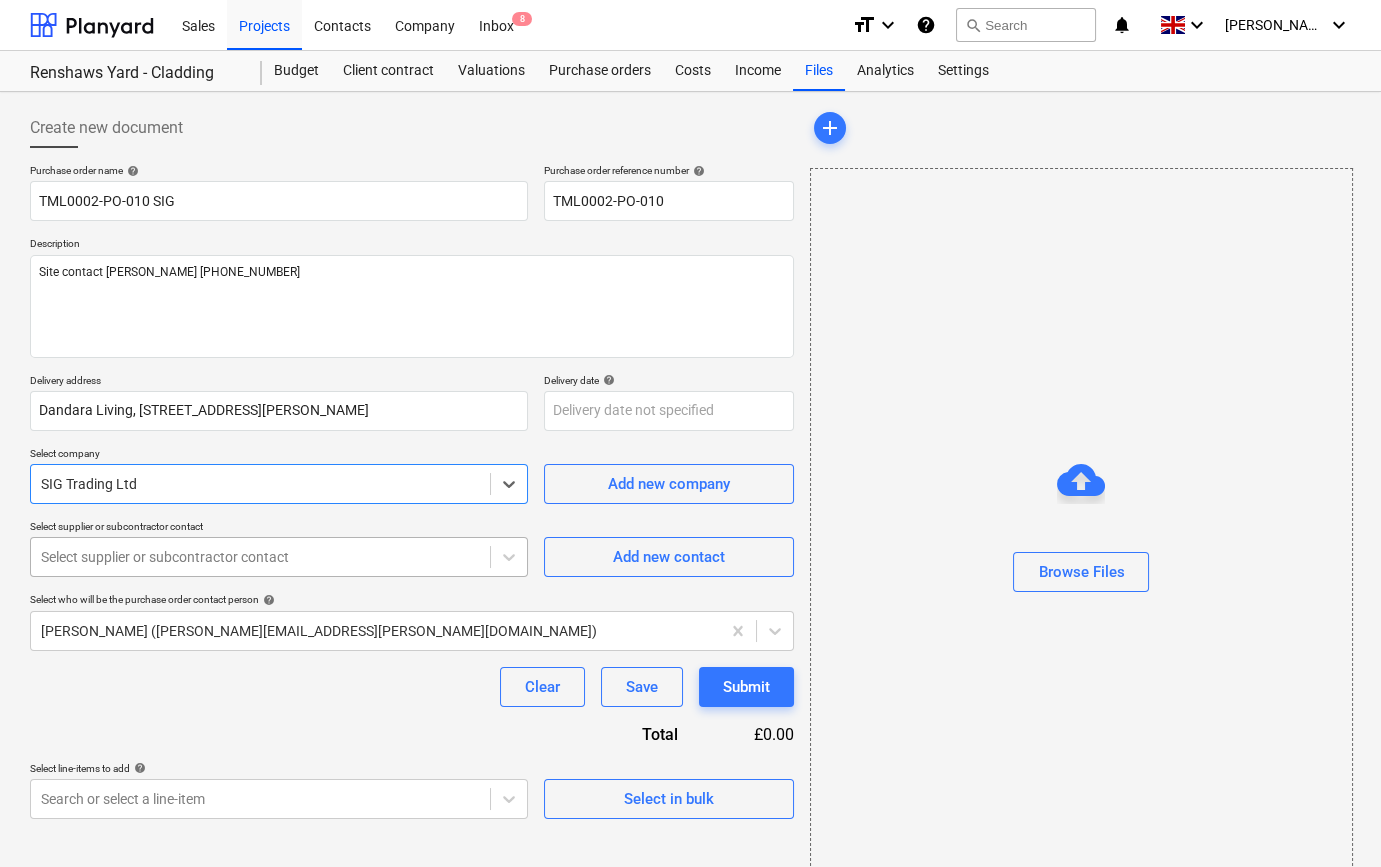 click at bounding box center (260, 557) 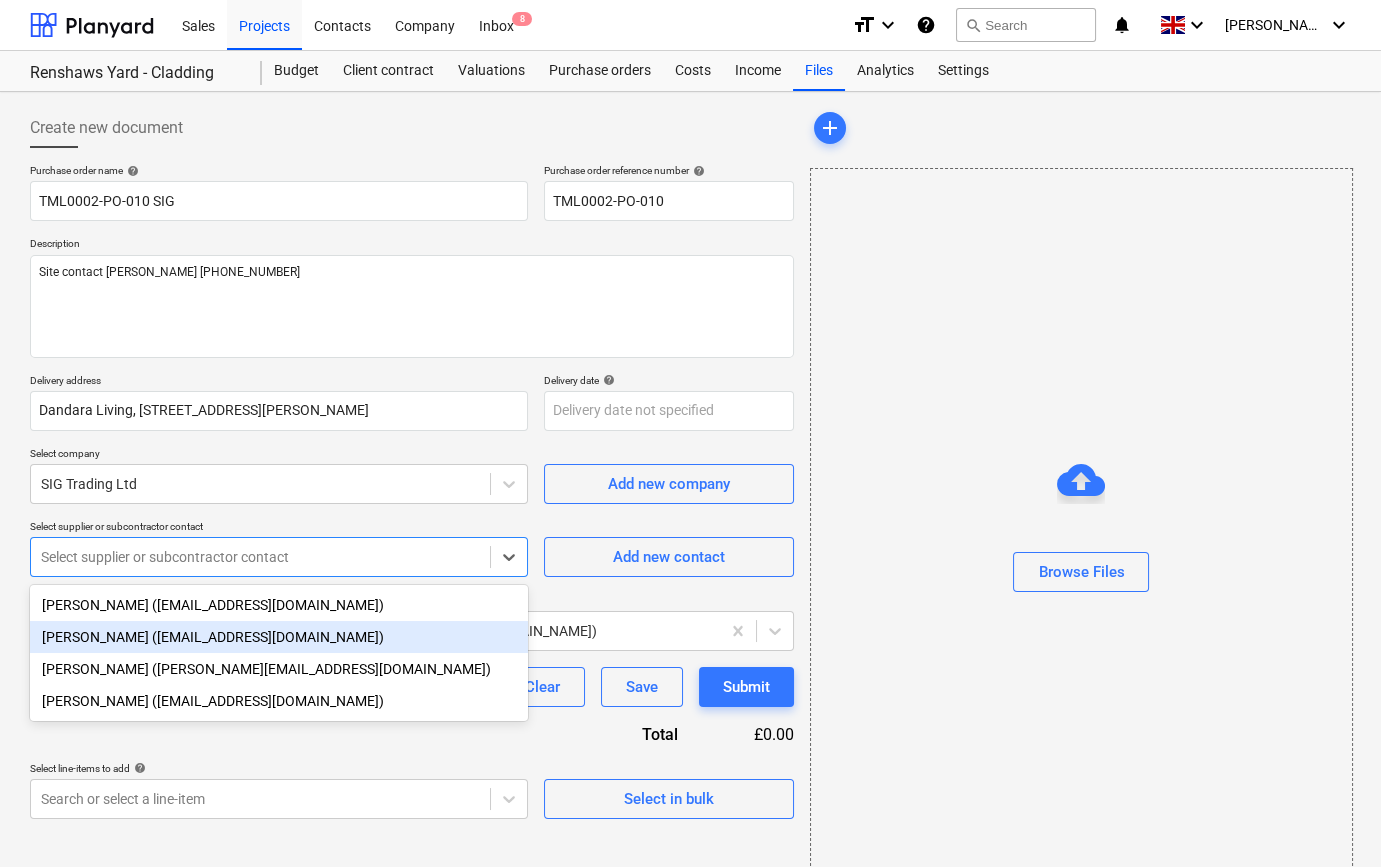 click on "[PERSON_NAME] ([EMAIL_ADDRESS][DOMAIN_NAME])" at bounding box center (279, 637) 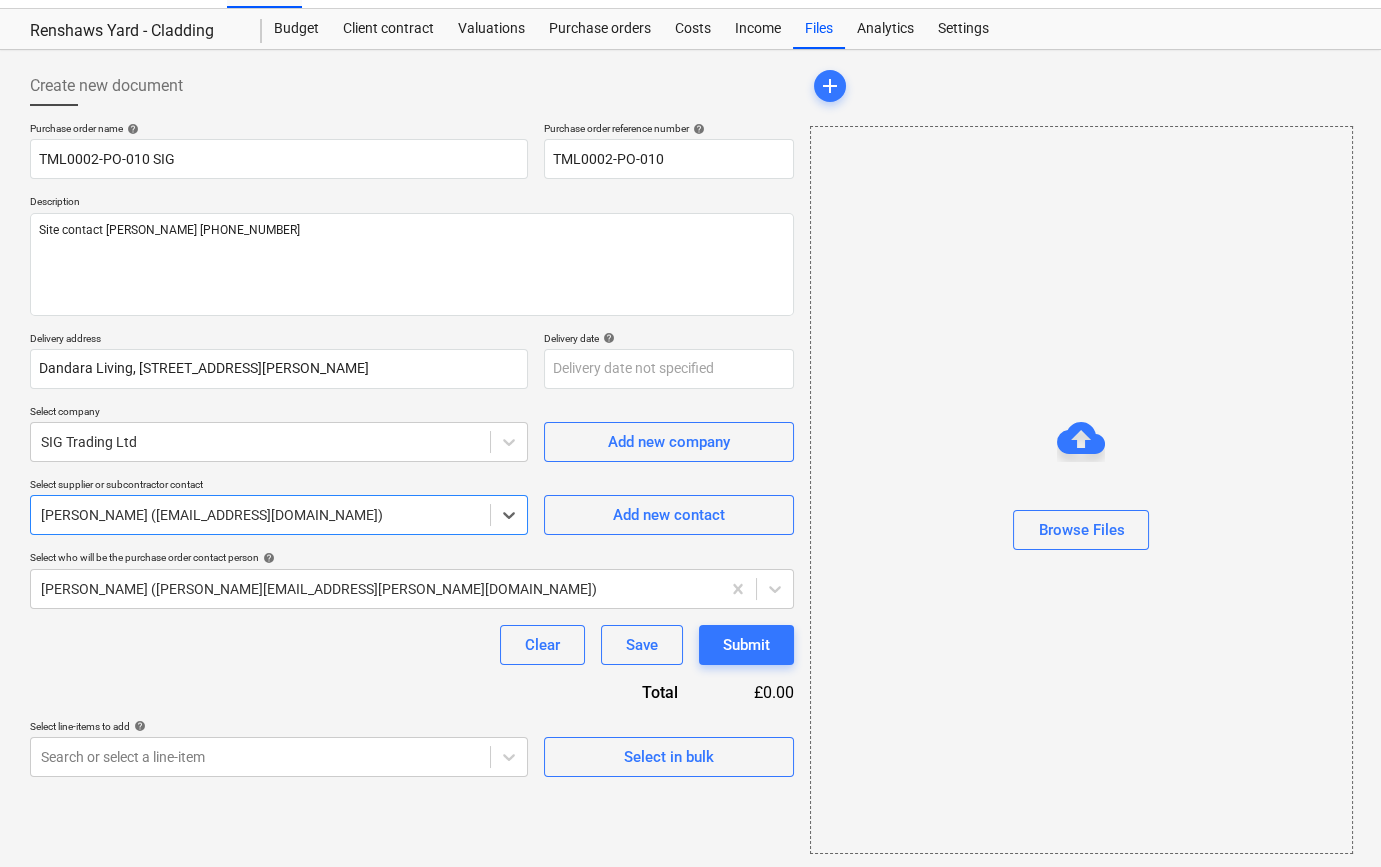 scroll, scrollTop: 43, scrollLeft: 0, axis: vertical 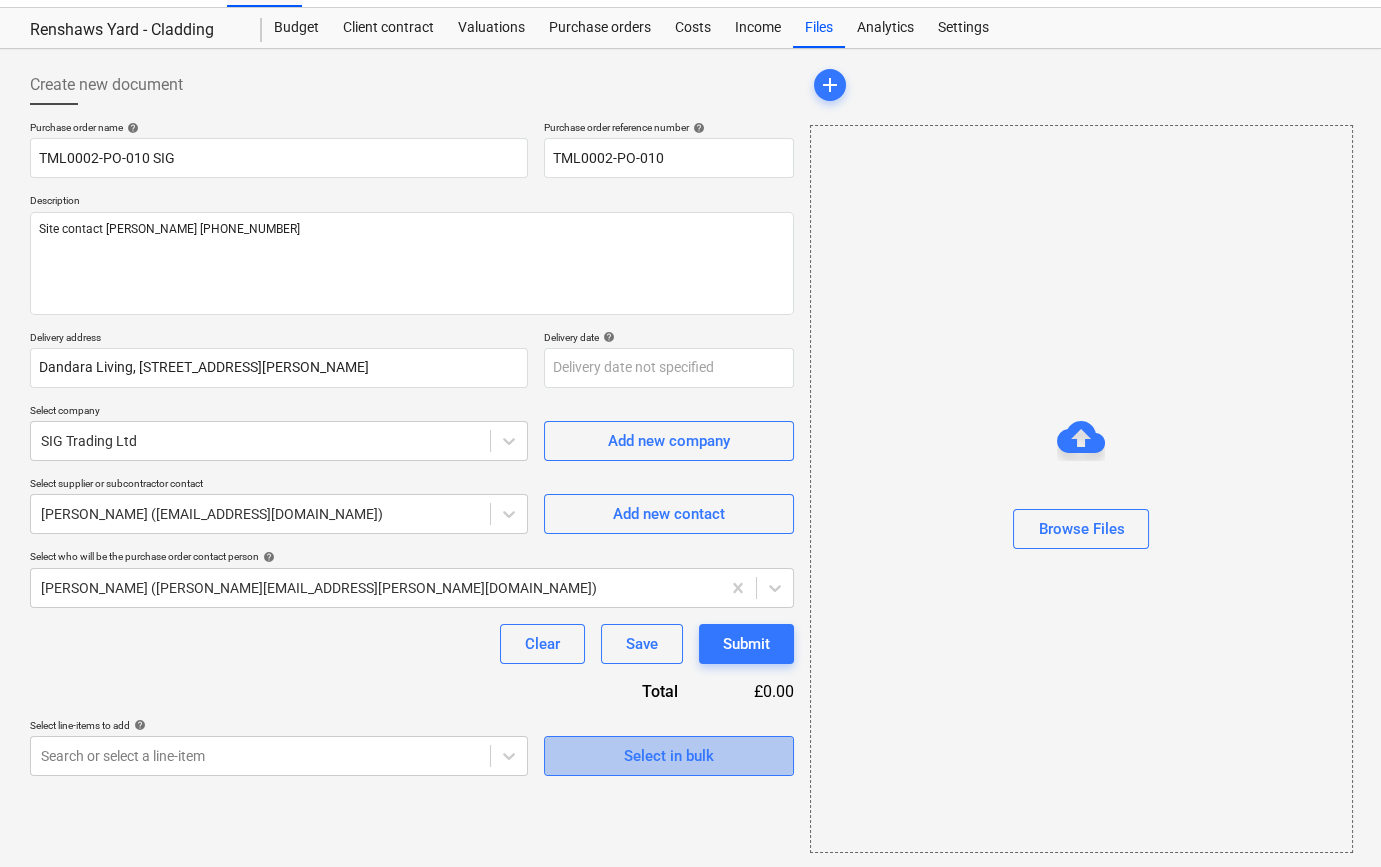 click on "Select in bulk" at bounding box center [669, 756] 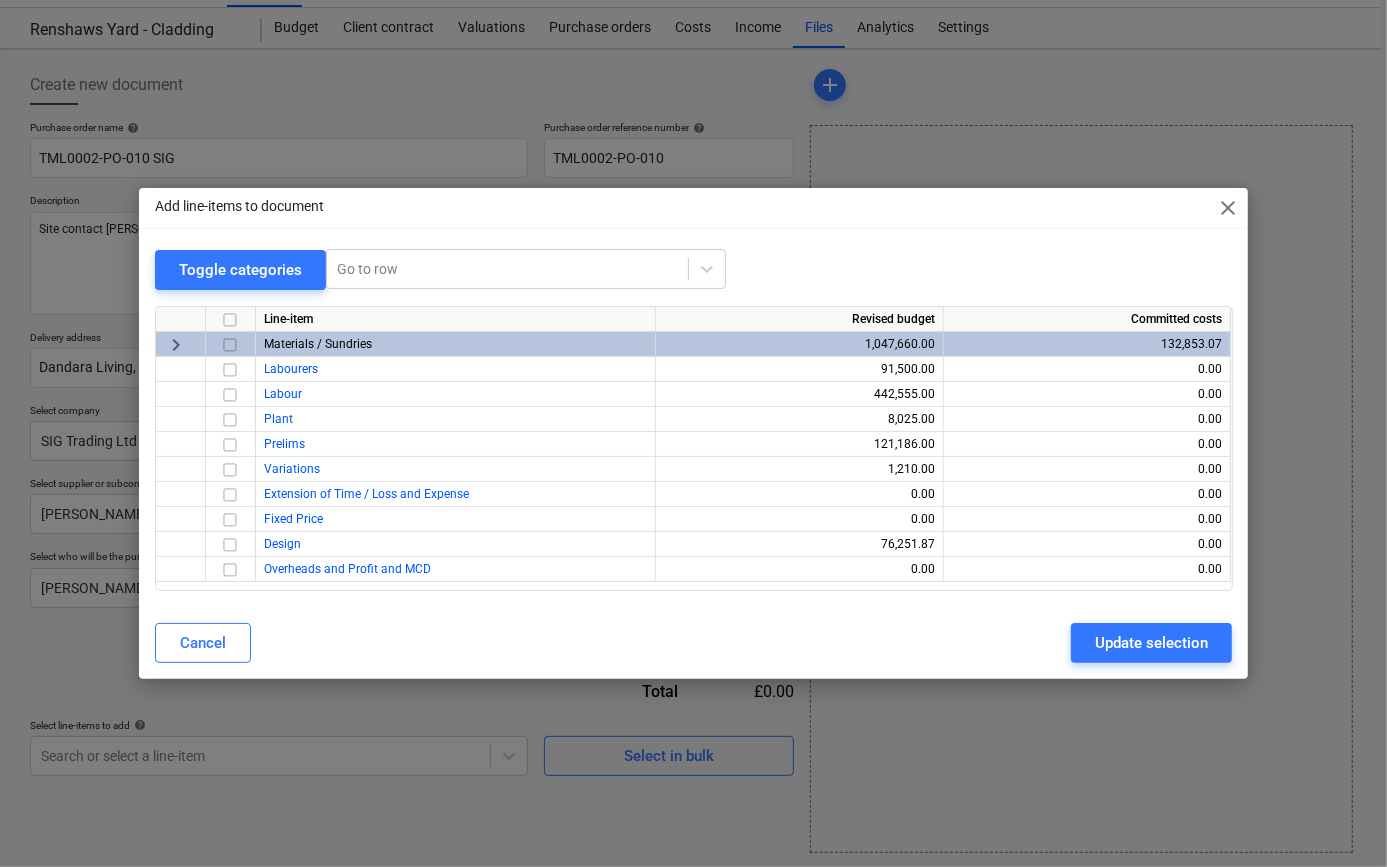 click at bounding box center (230, 345) 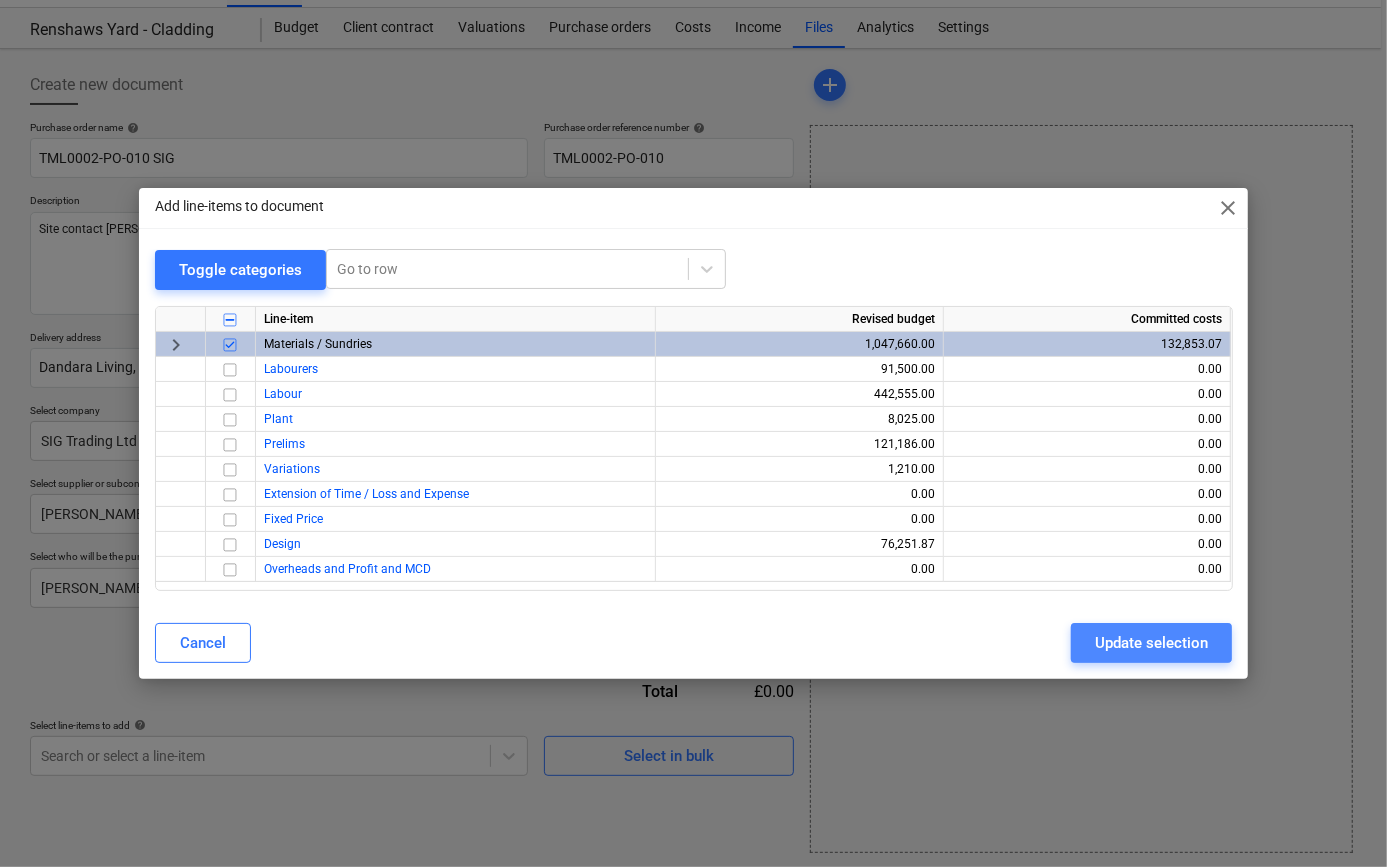 click on "Update selection" at bounding box center [1151, 643] 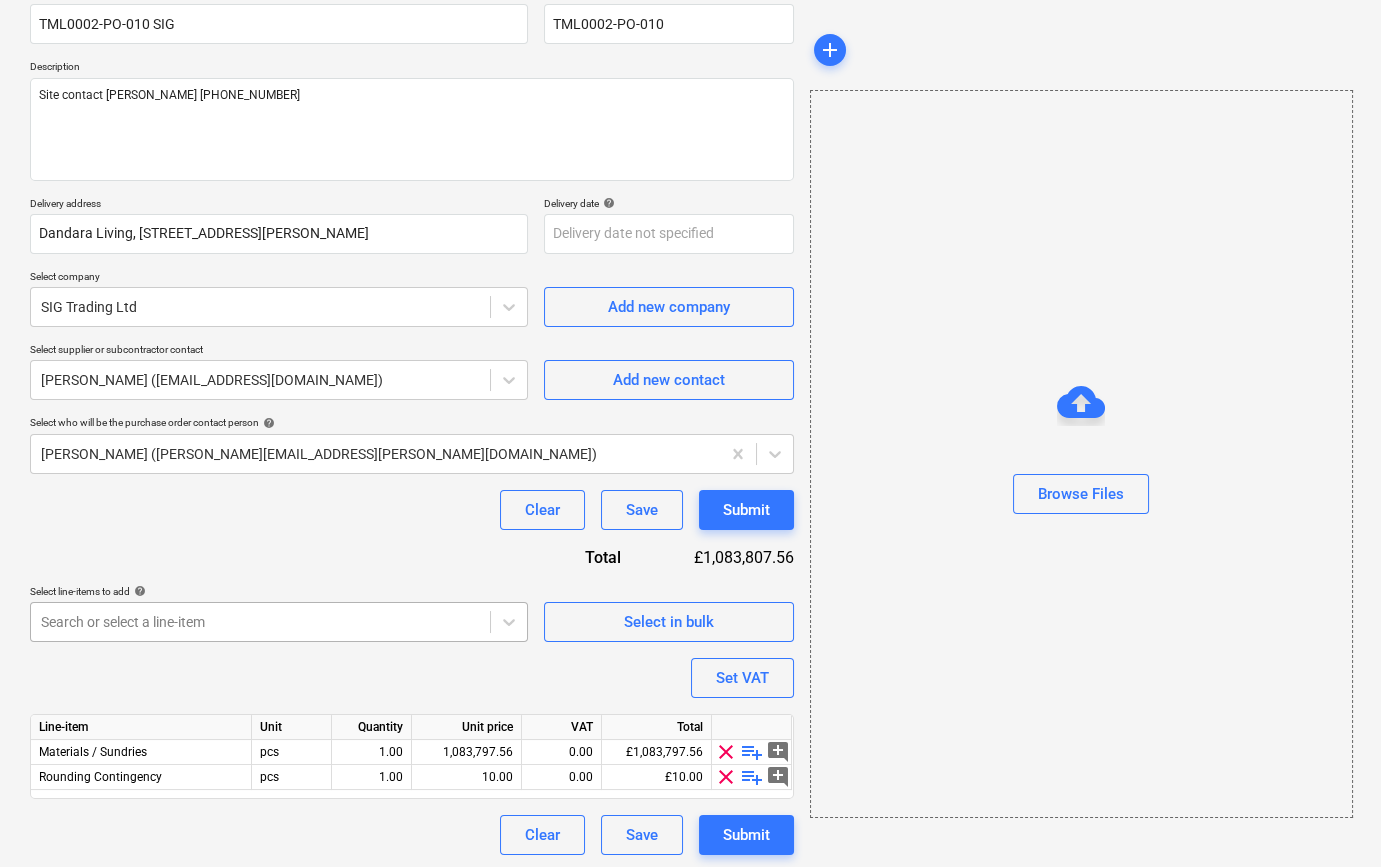 scroll, scrollTop: 180, scrollLeft: 0, axis: vertical 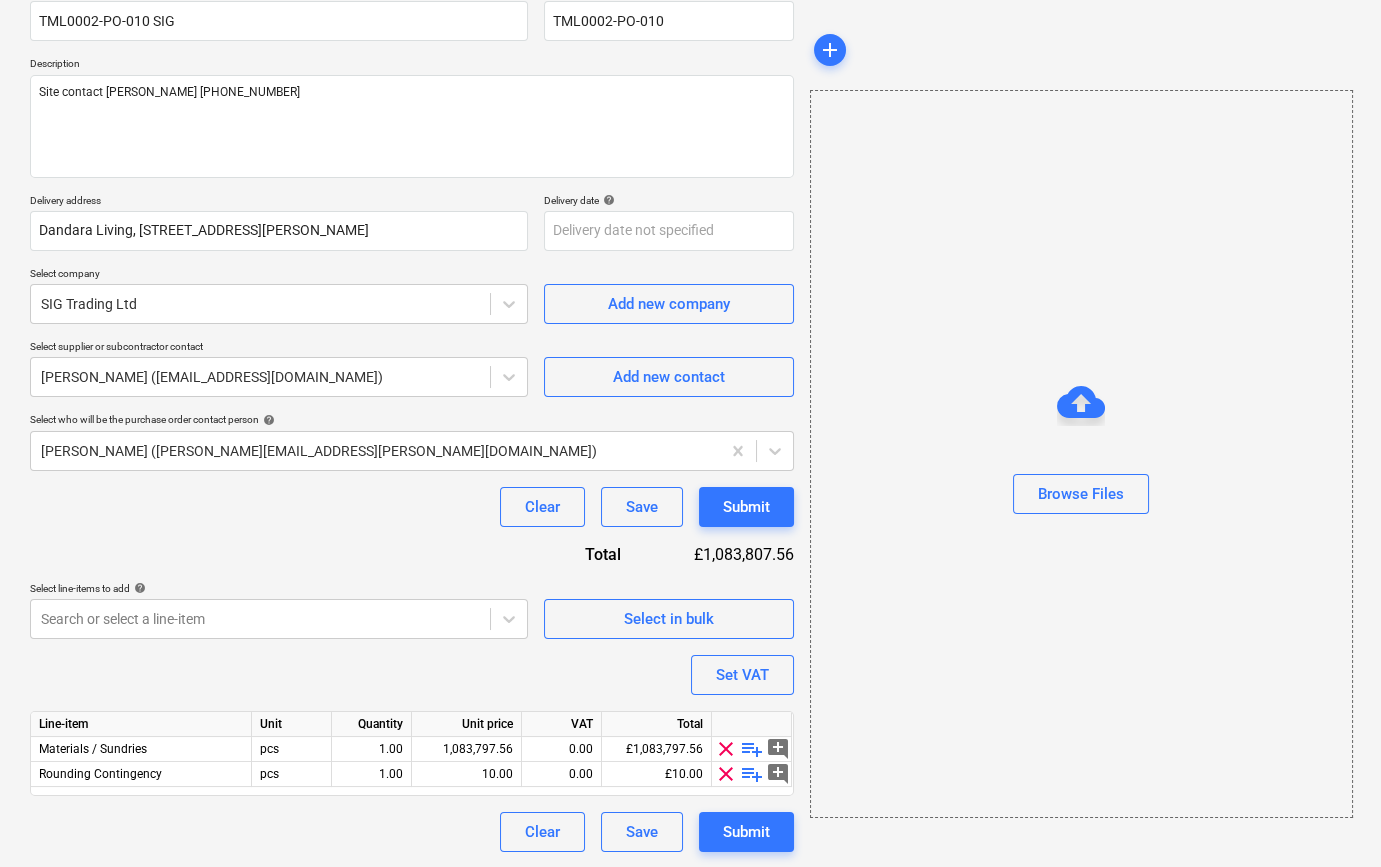 click on "clear" at bounding box center (726, 774) 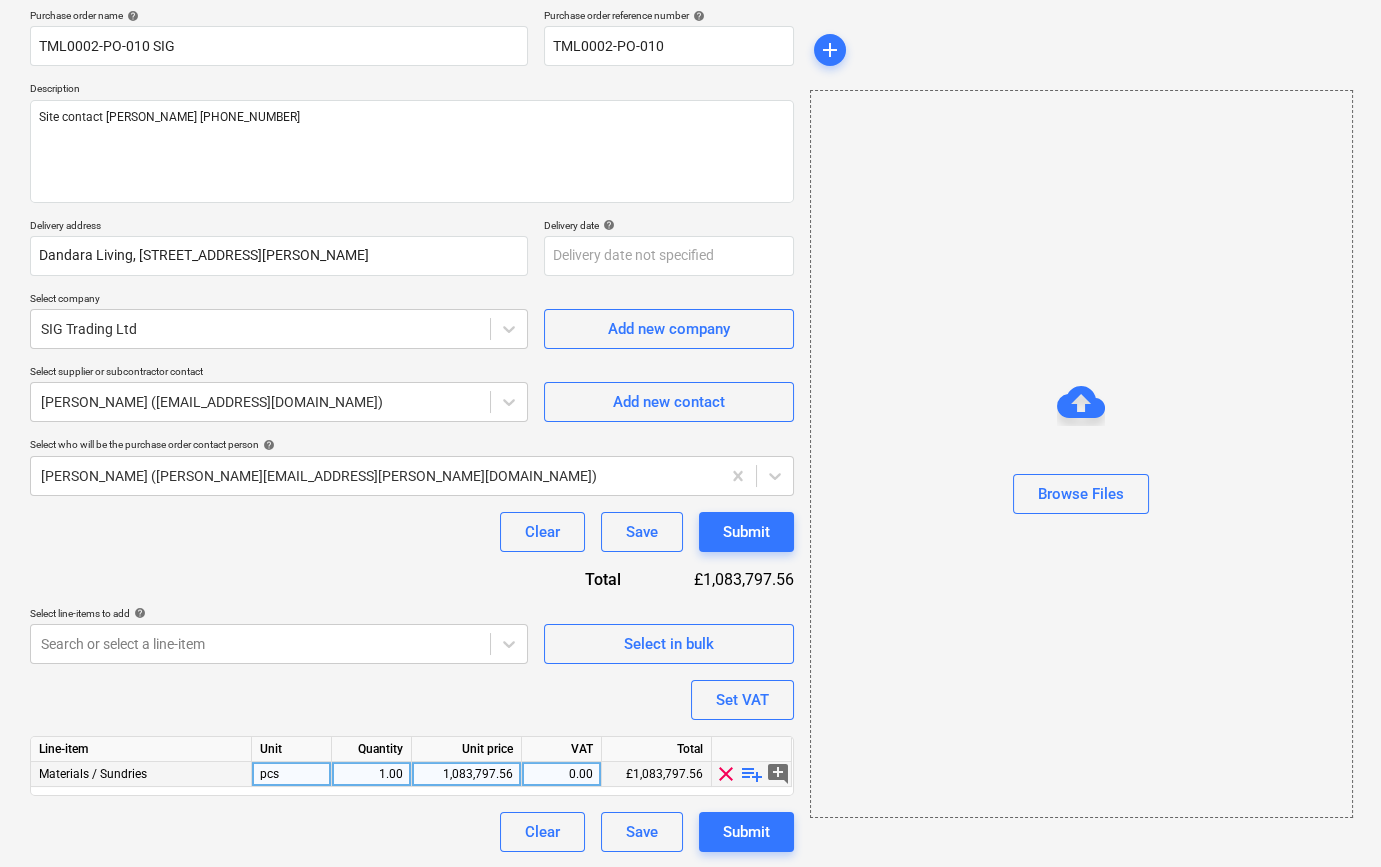 click on "playlist_add" at bounding box center (752, 774) 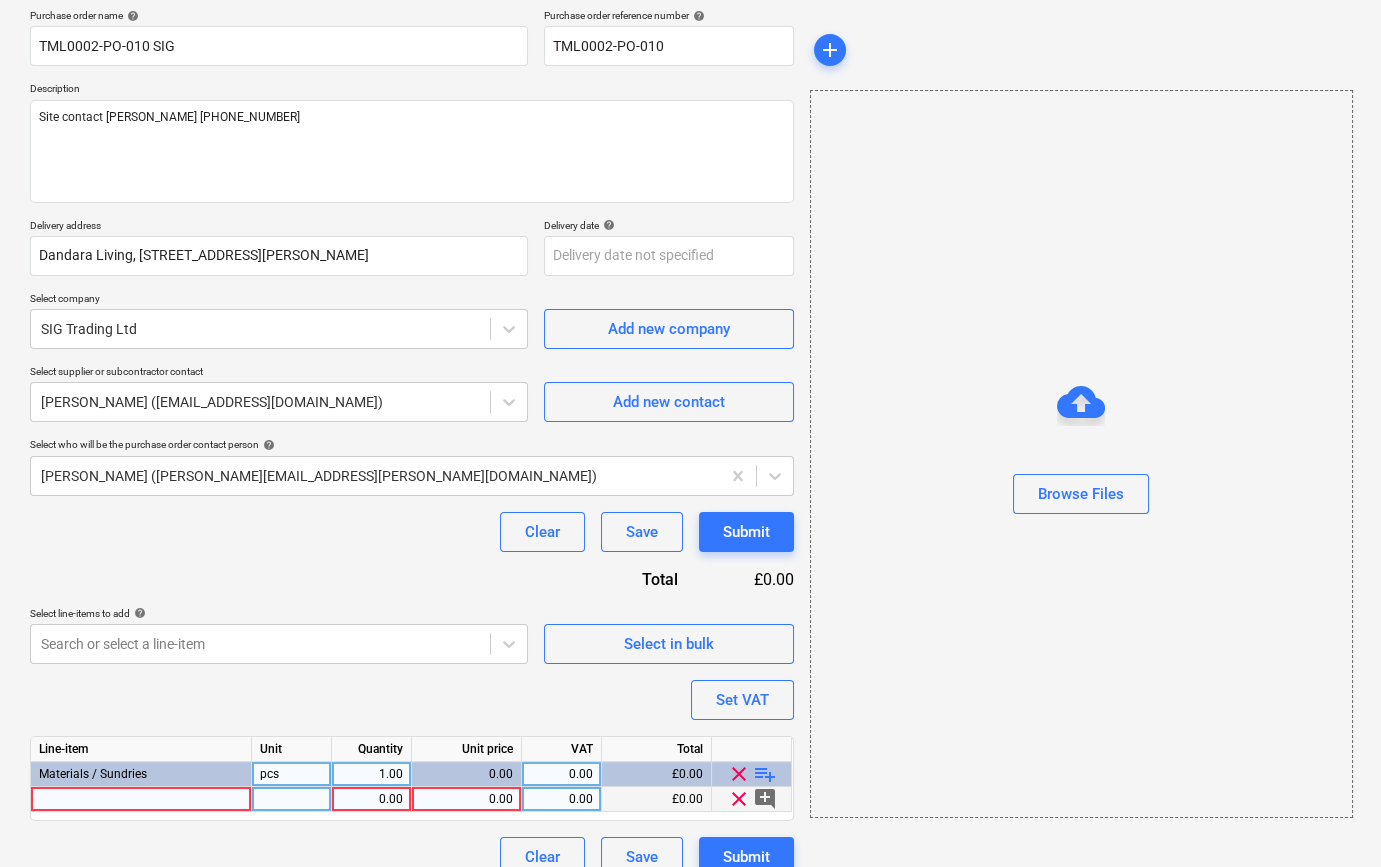 click at bounding box center (141, 799) 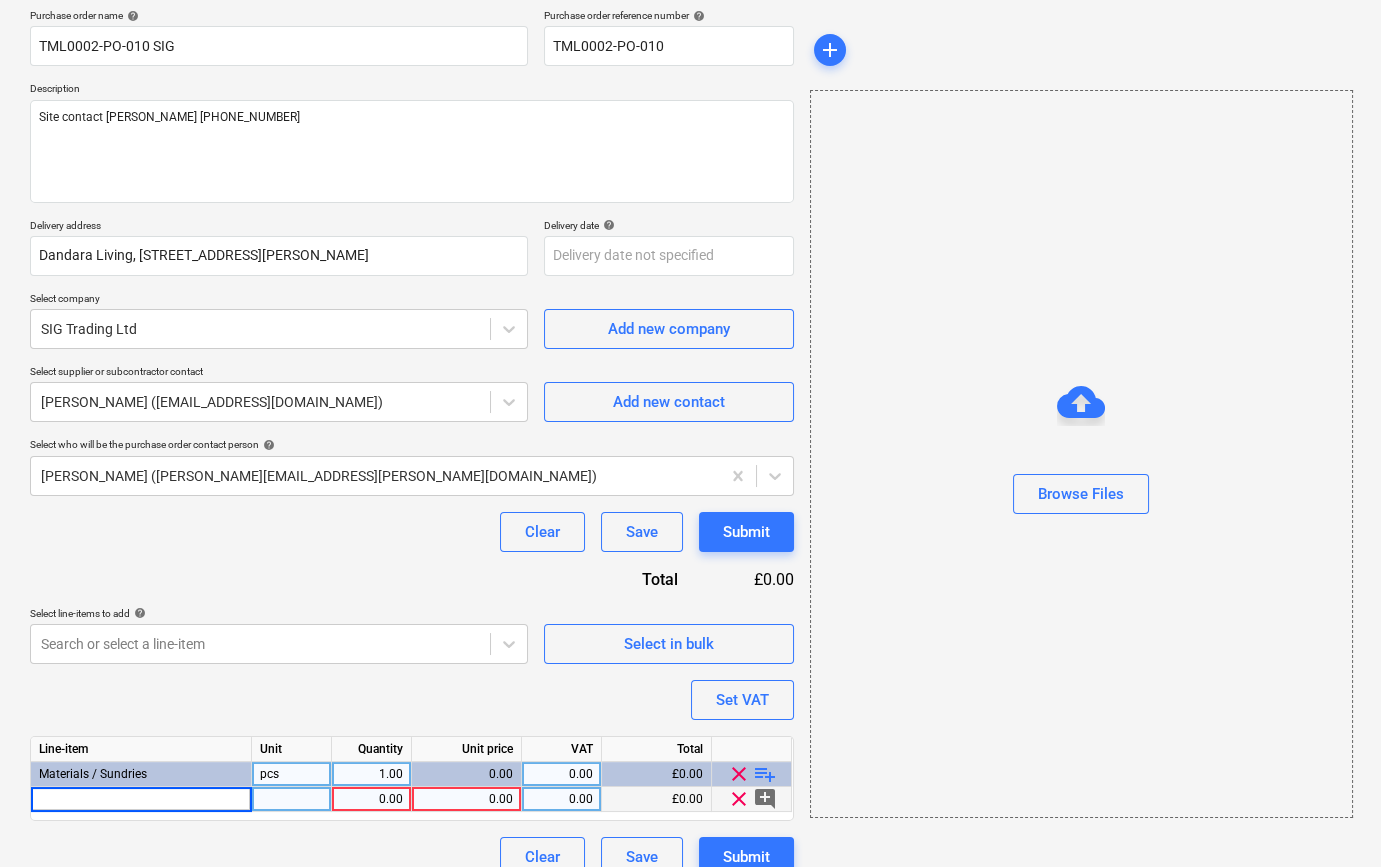 type on "[PERSON_NAME] 640914 Rocksilk Rainscreen Slab 100mmx600mmx1.2m (4pk) (12pp)" 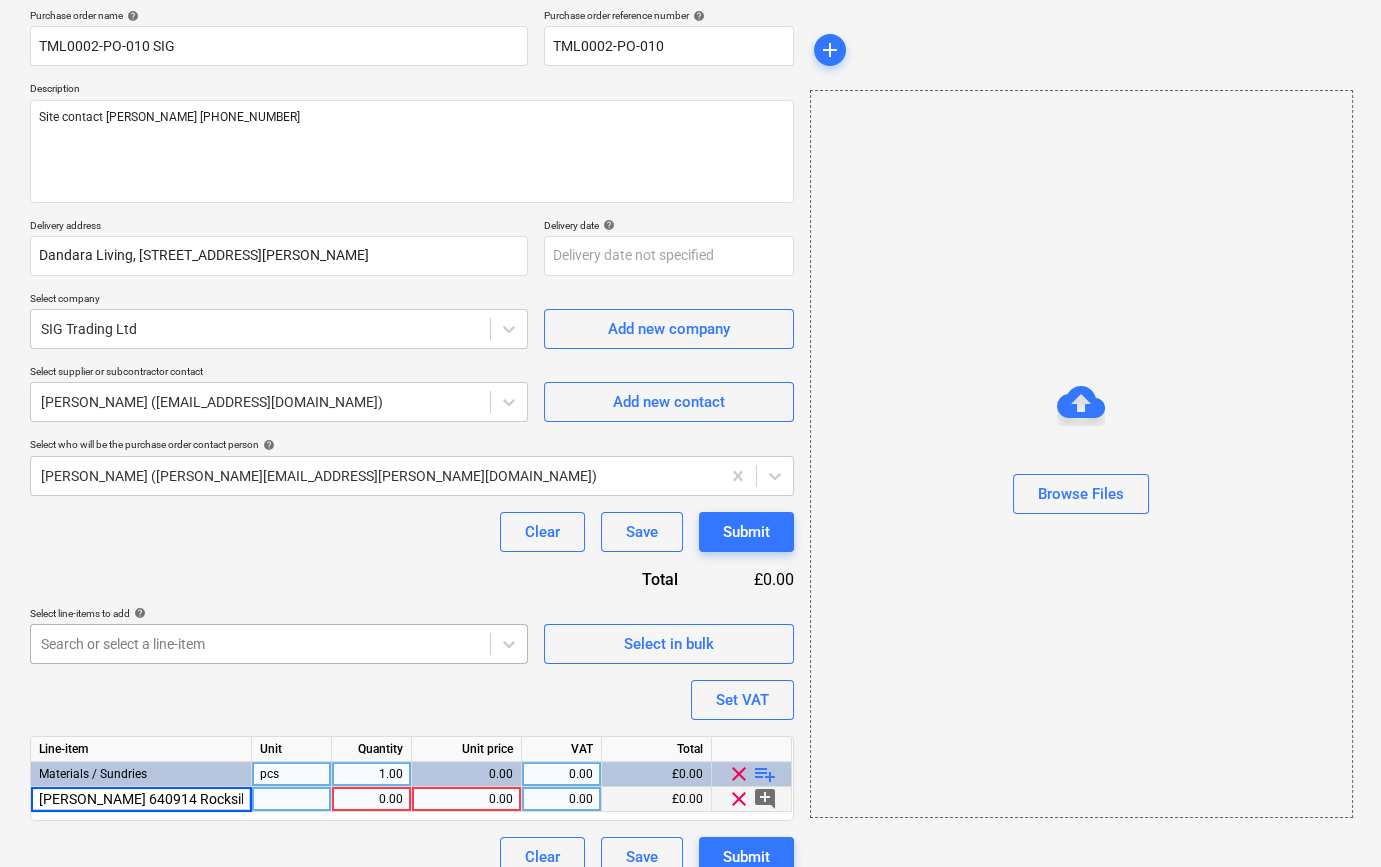 scroll, scrollTop: 0, scrollLeft: 270, axis: horizontal 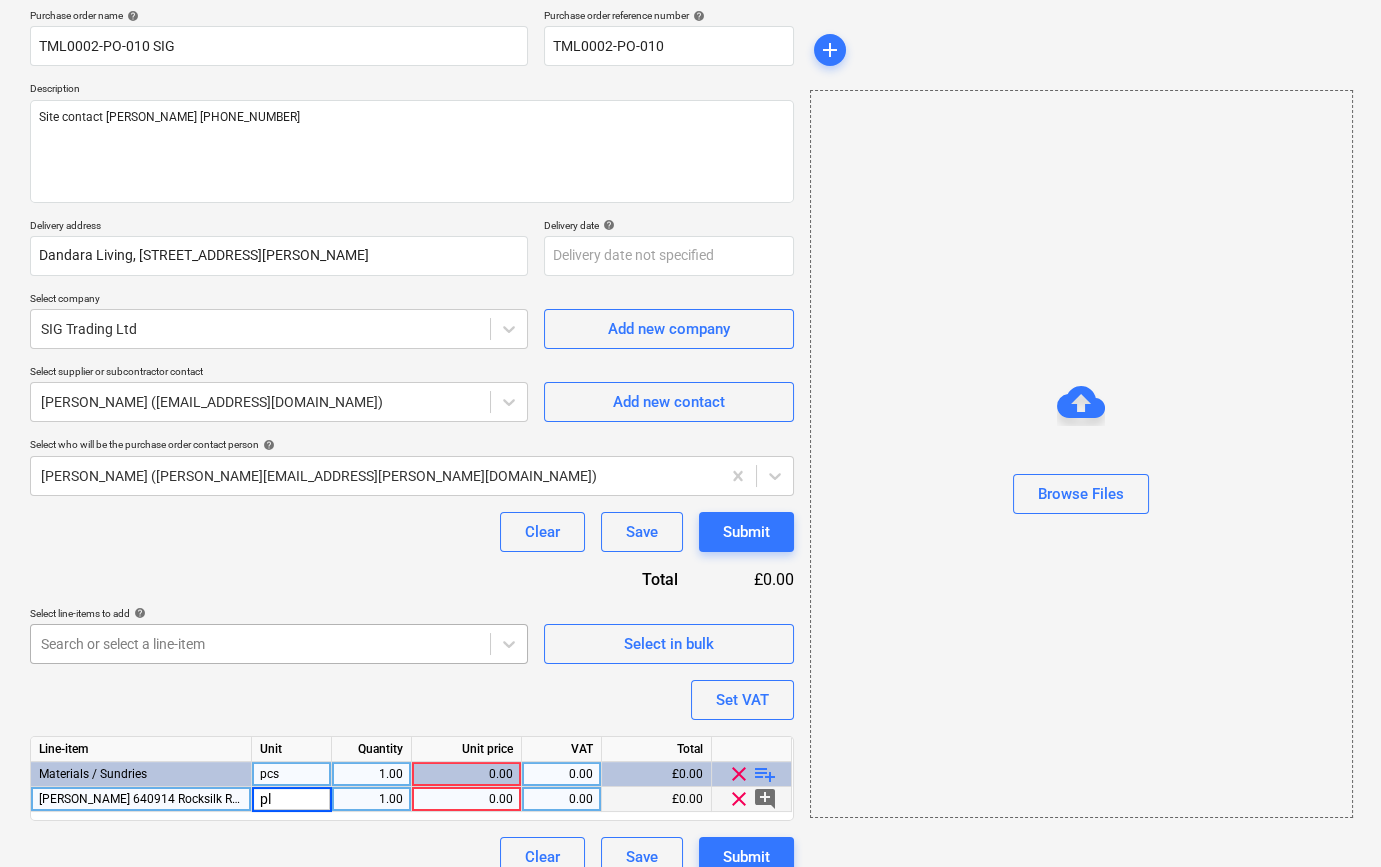 type on "plt" 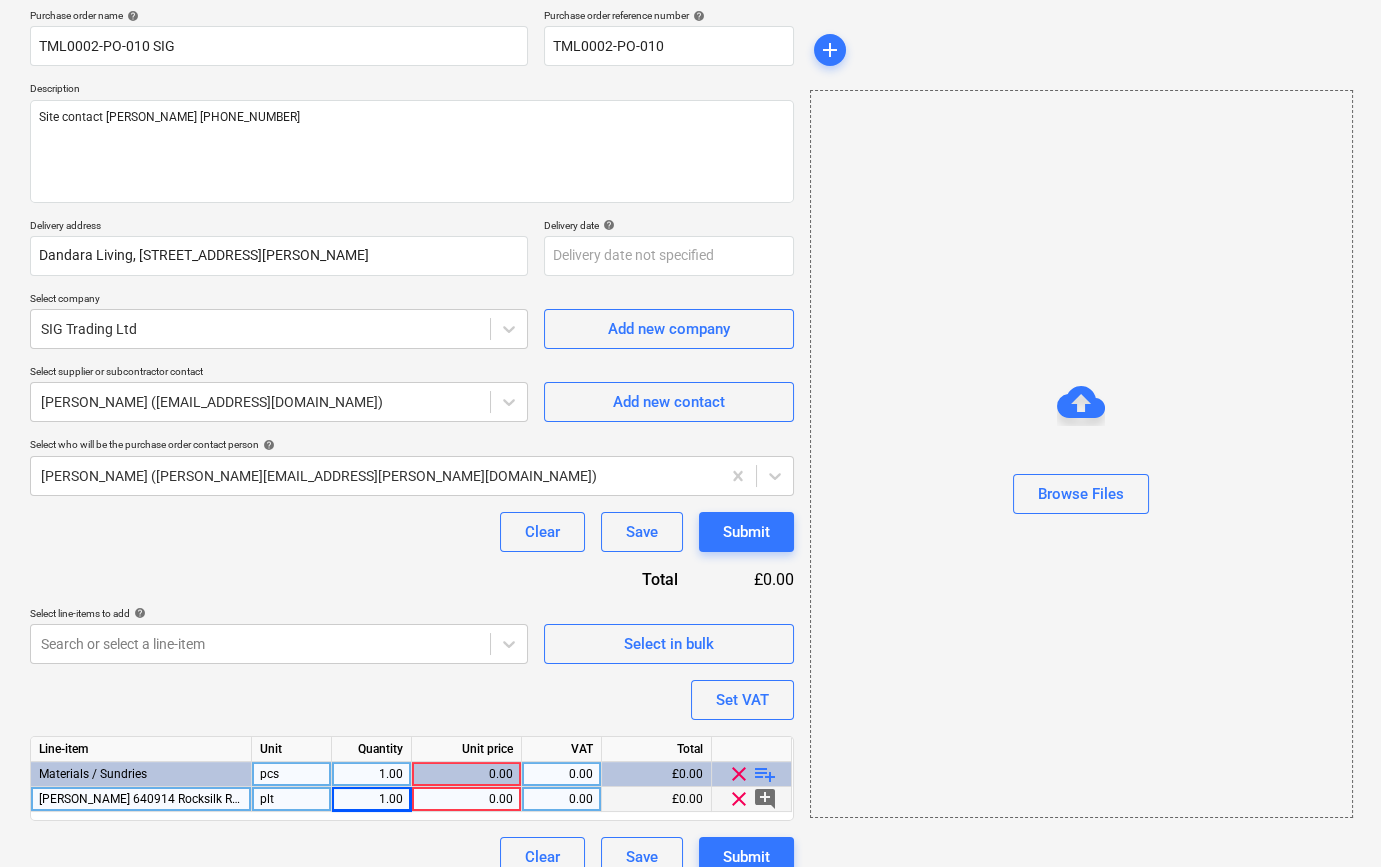 click on "plt" at bounding box center (292, 799) 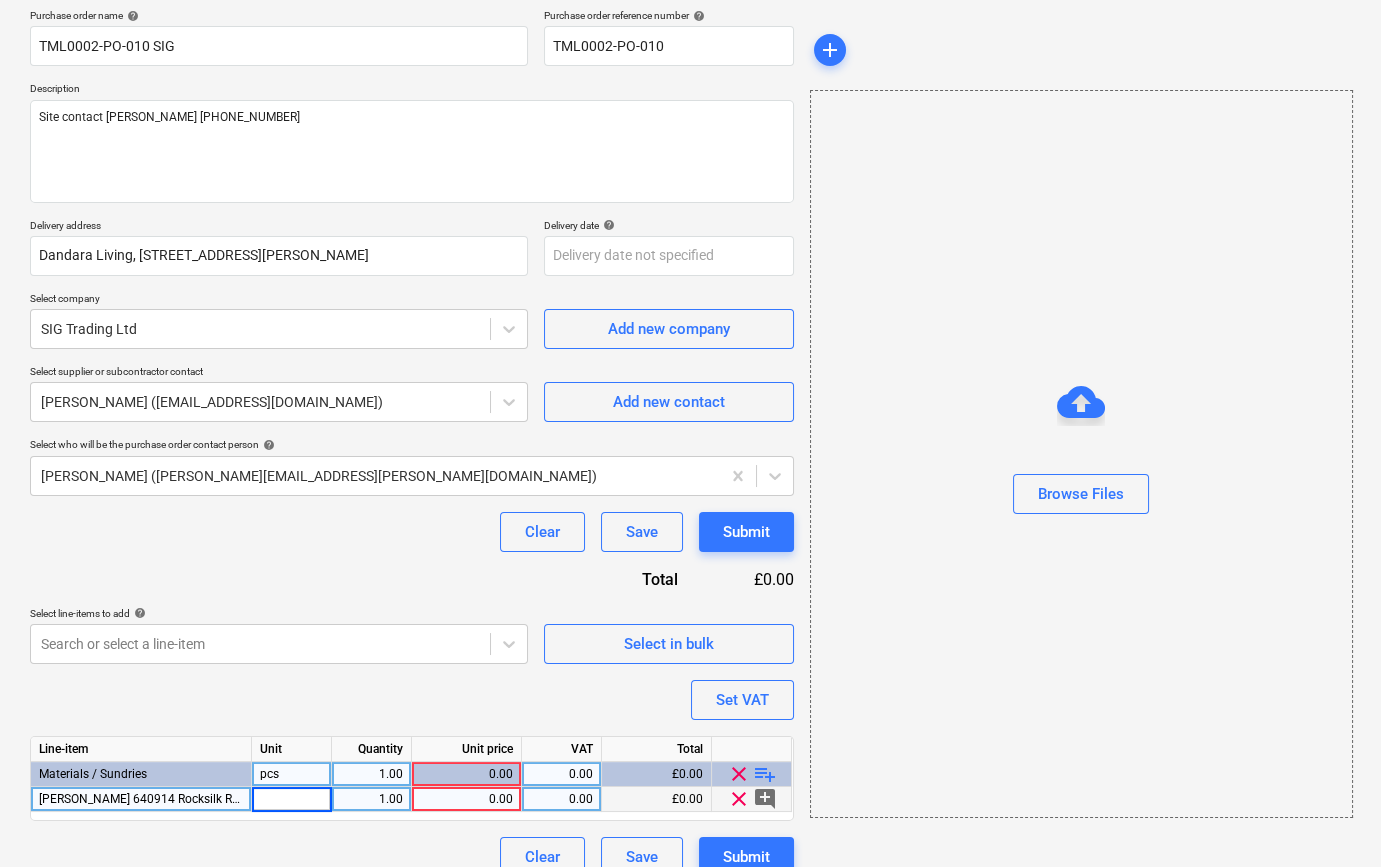 type on "o" 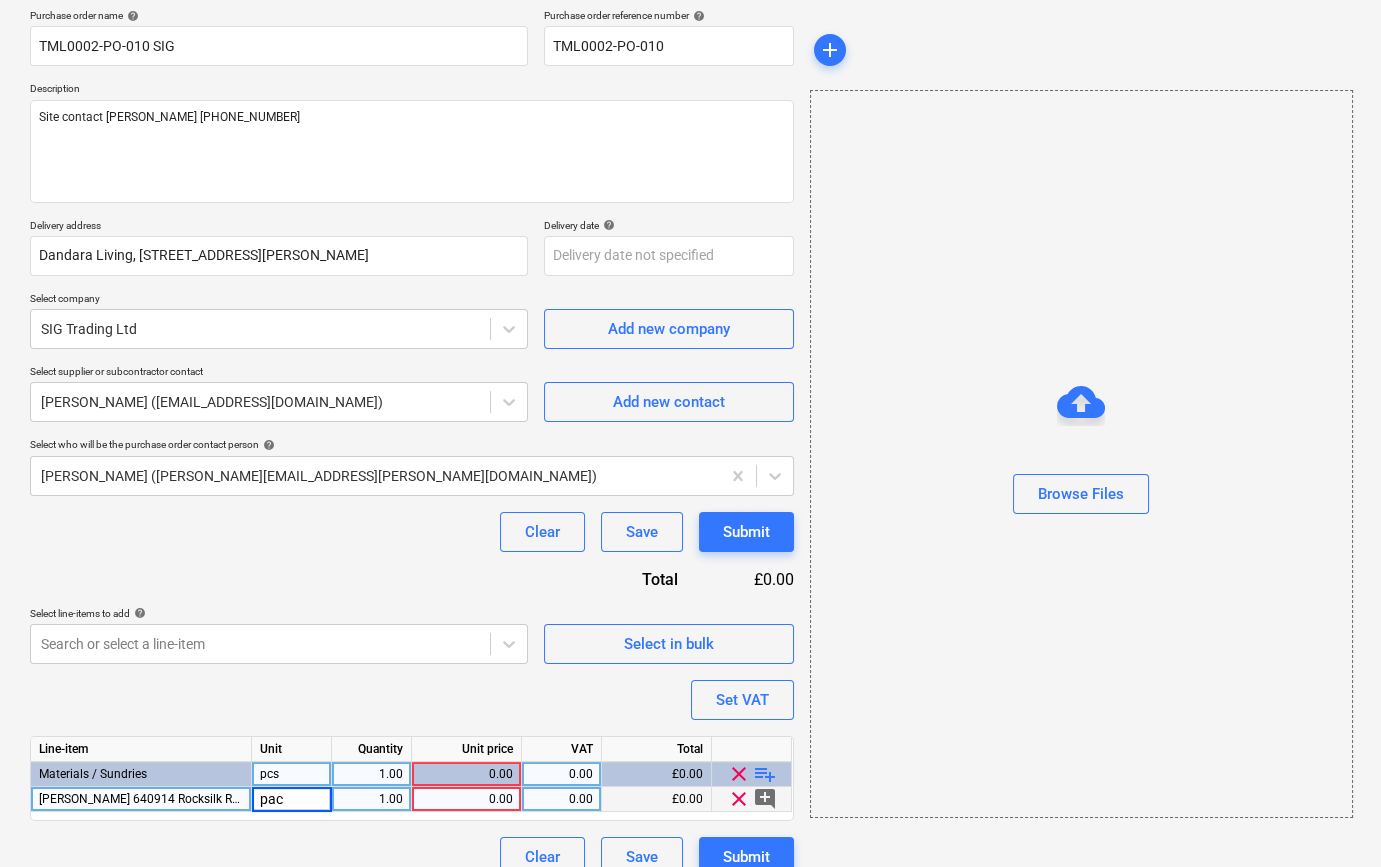type on "pack" 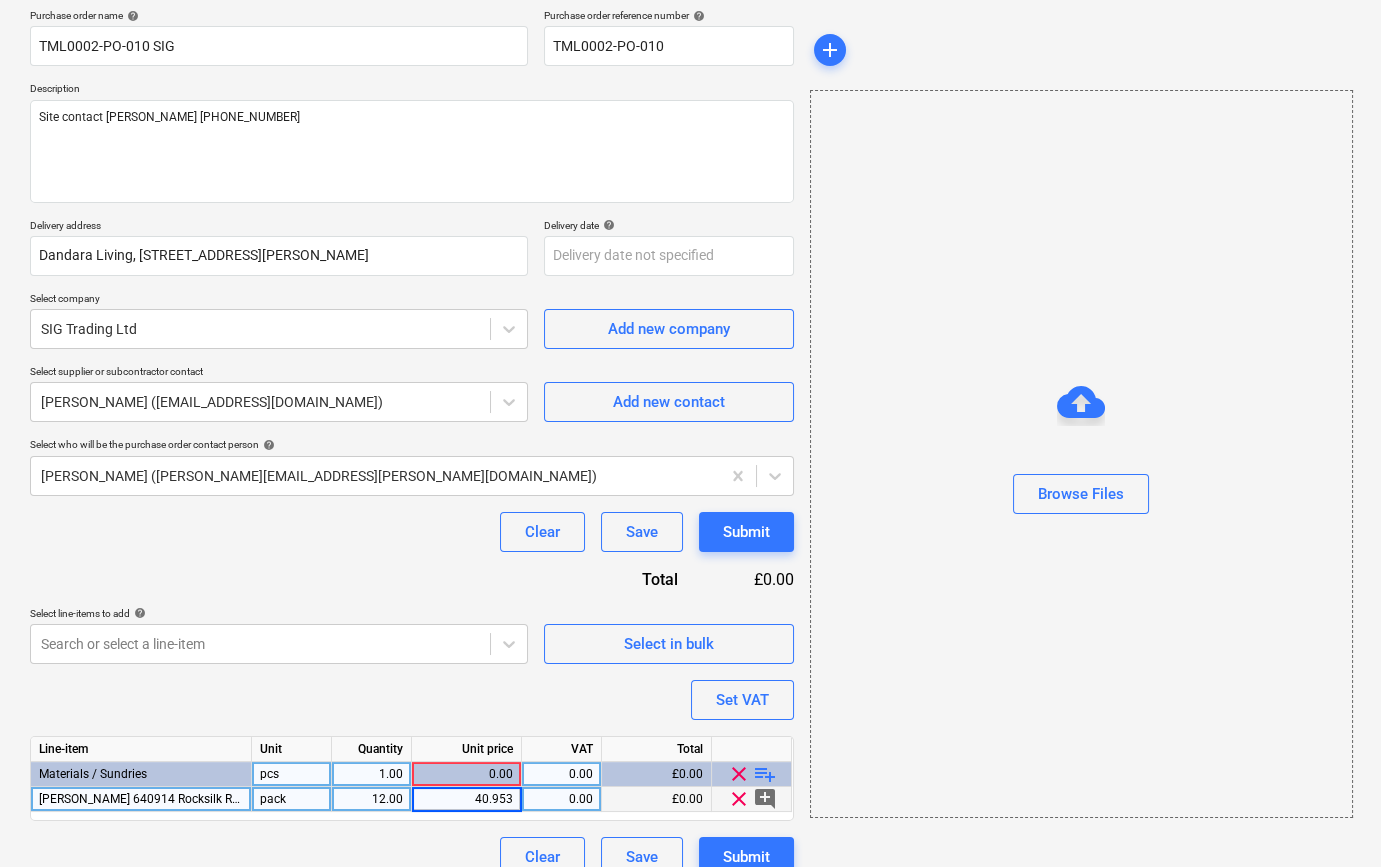 type on "40.9536" 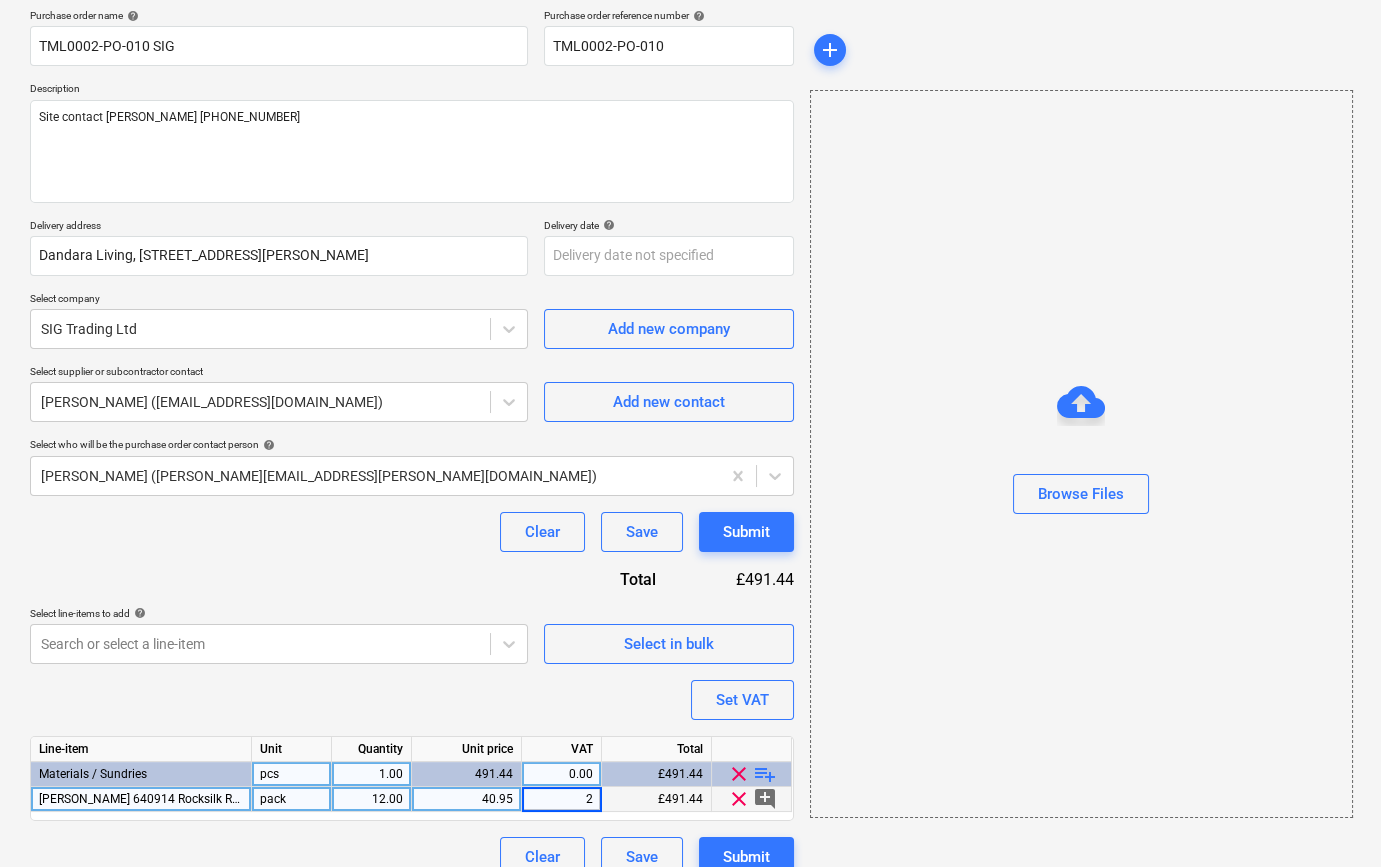 type on "20" 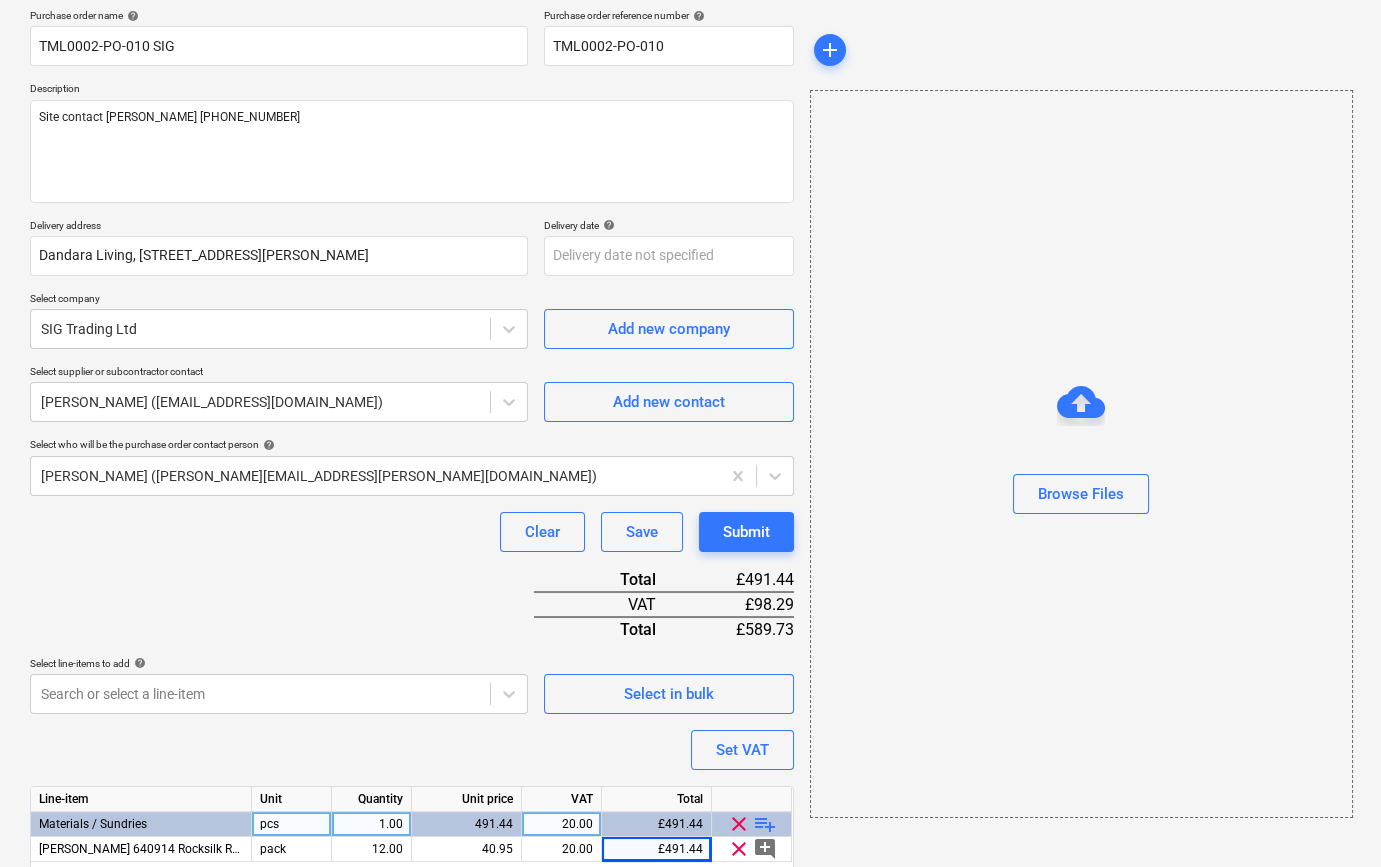 click on "playlist_add" at bounding box center (765, 824) 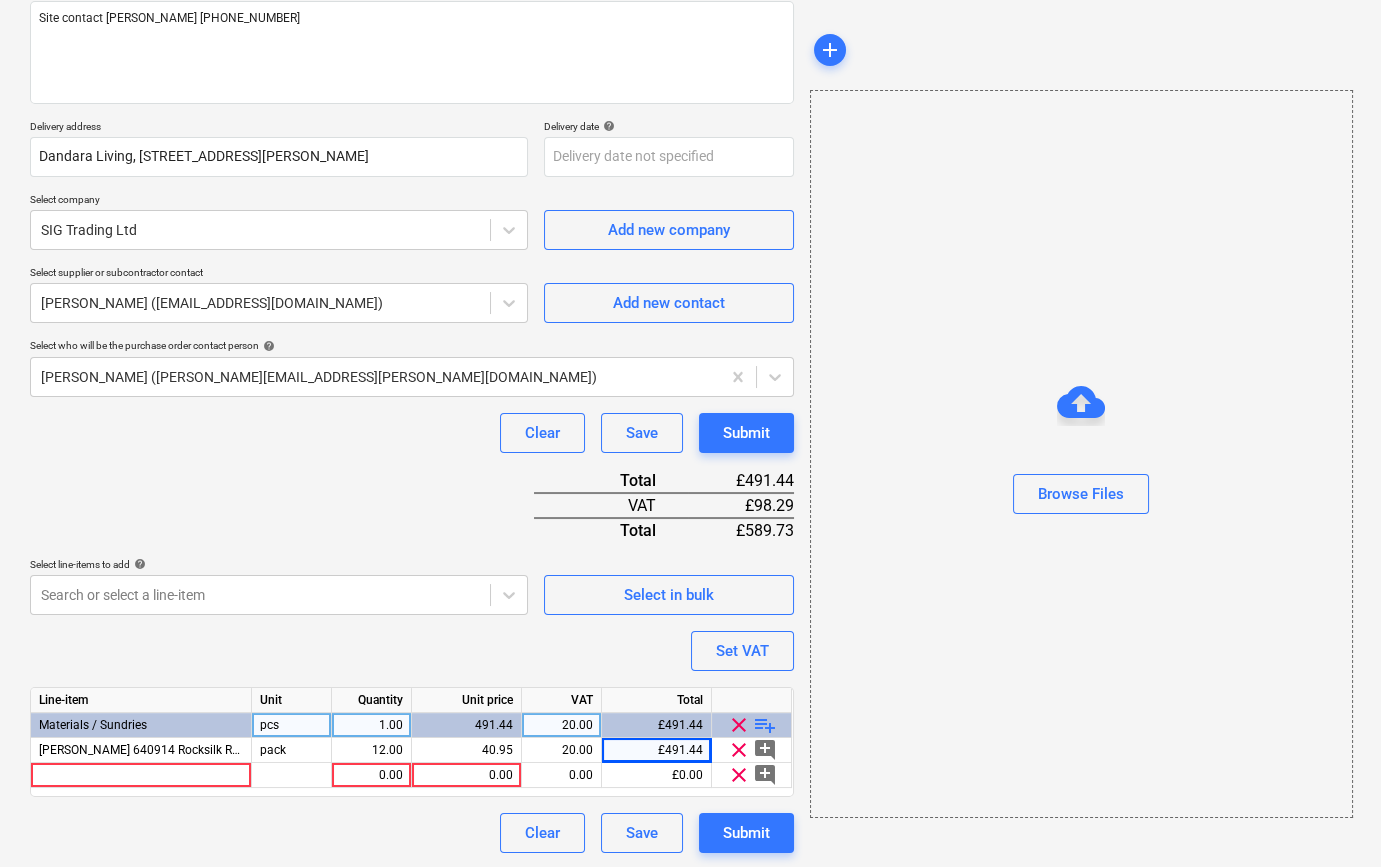 scroll, scrollTop: 255, scrollLeft: 0, axis: vertical 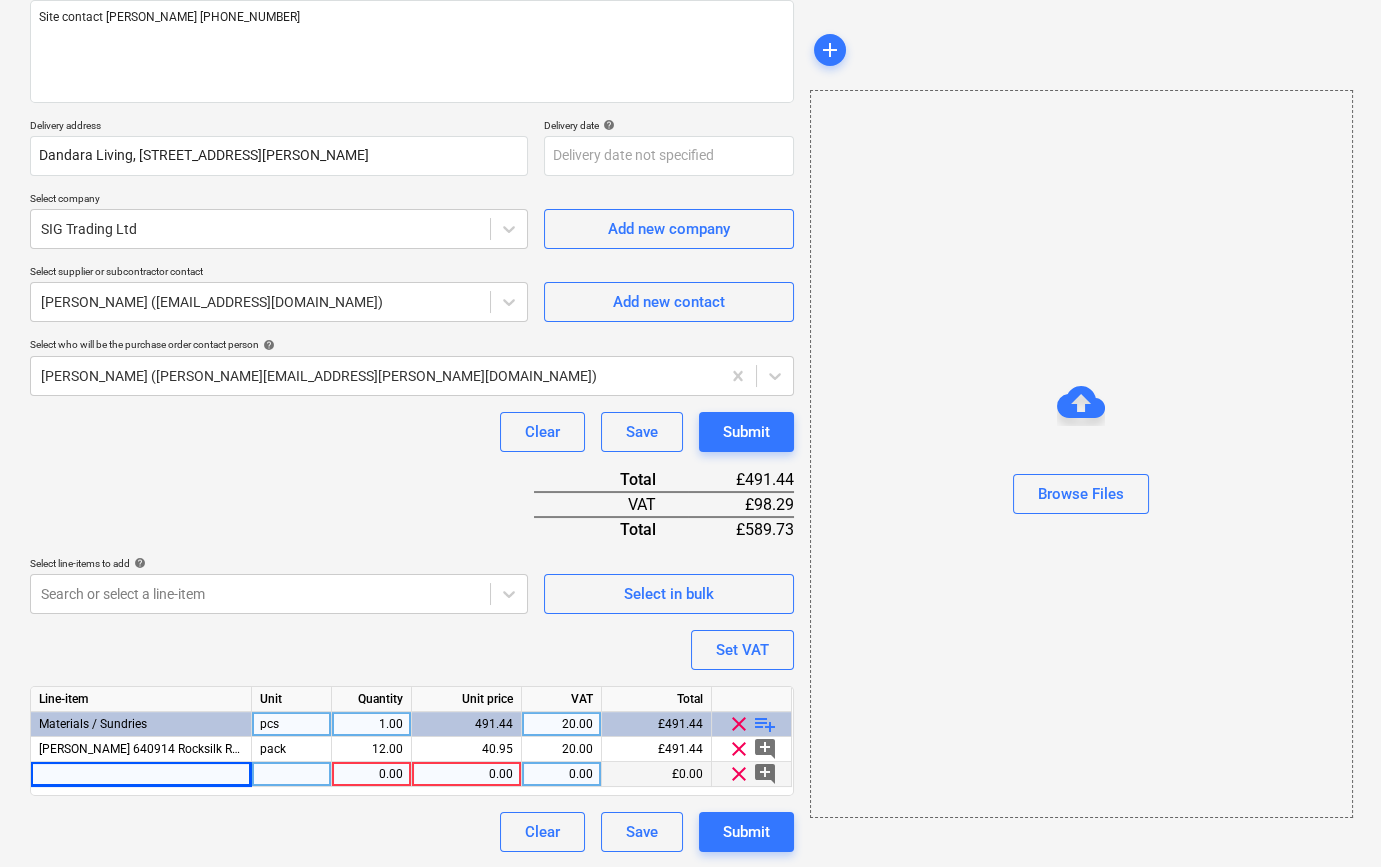 click at bounding box center (141, 774) 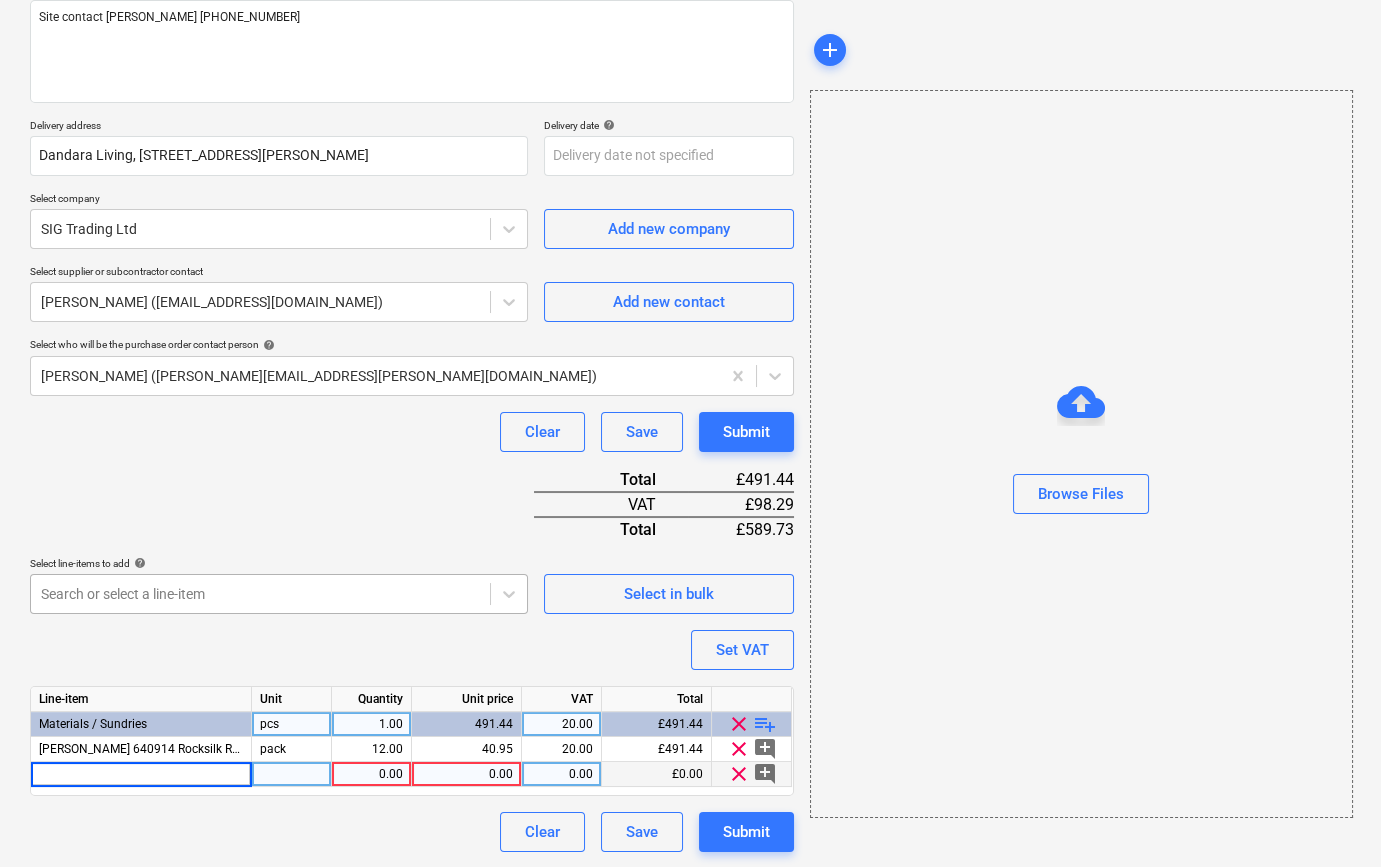 type on "[PERSON_NAME] 640909 Rocksilk Rainscreen Slab 50mm x 600mm x 1.2m (8pk) (12pp)" 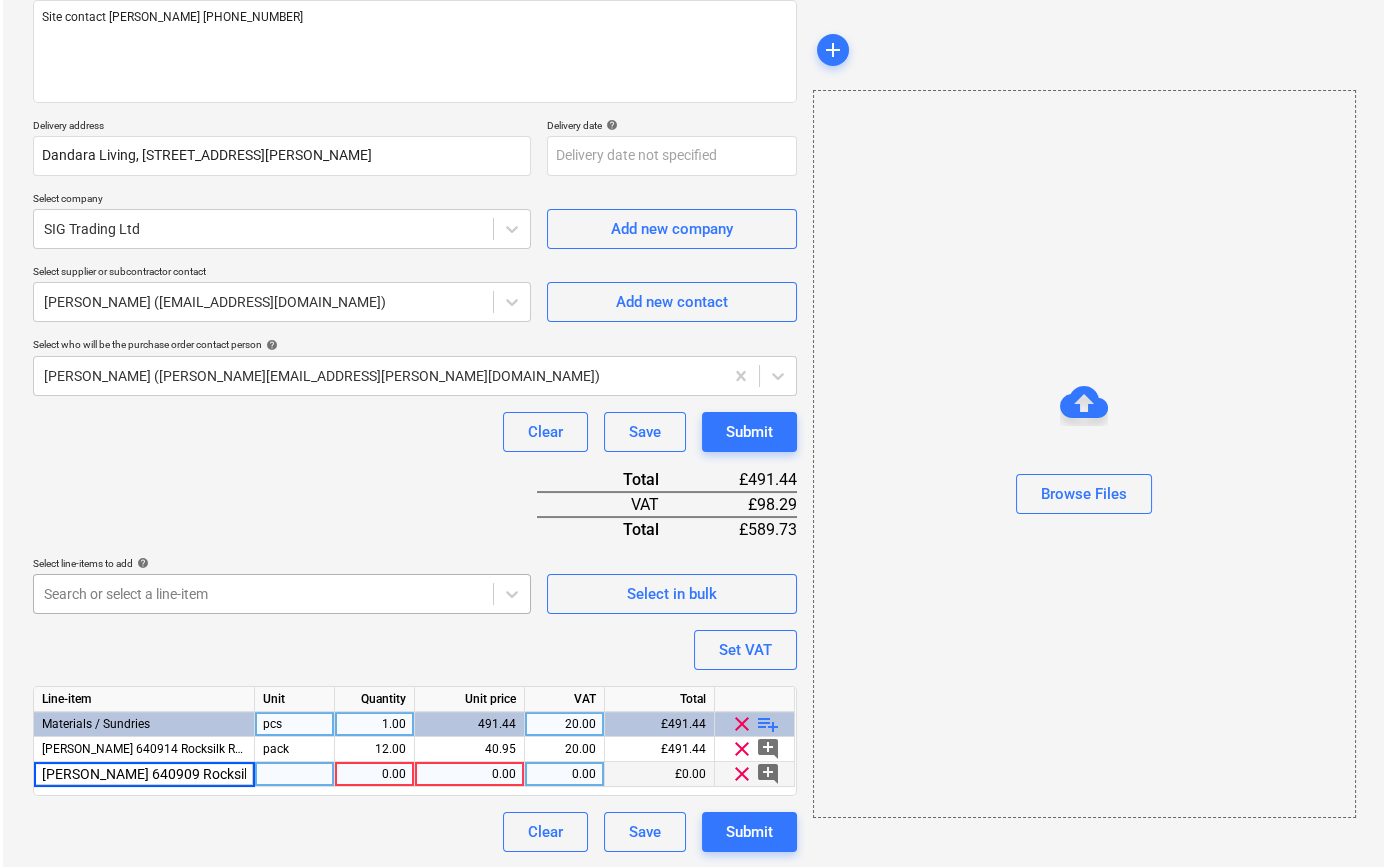 scroll, scrollTop: 0, scrollLeft: 277, axis: horizontal 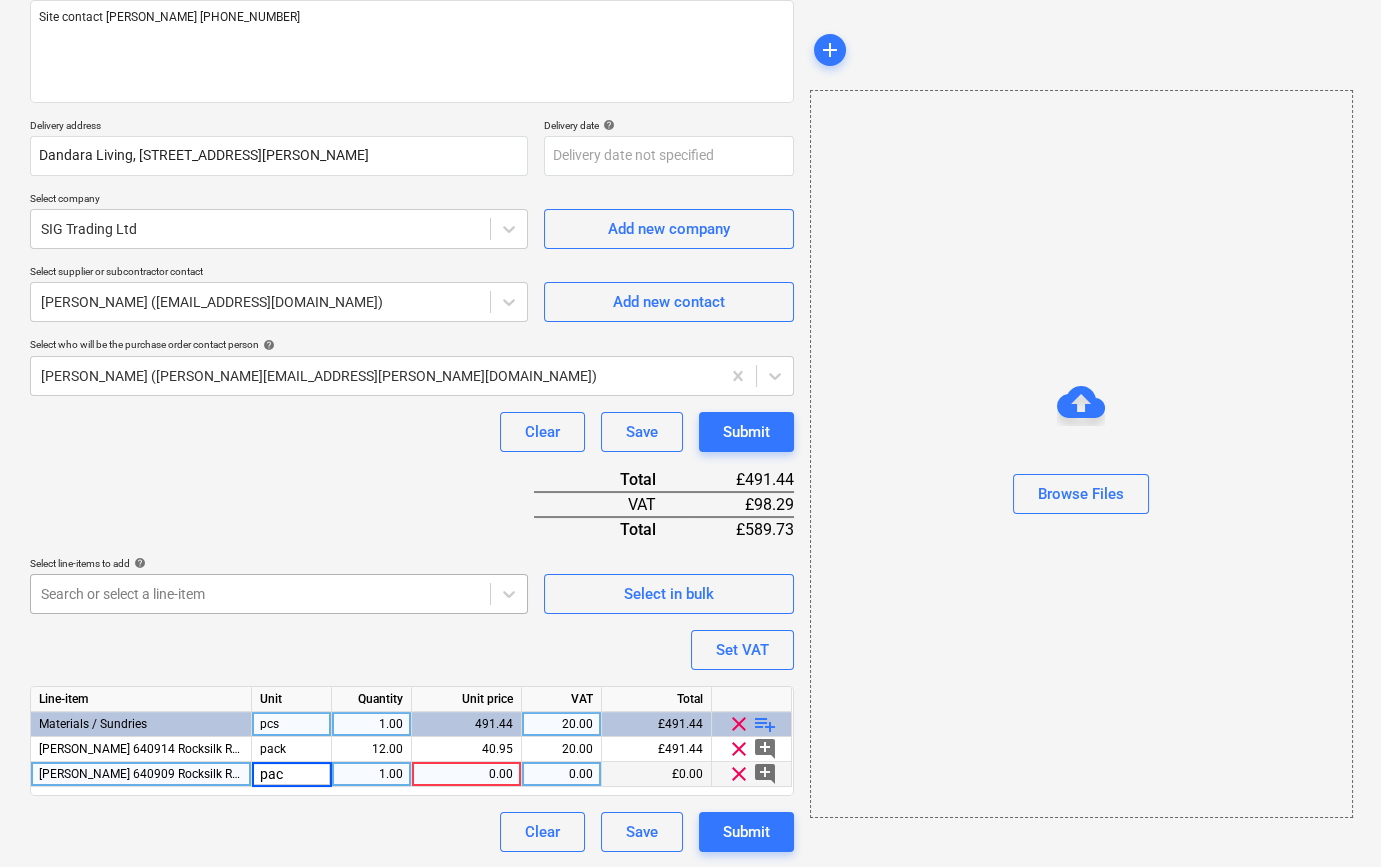 type on "pack" 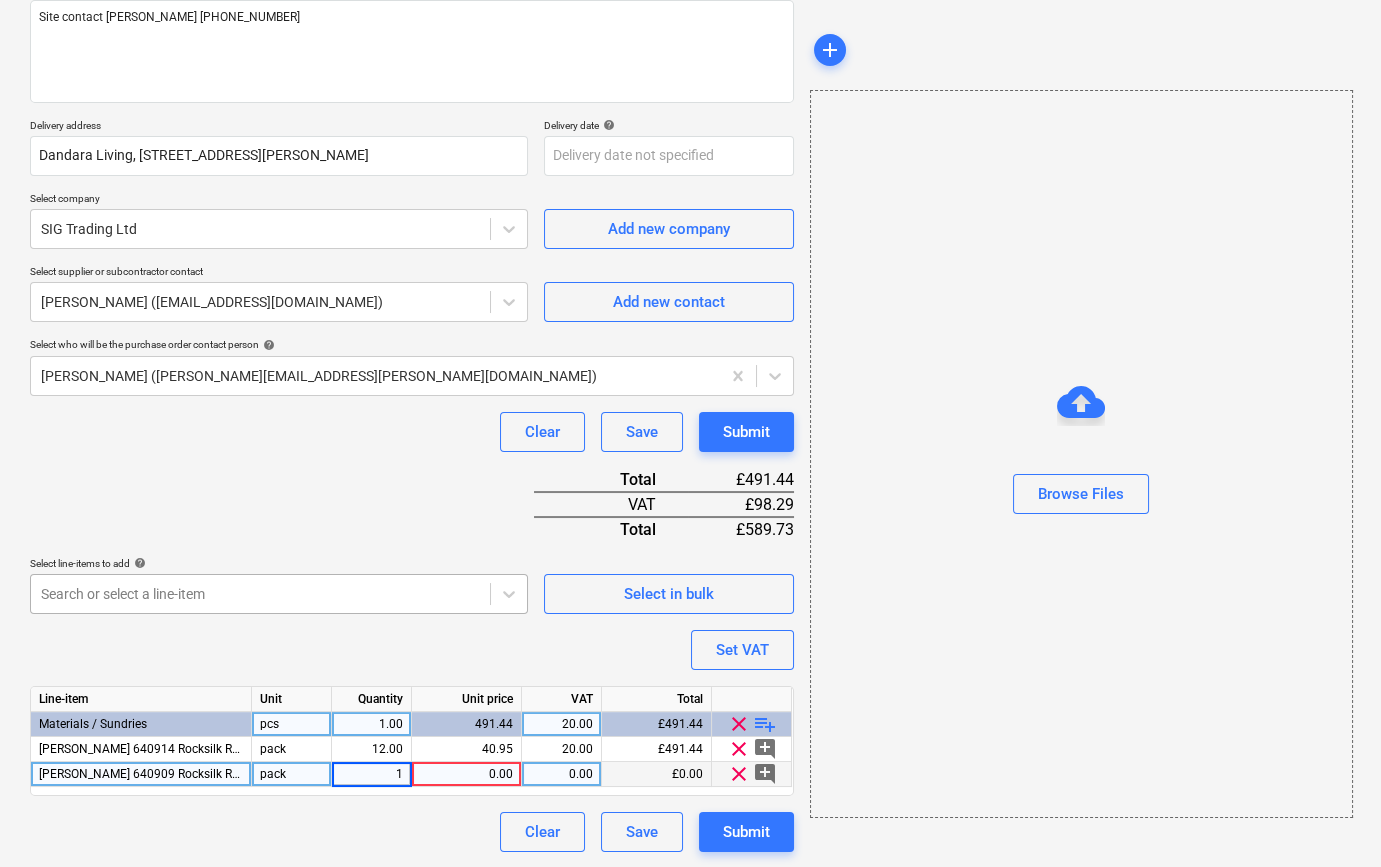 type on "12" 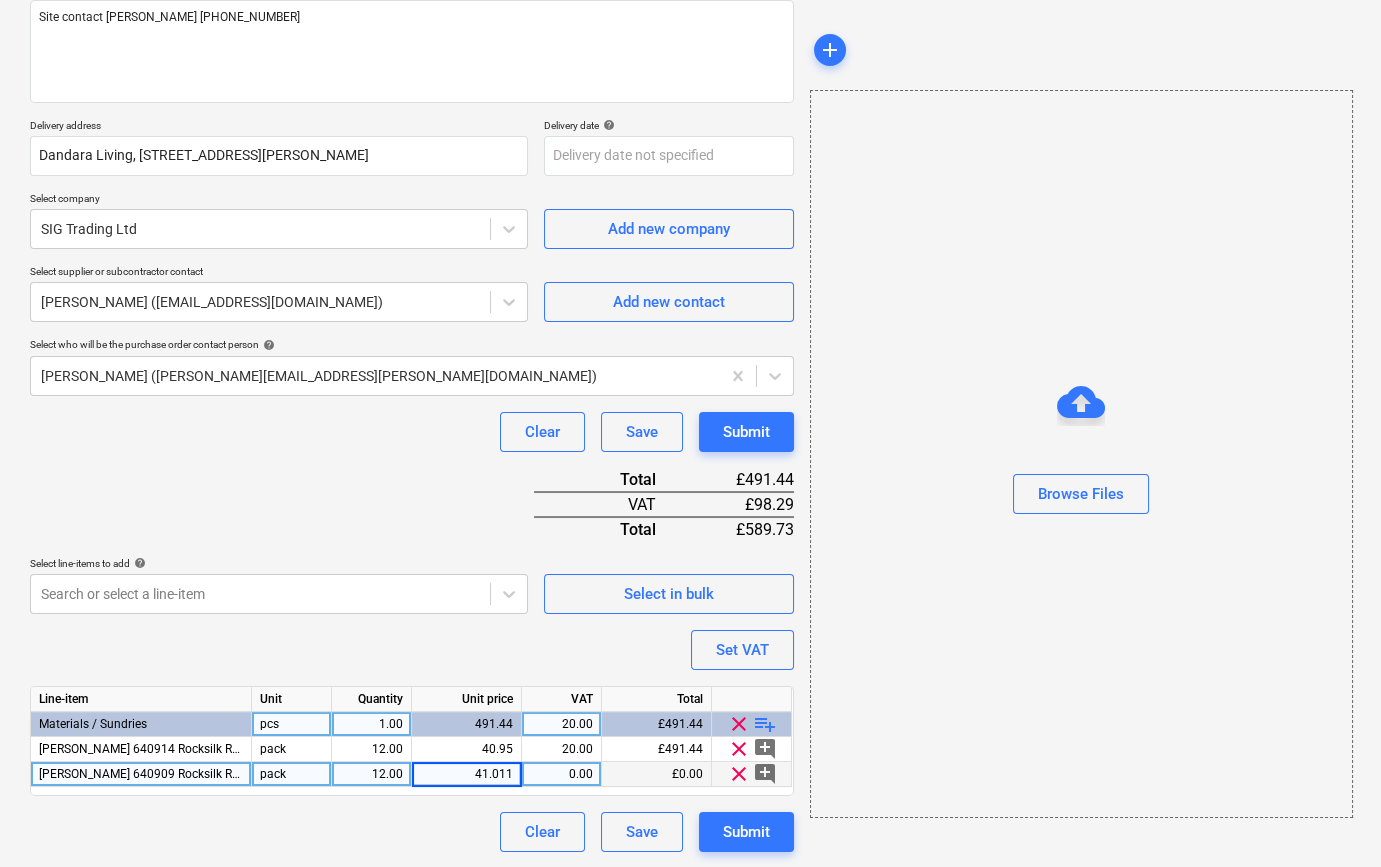 type on "41.0112" 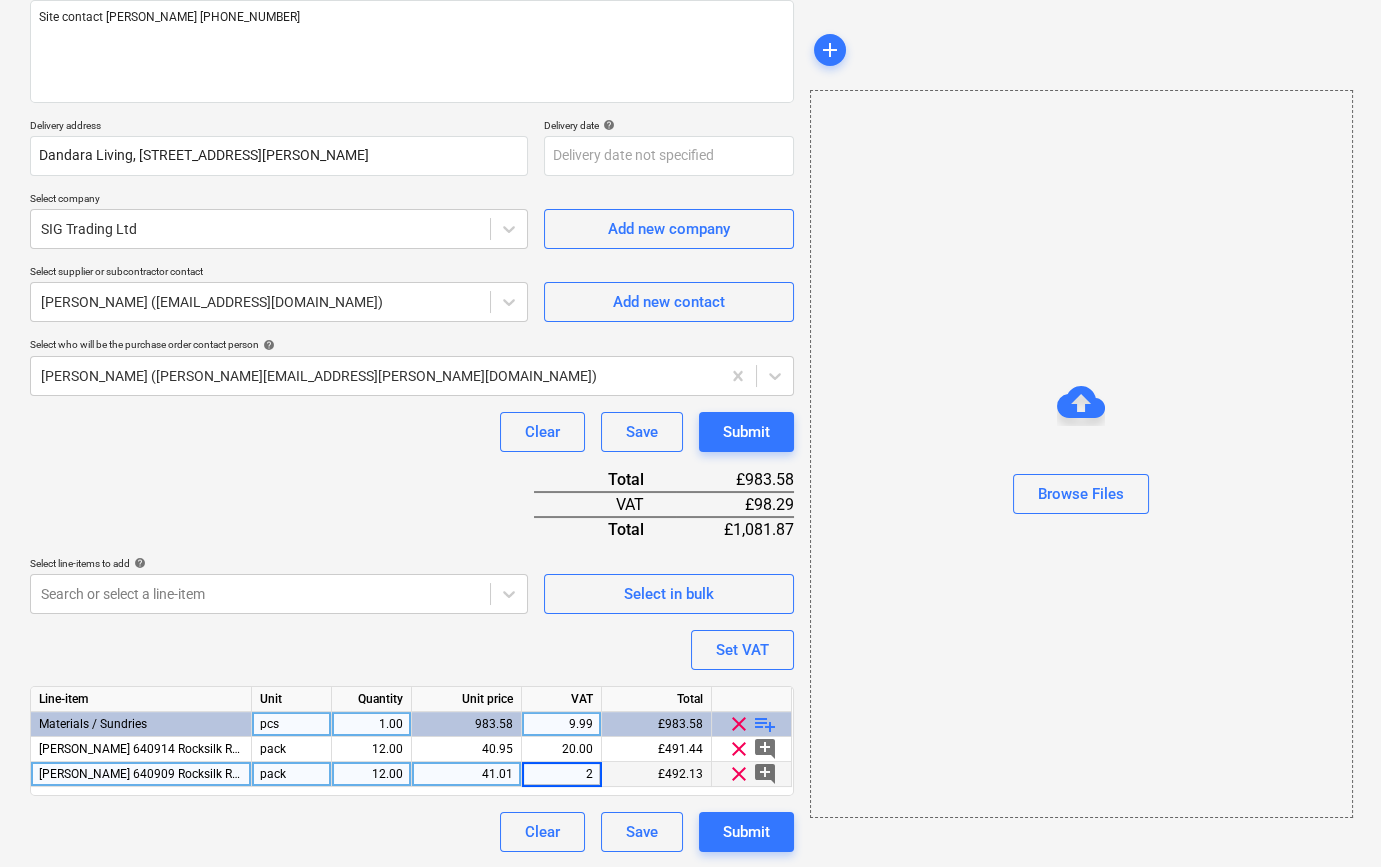 type on "20" 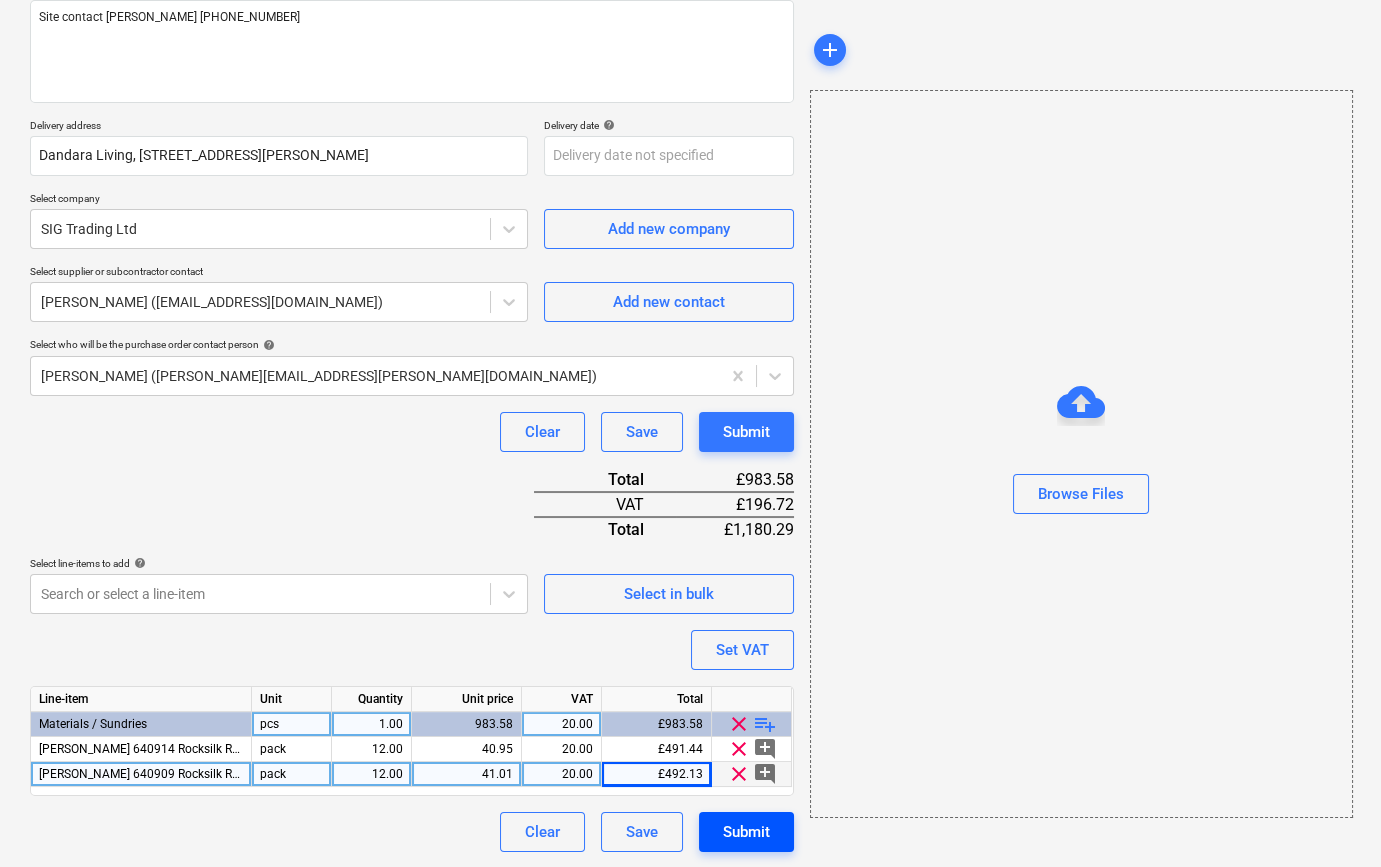 click on "Submit" at bounding box center [746, 832] 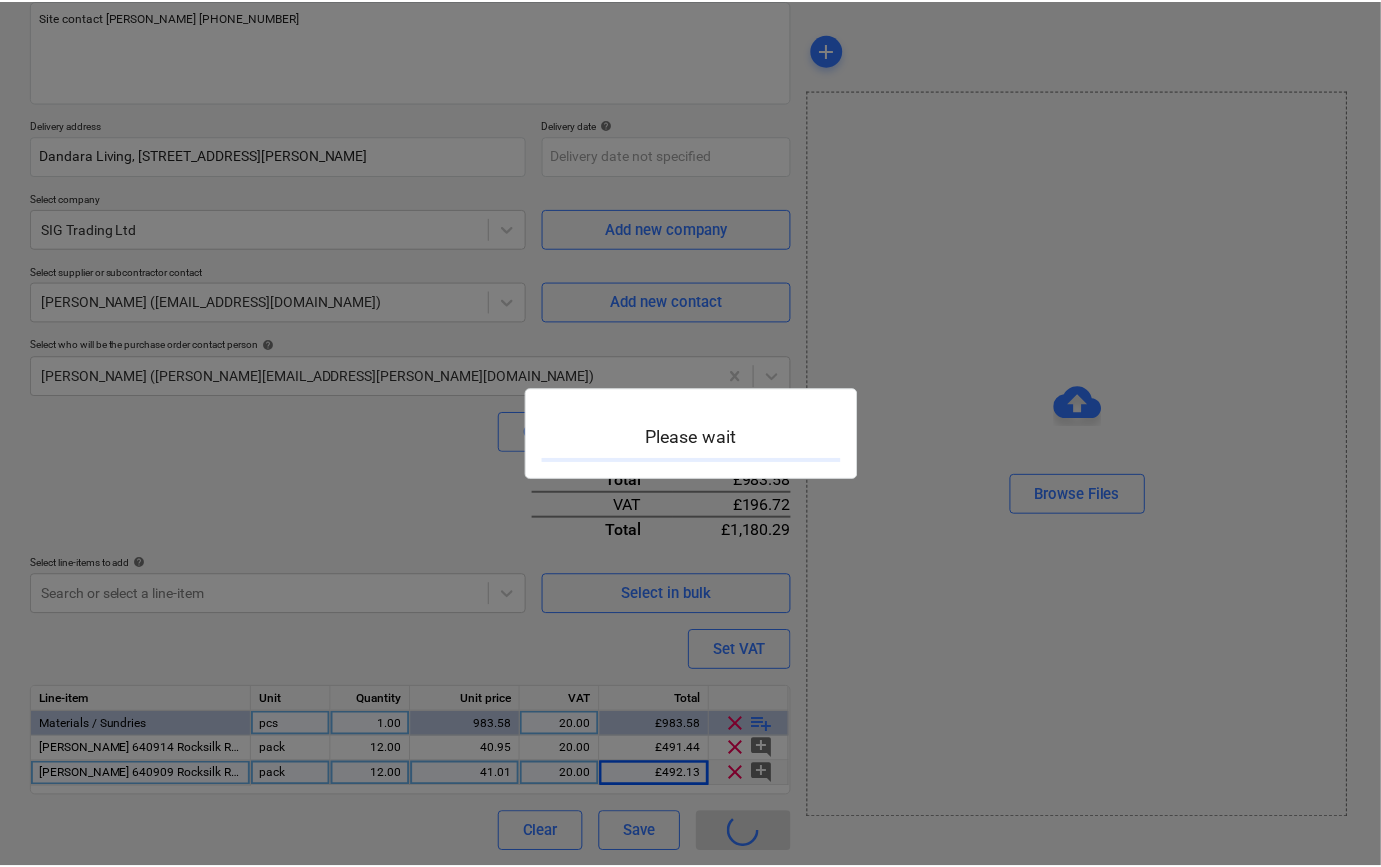 scroll, scrollTop: 0, scrollLeft: 0, axis: both 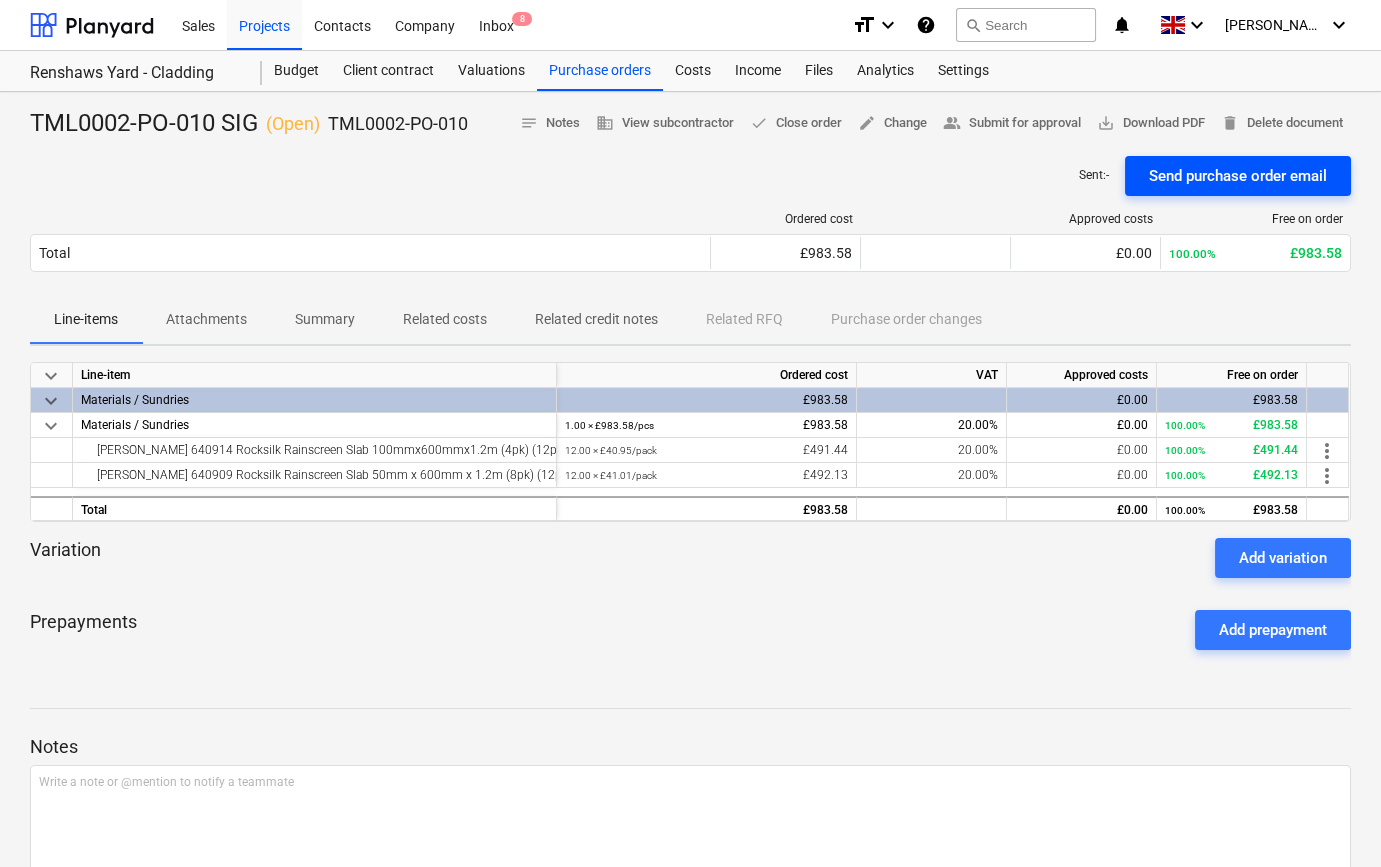 click on "Send purchase order email" at bounding box center [1238, 176] 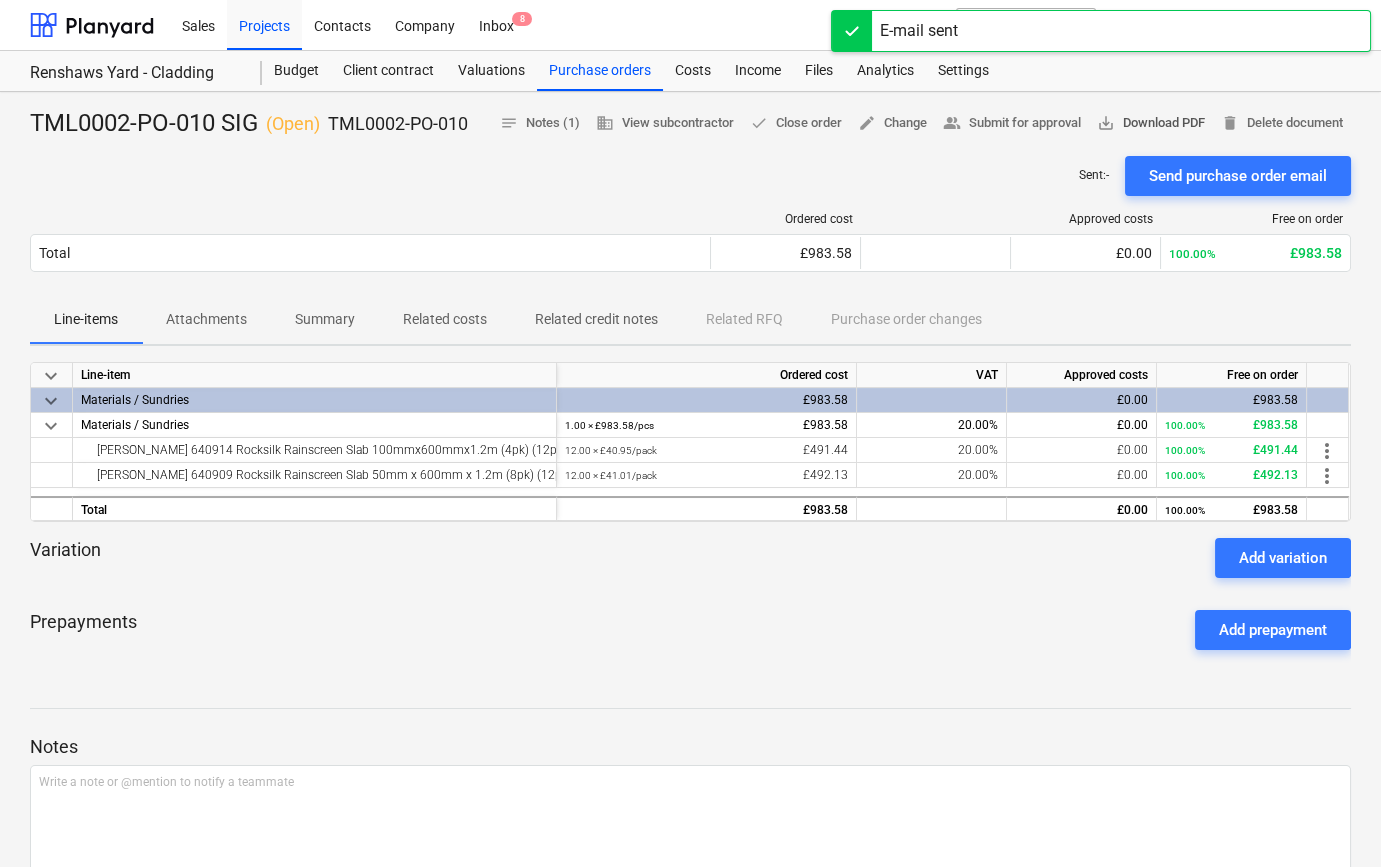 click on "save_alt Download PDF" at bounding box center (1151, 123) 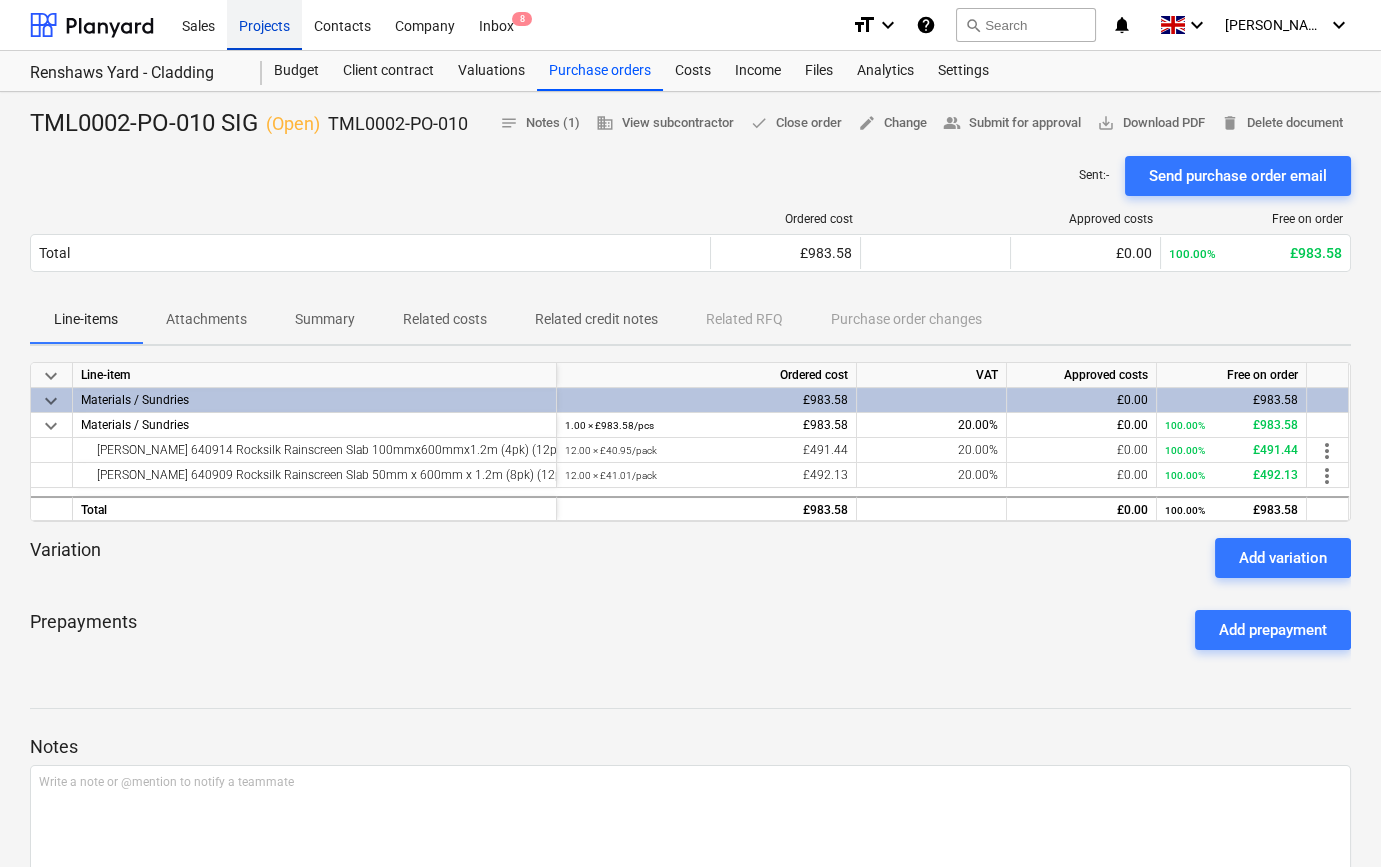 click on "Projects" at bounding box center [264, 24] 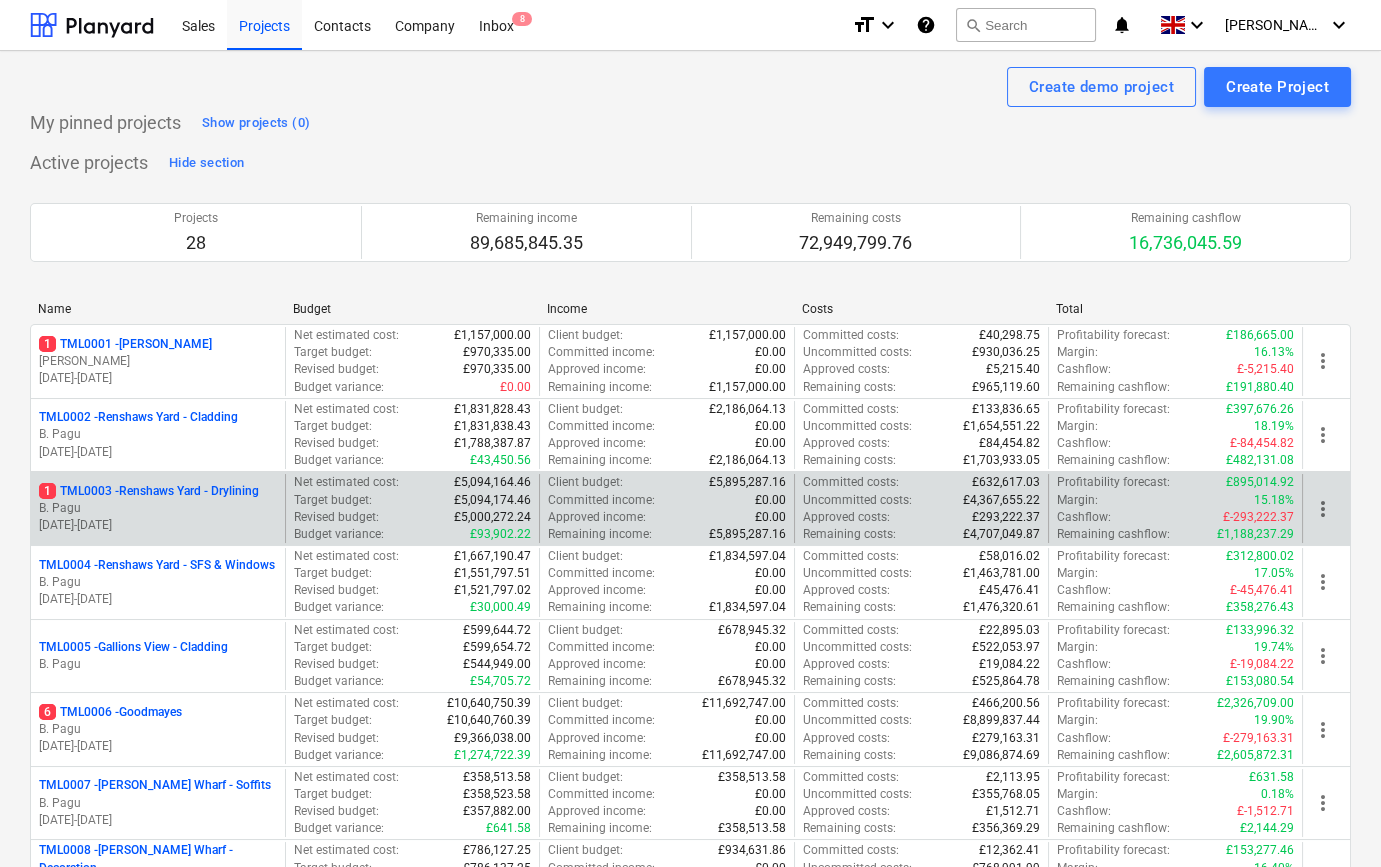 click on "B. Pagu" at bounding box center [158, 508] 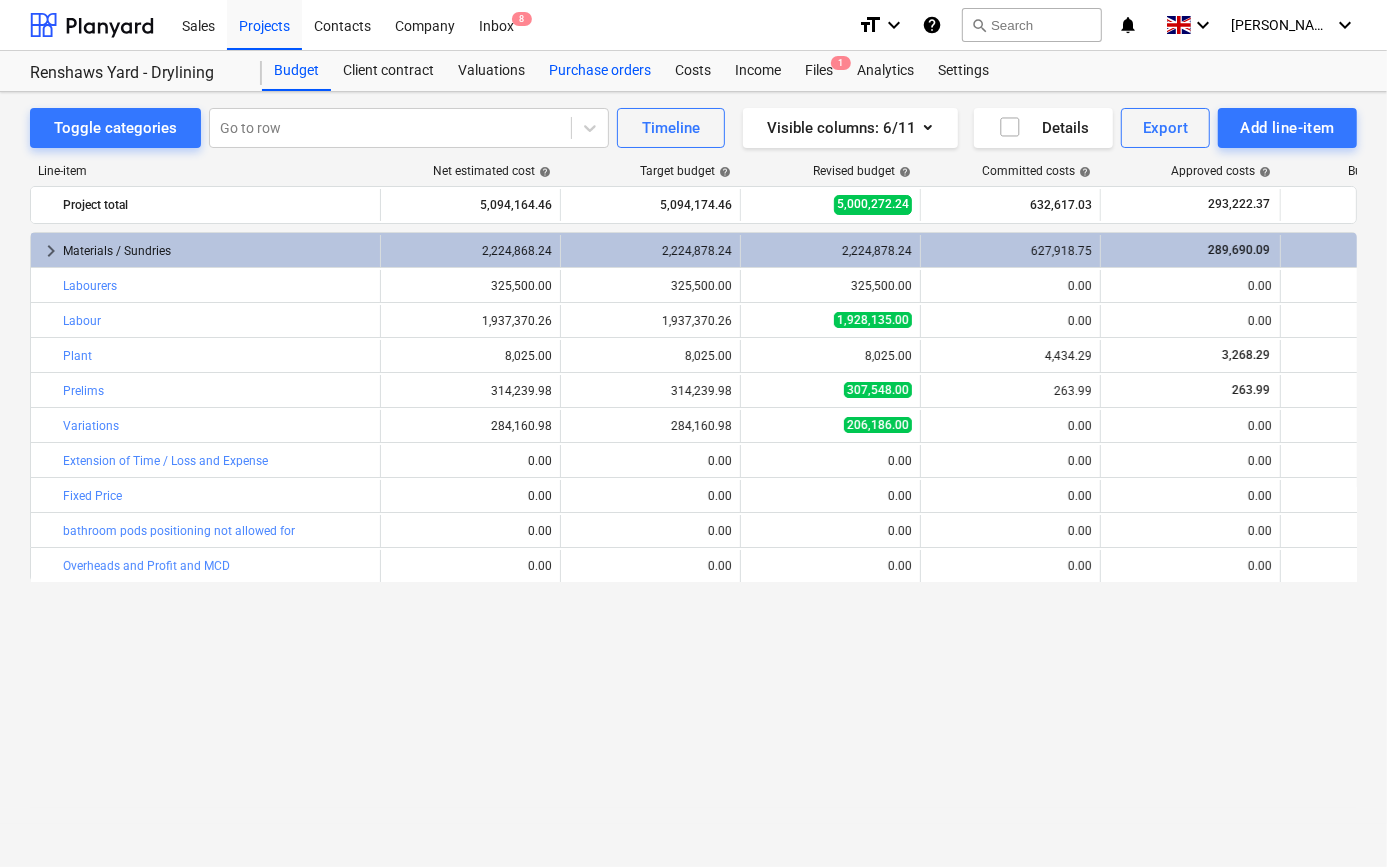click on "Purchase orders" at bounding box center [600, 71] 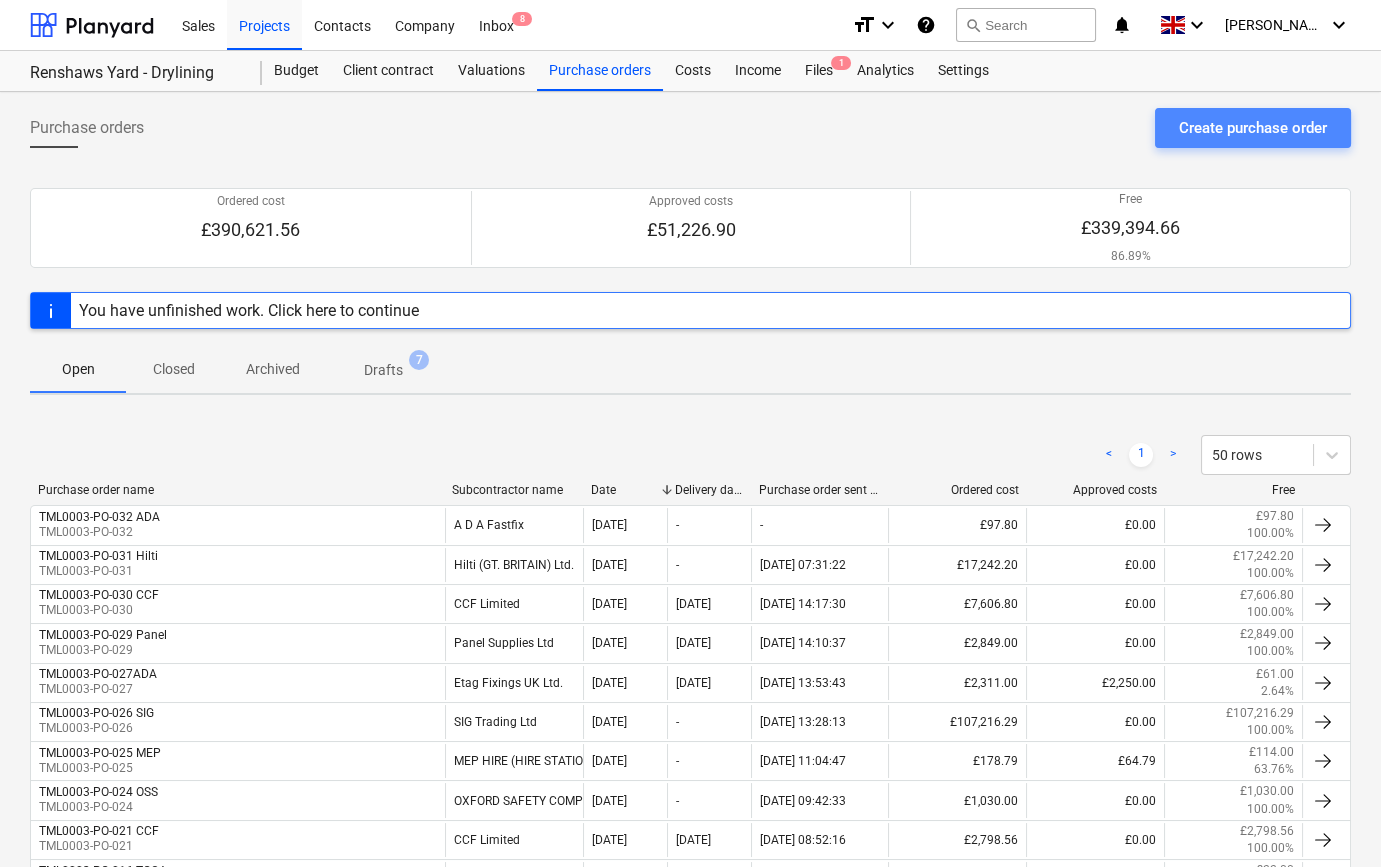 click on "Create purchase order" at bounding box center (1253, 128) 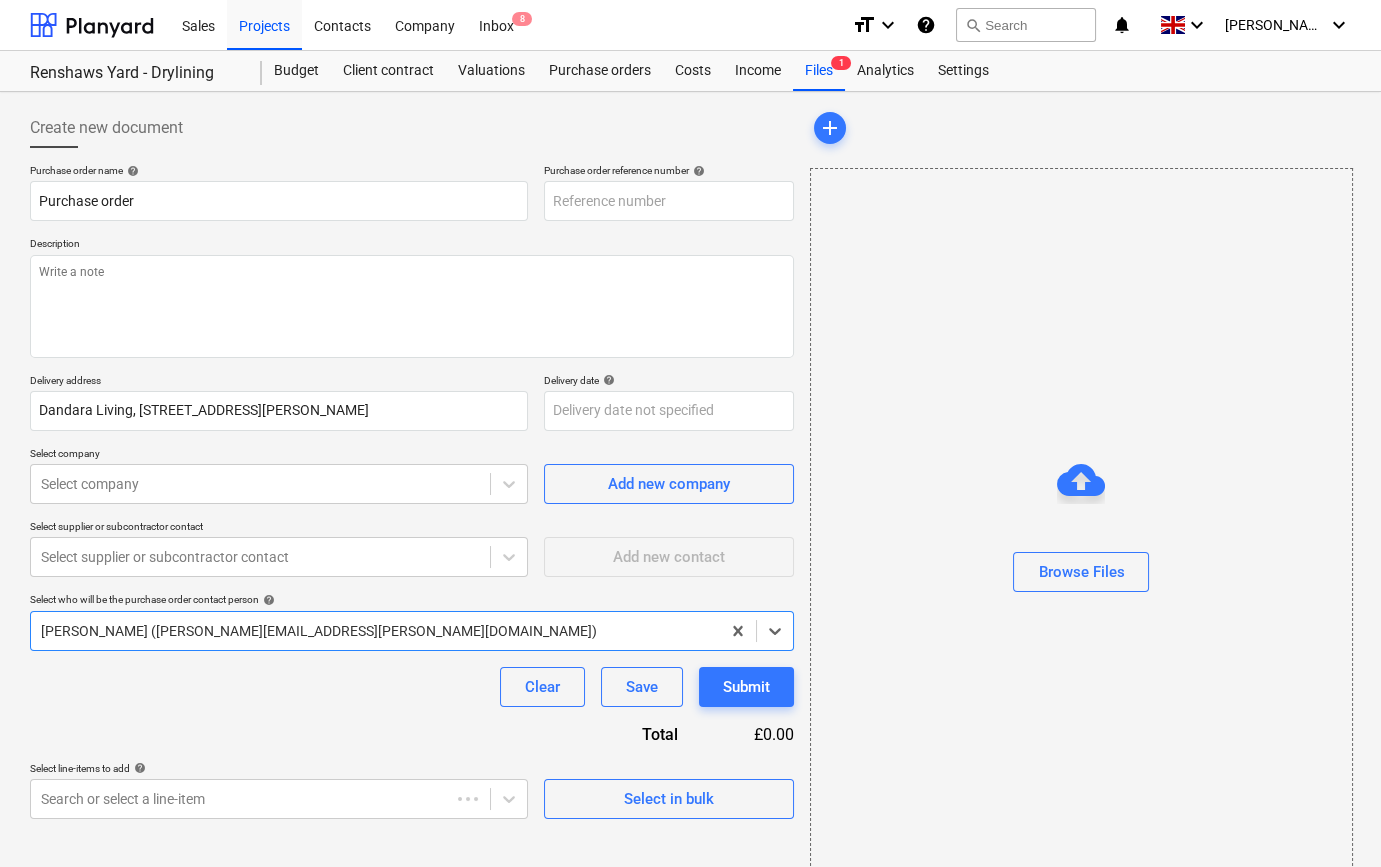 type on "TML0003-PO-037" 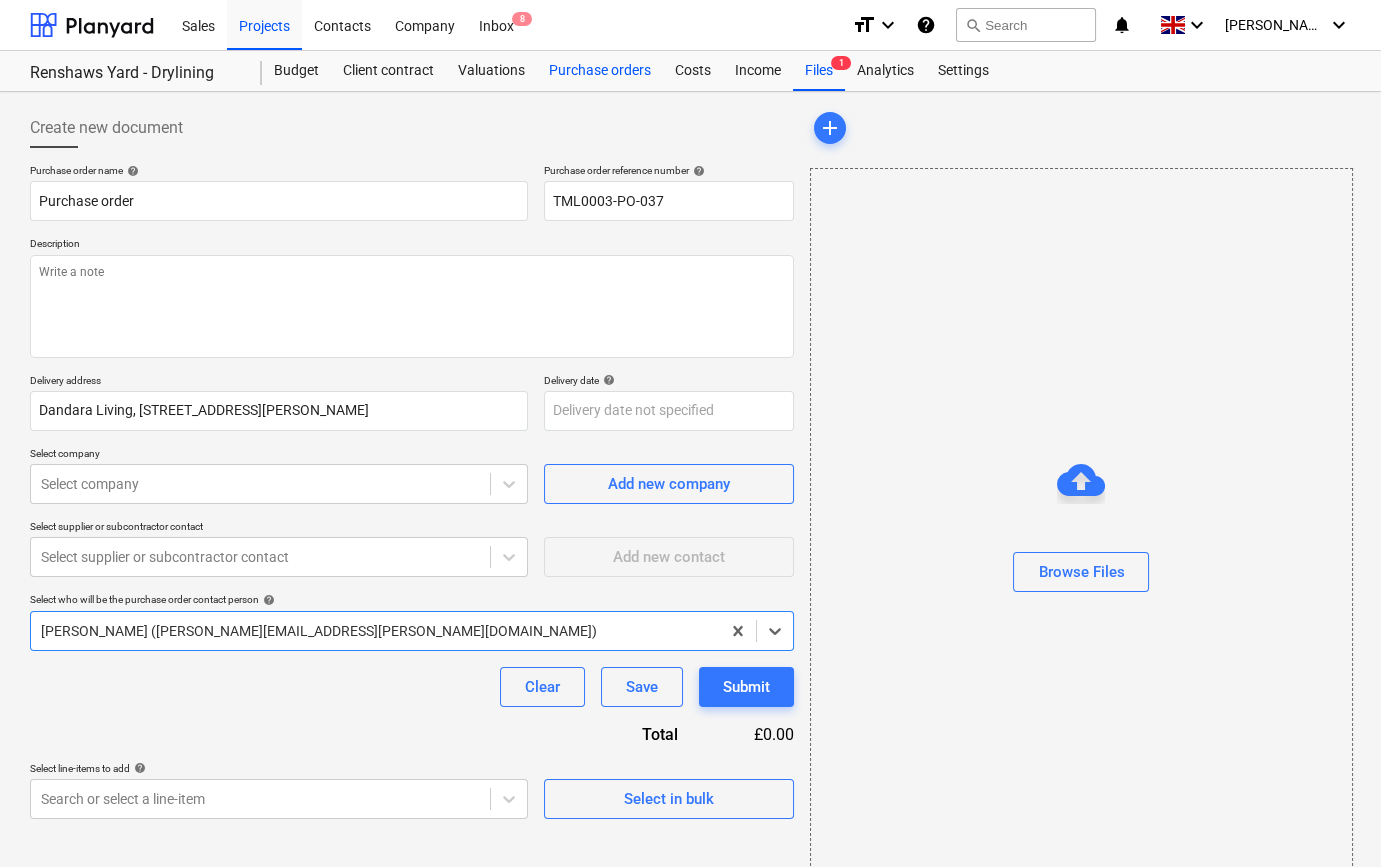 click on "Purchase orders" at bounding box center (600, 71) 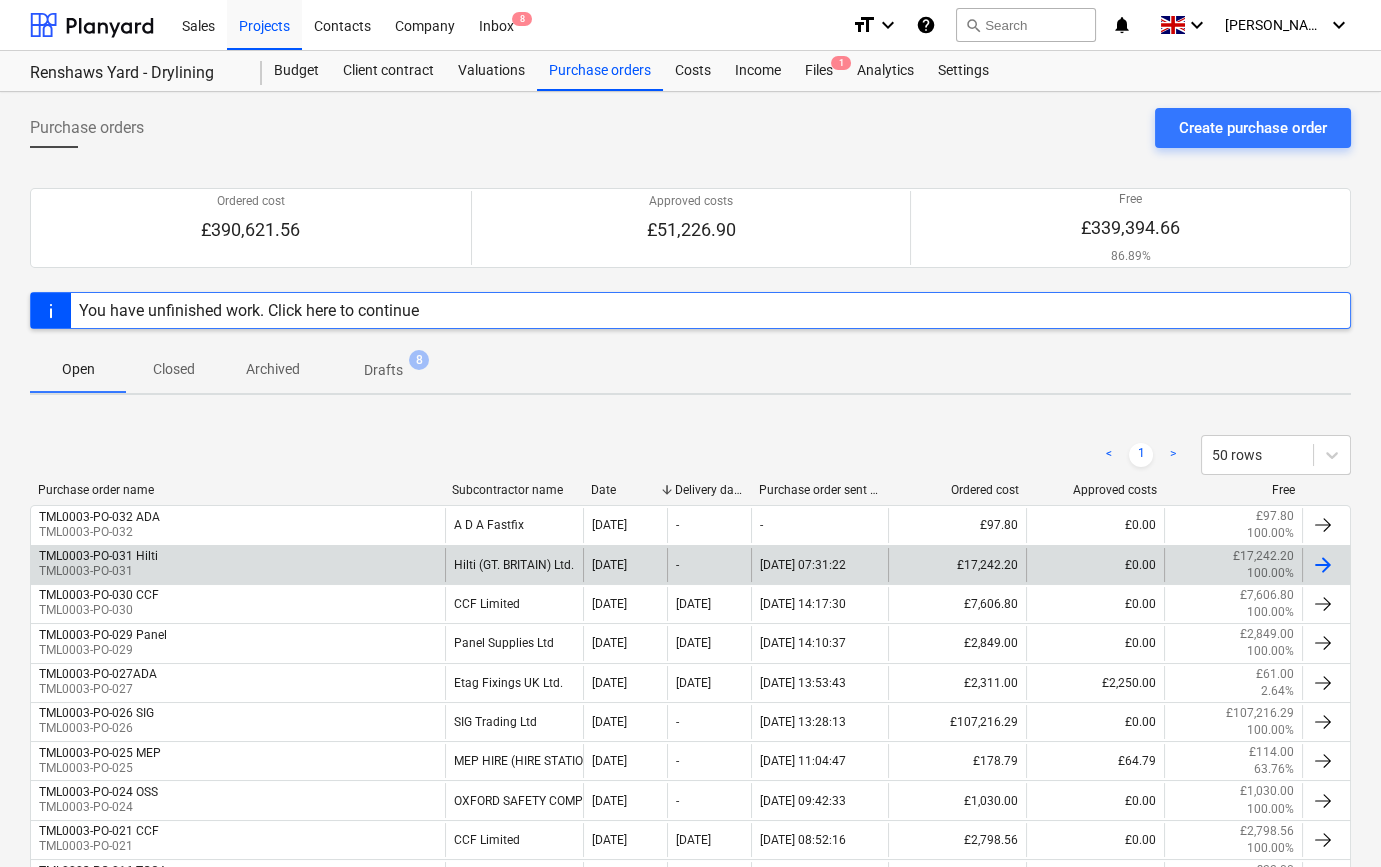 click on "TML0003-PO-031 Hilti" at bounding box center (98, 556) 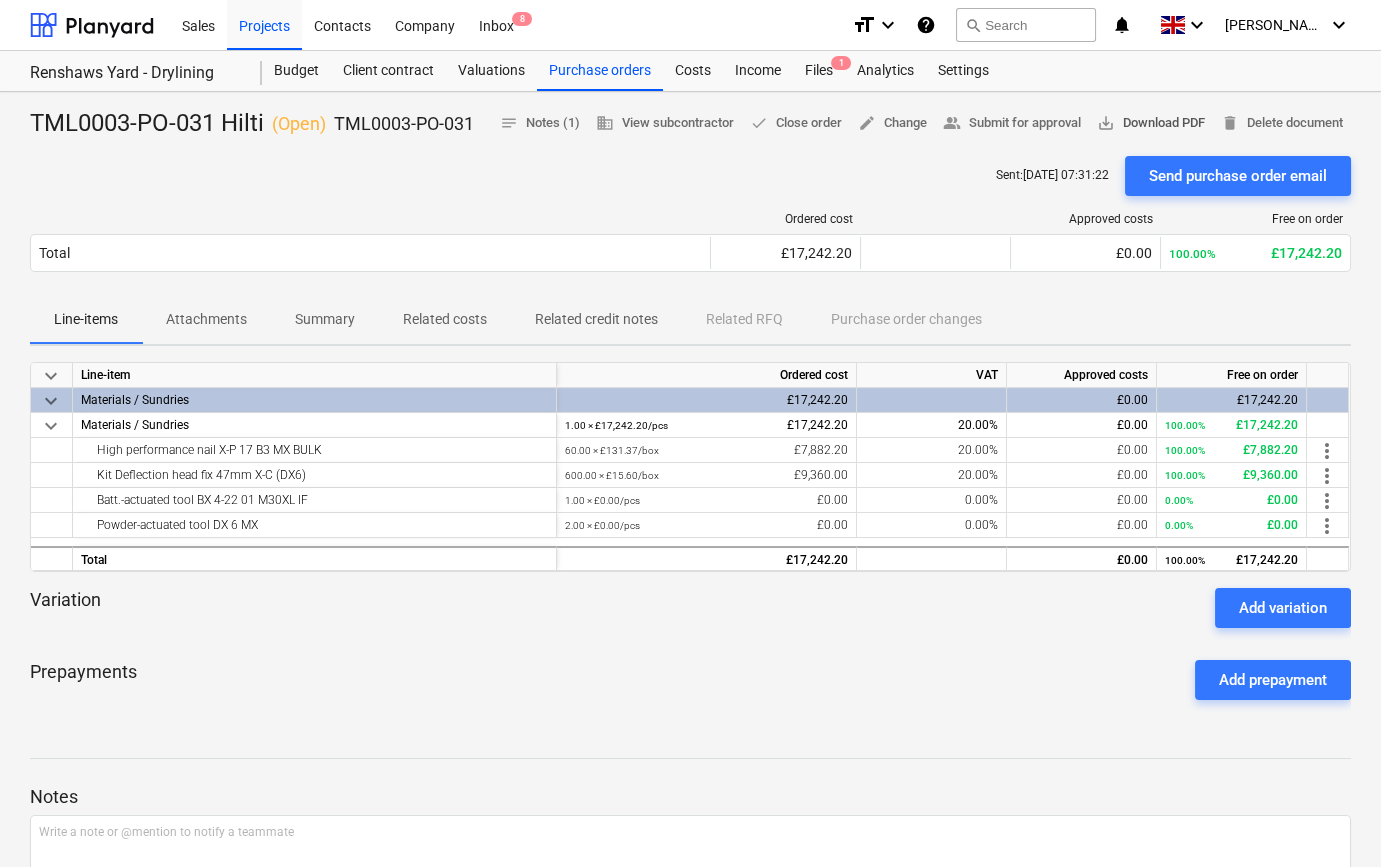 click on "save_alt Download PDF" at bounding box center [1151, 123] 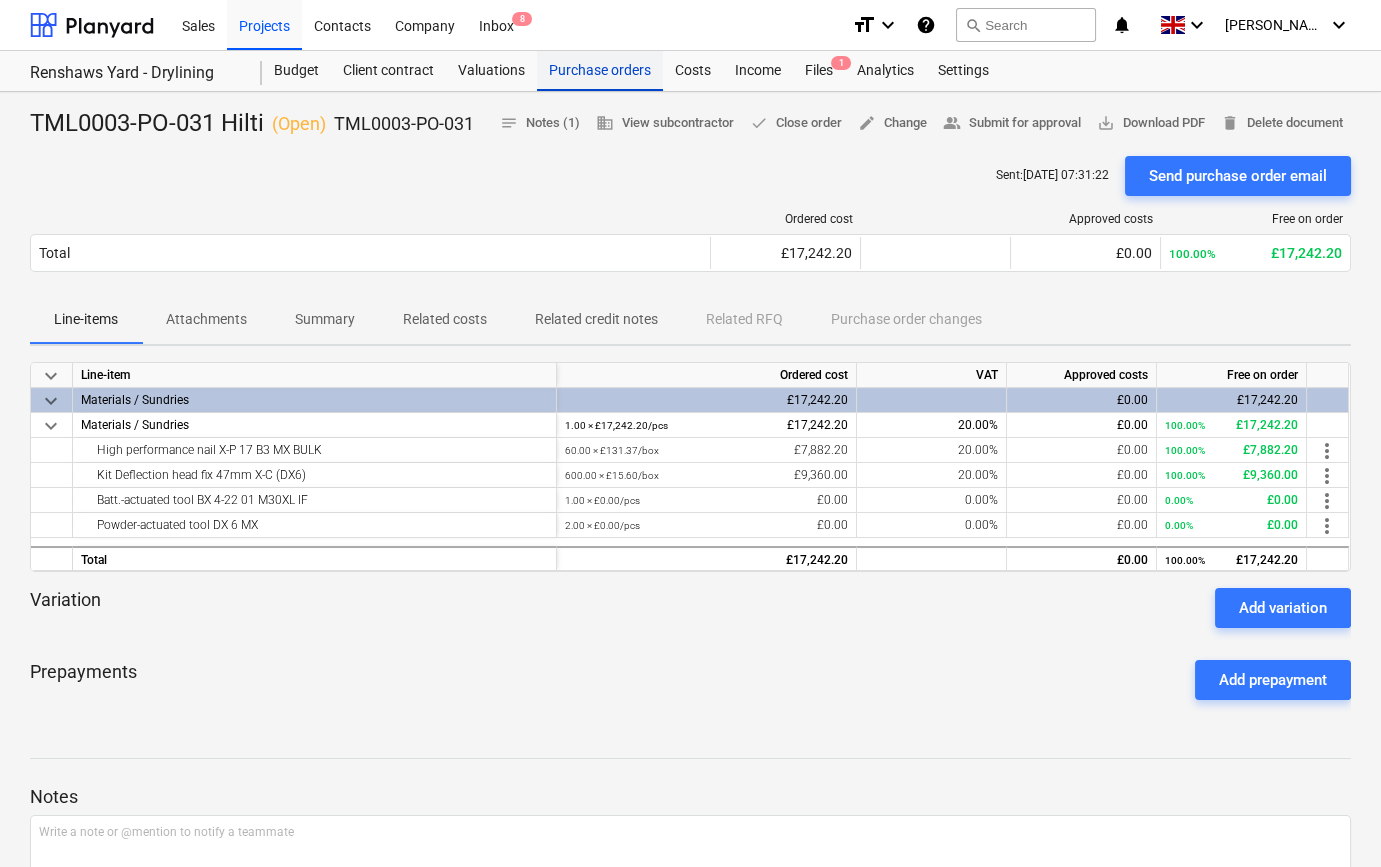 click on "Purchase orders" at bounding box center (600, 71) 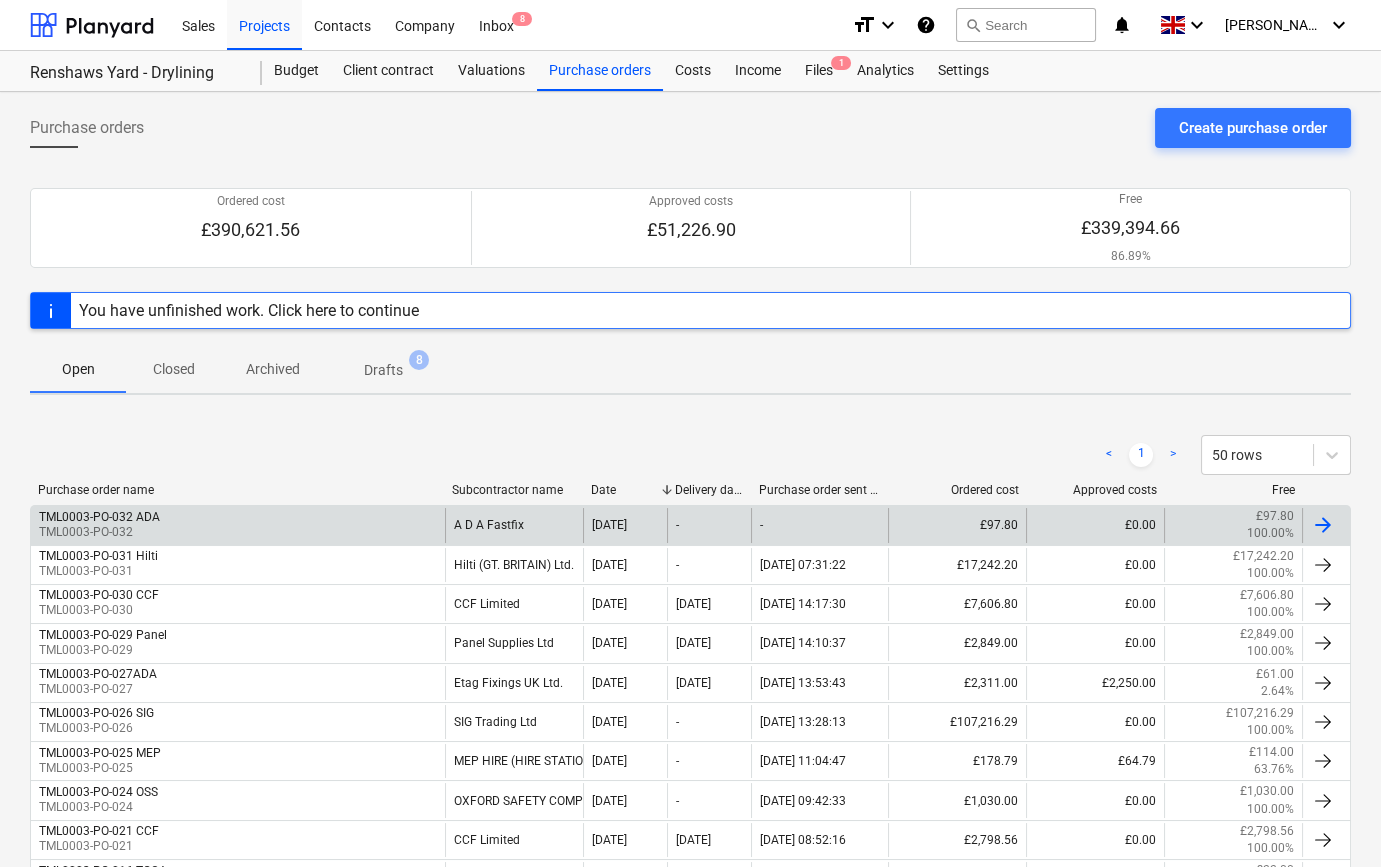 click on "TML0003-PO-032" at bounding box center (99, 532) 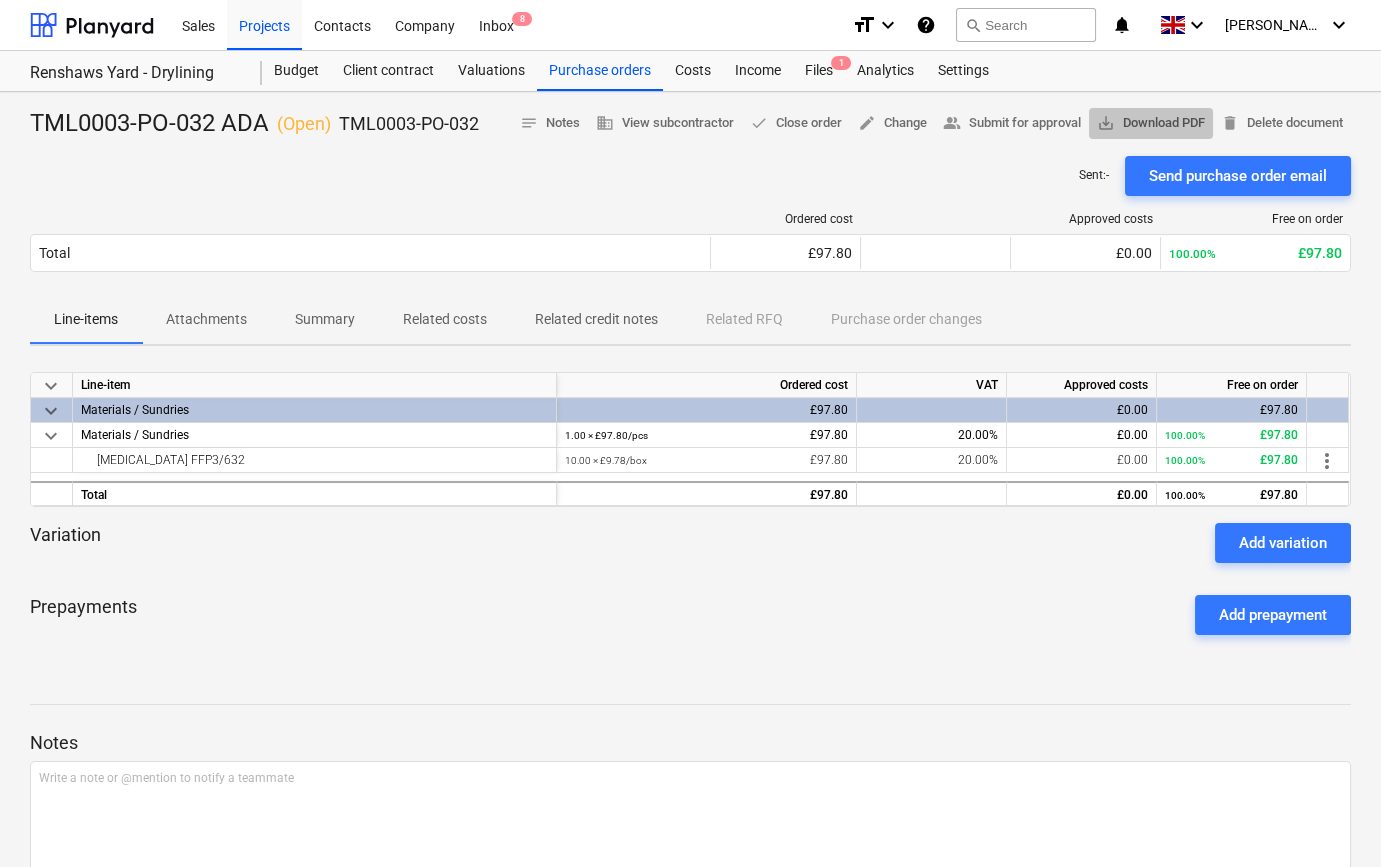 click on "save_alt Download PDF" at bounding box center (1151, 123) 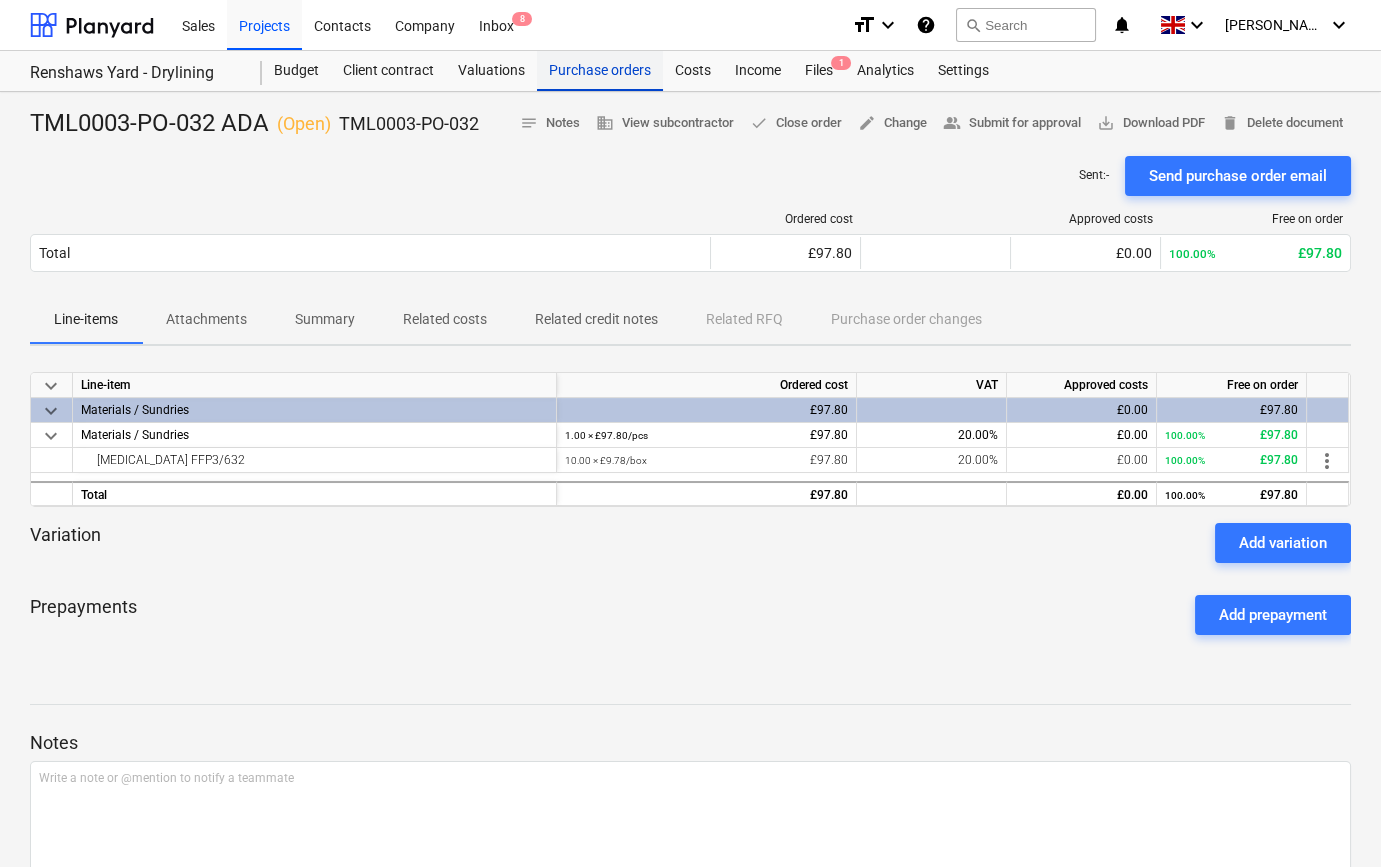 click on "Purchase orders" at bounding box center [600, 71] 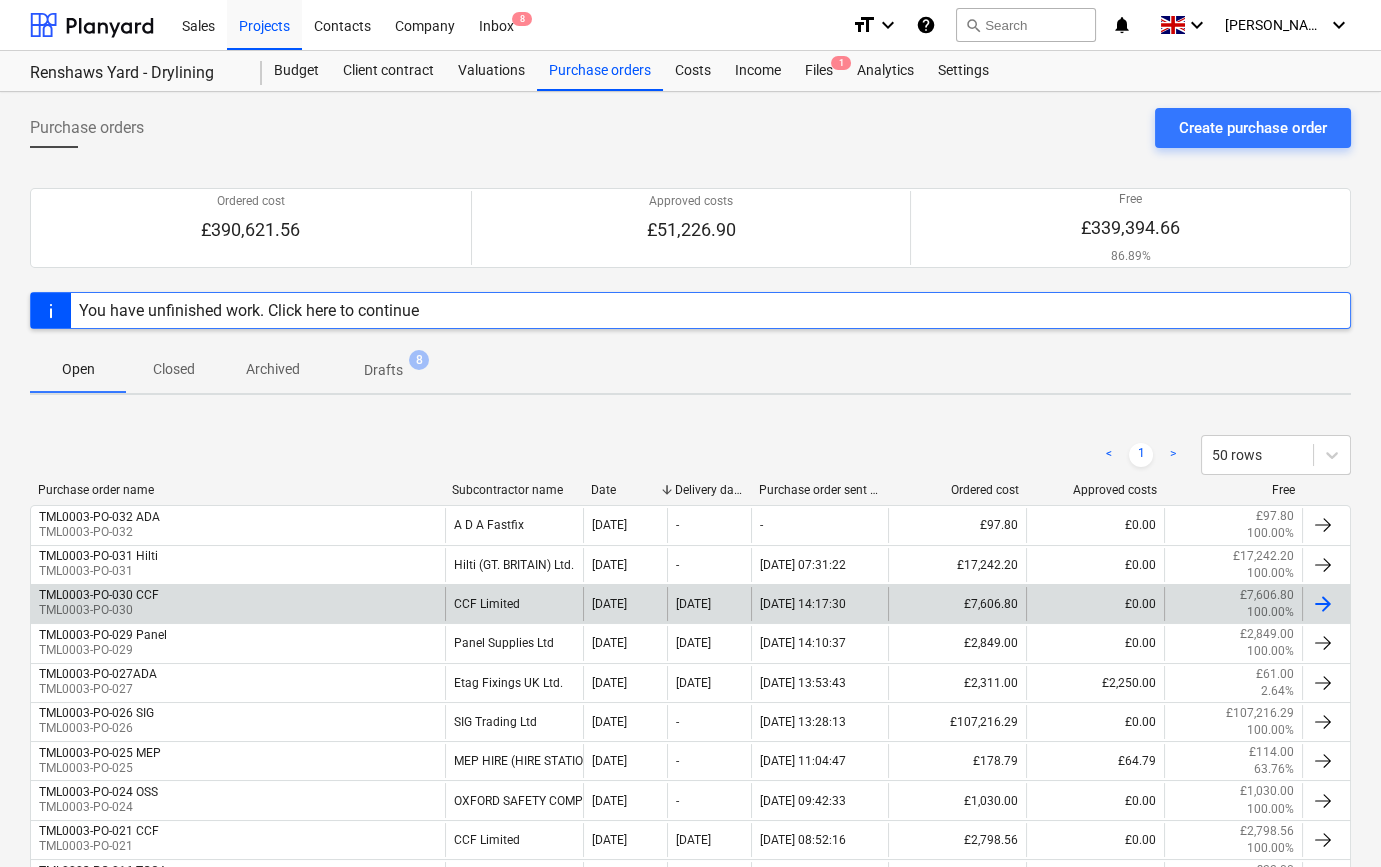 click at bounding box center [1323, 604] 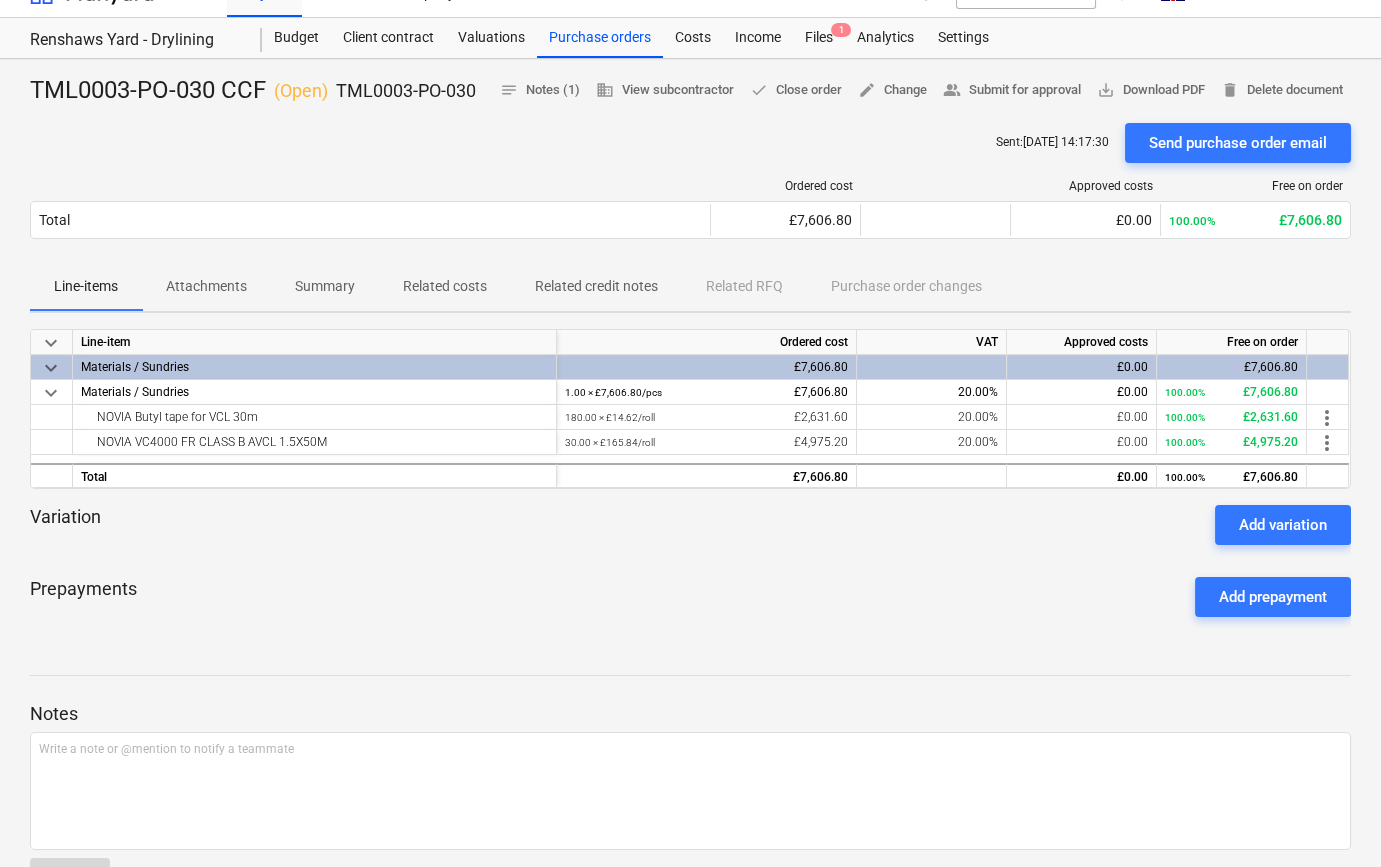 scroll, scrollTop: 0, scrollLeft: 0, axis: both 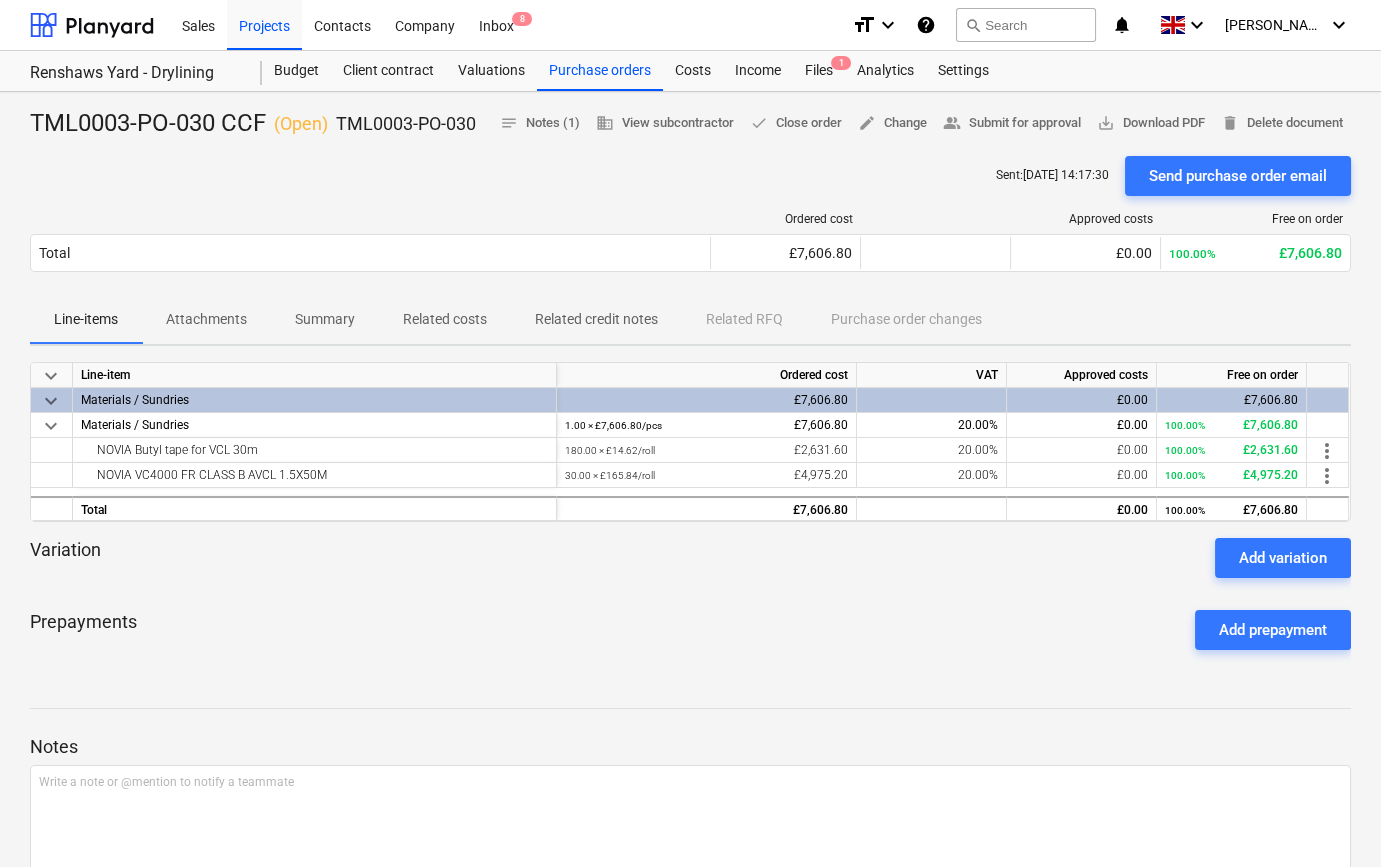 click on "Attachments" at bounding box center [206, 319] 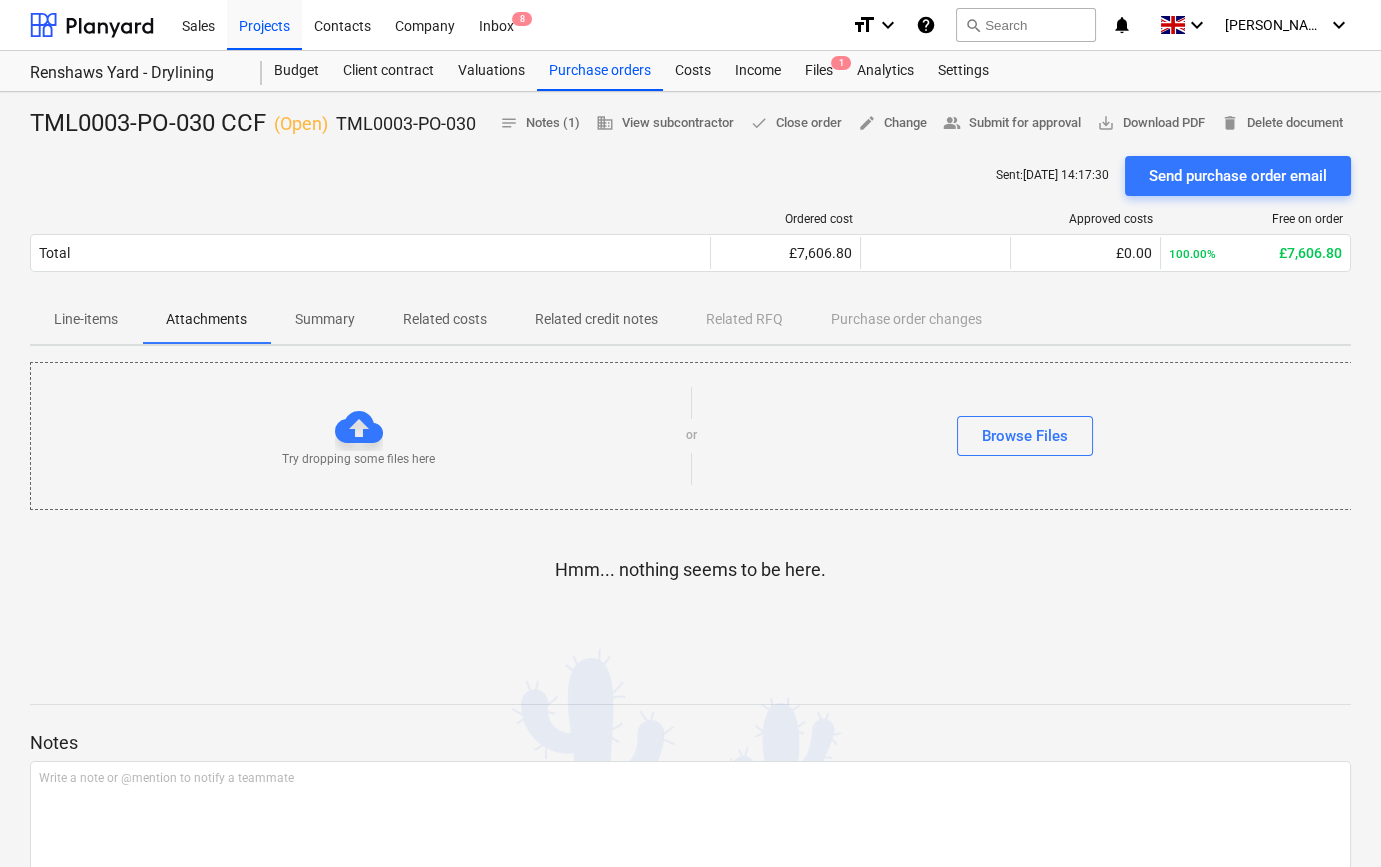 click on "Line-items" at bounding box center (86, 319) 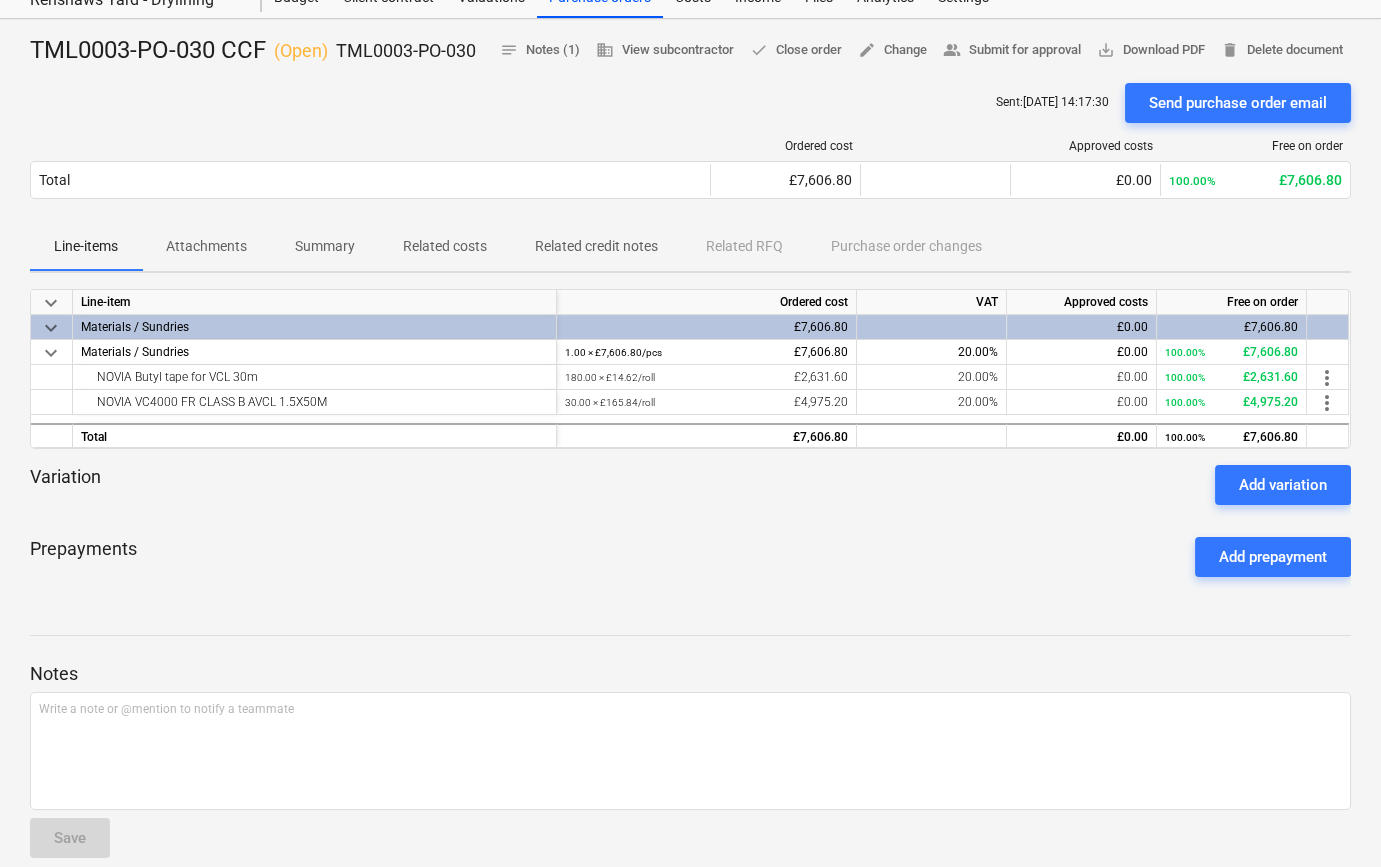 scroll, scrollTop: 42, scrollLeft: 0, axis: vertical 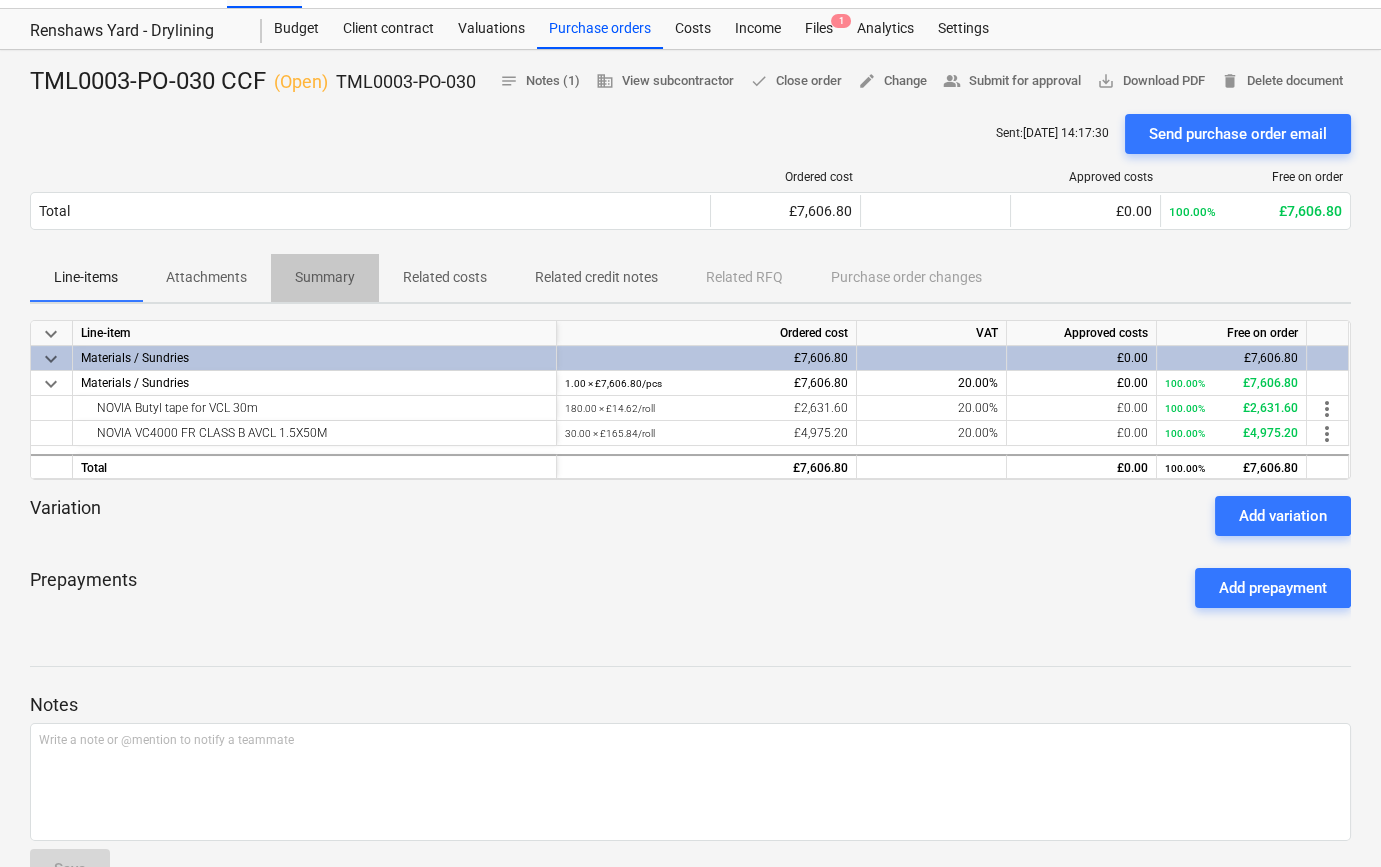 click on "Summary" at bounding box center (325, 278) 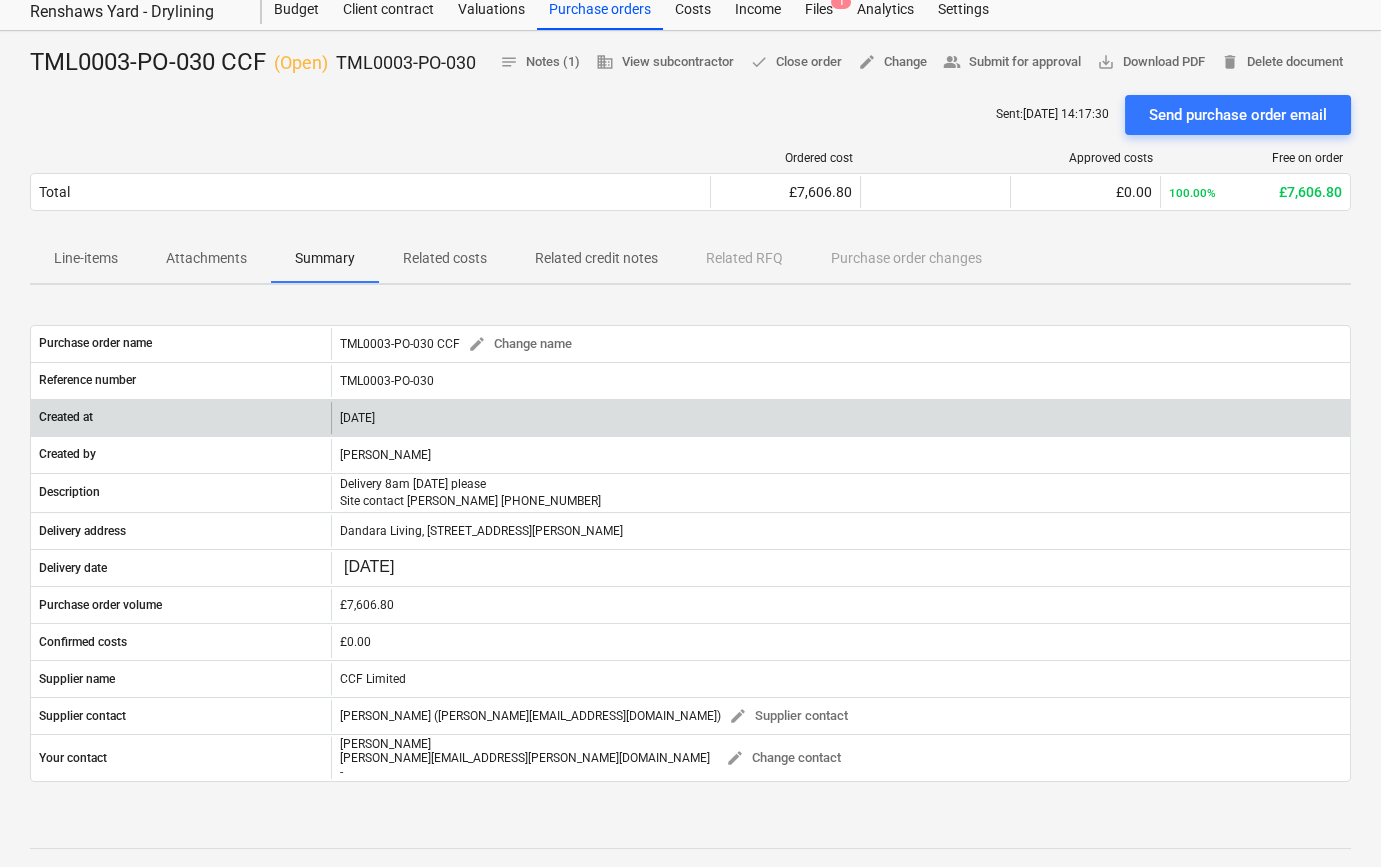 scroll, scrollTop: 0, scrollLeft: 0, axis: both 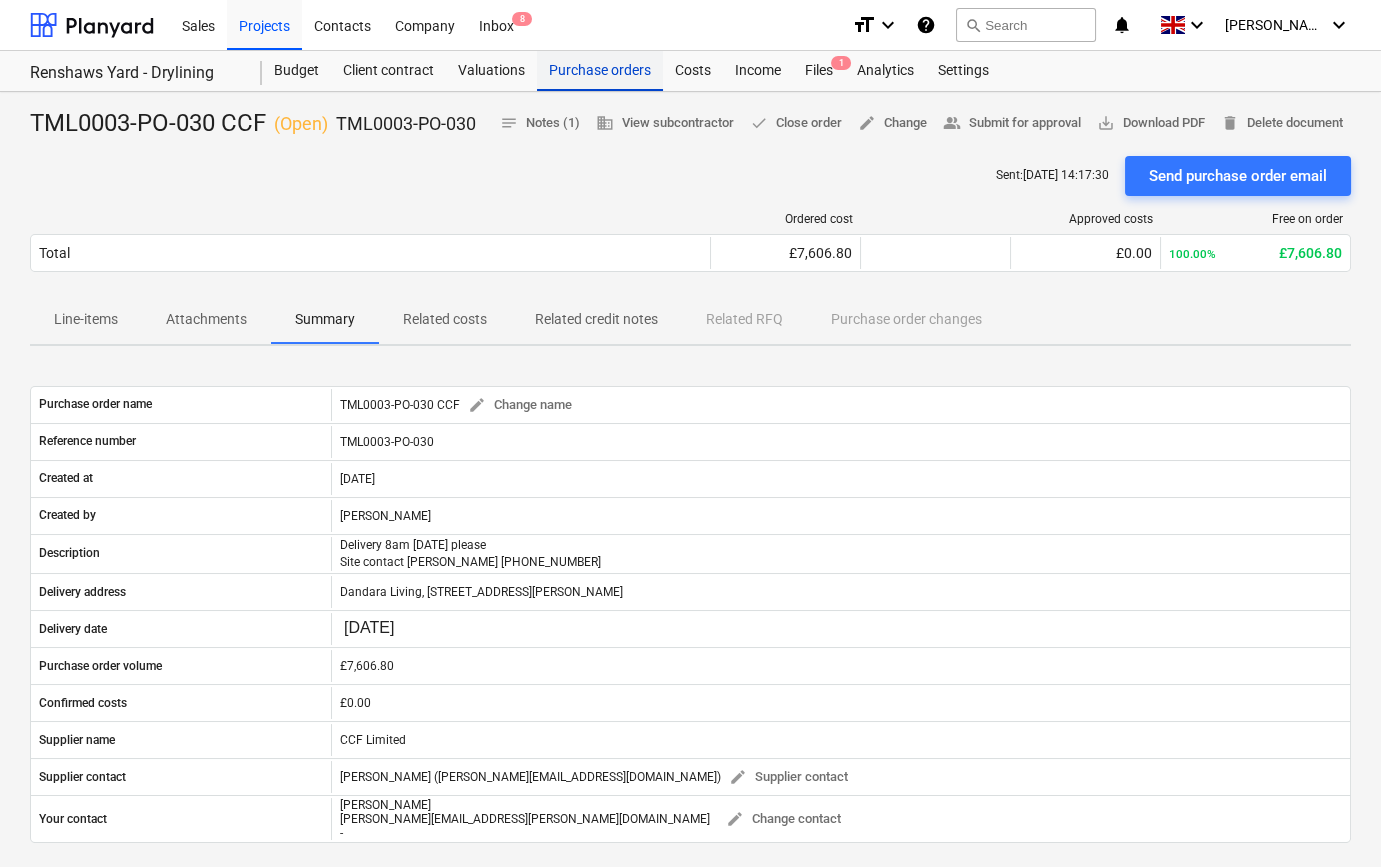 click on "Purchase orders" at bounding box center (600, 71) 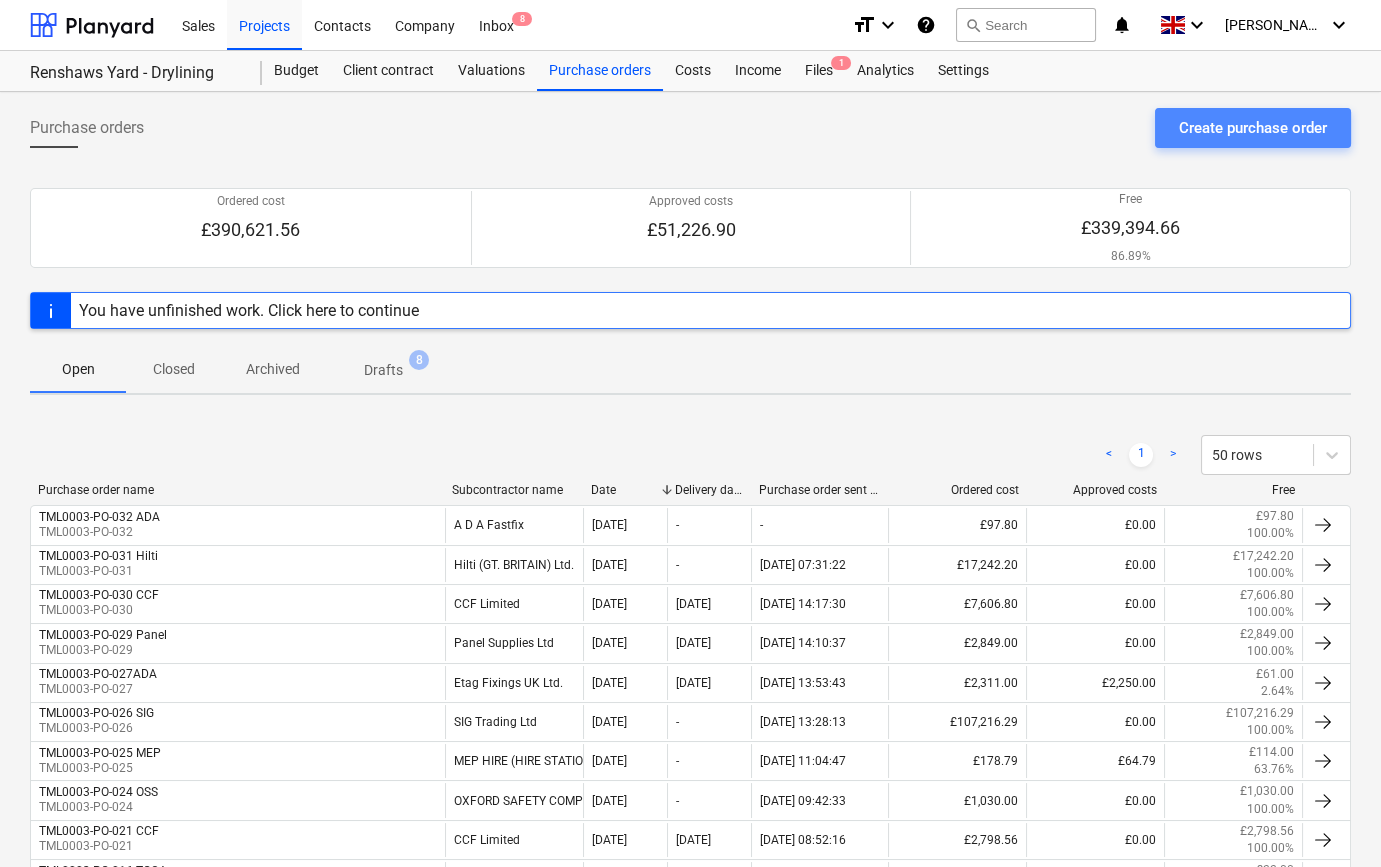click on "Create purchase order" at bounding box center (1253, 128) 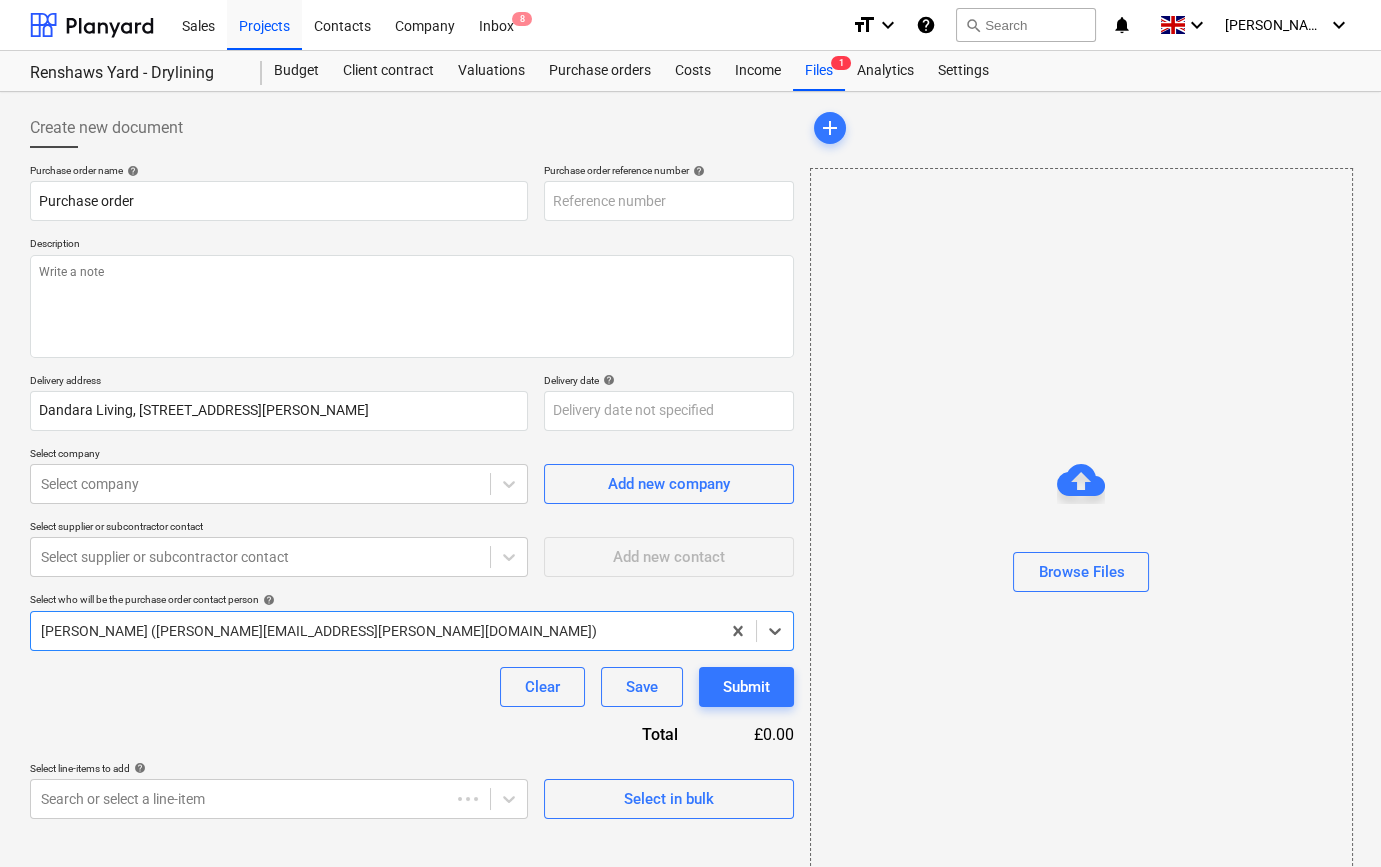type on "TML0003-PO-038" 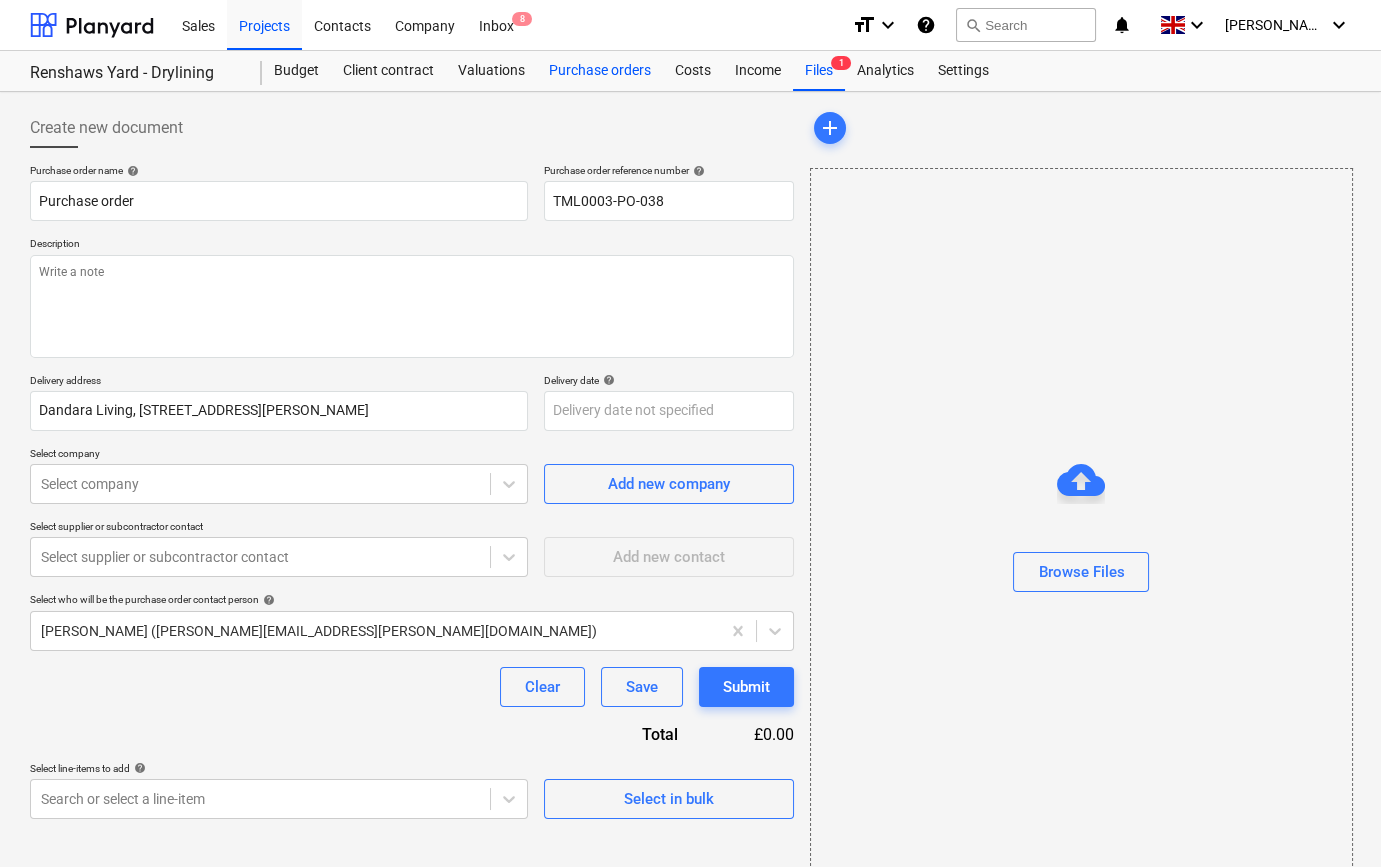 click on "Purchase orders" at bounding box center [600, 71] 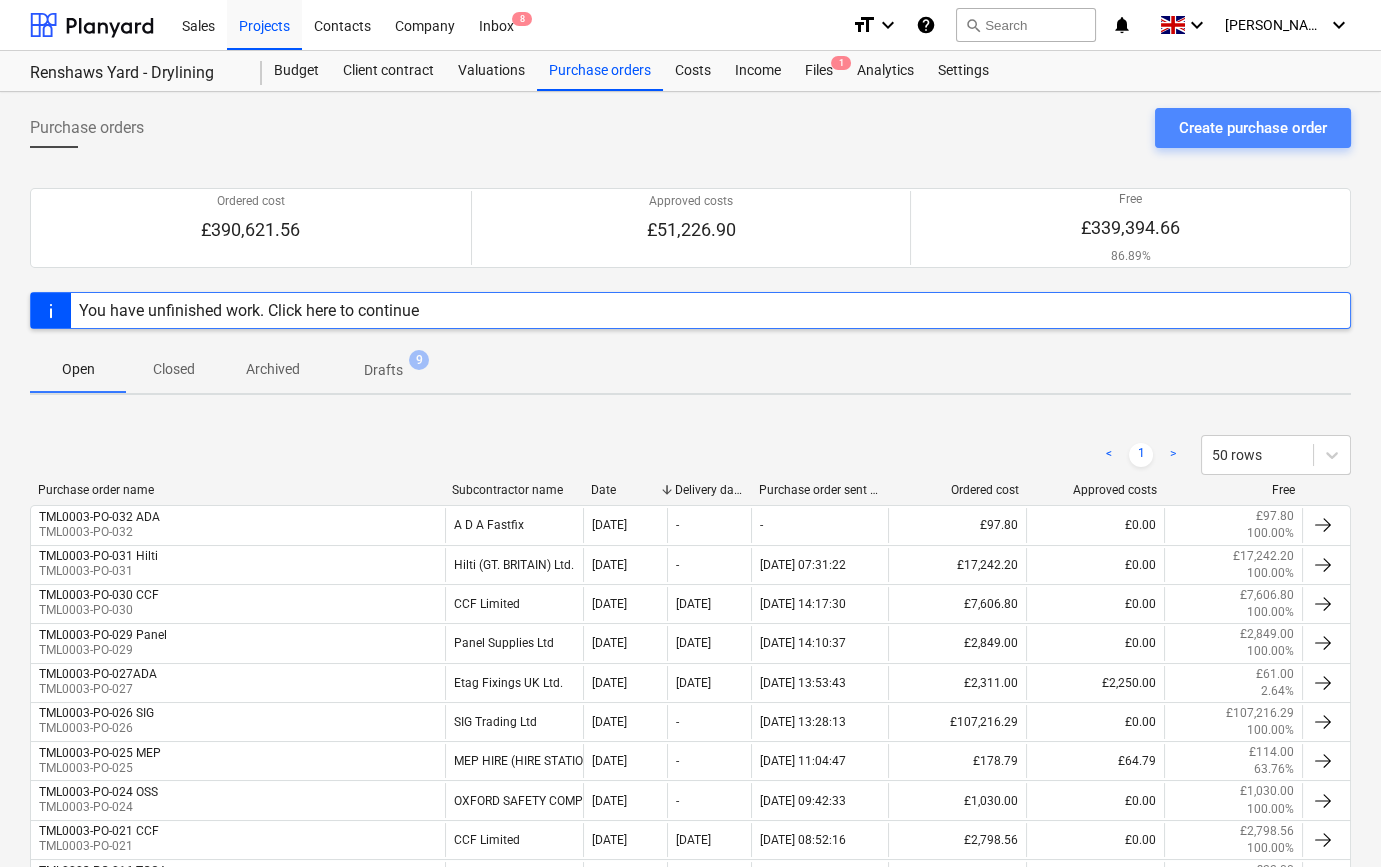 click on "Create purchase order" at bounding box center (1253, 128) 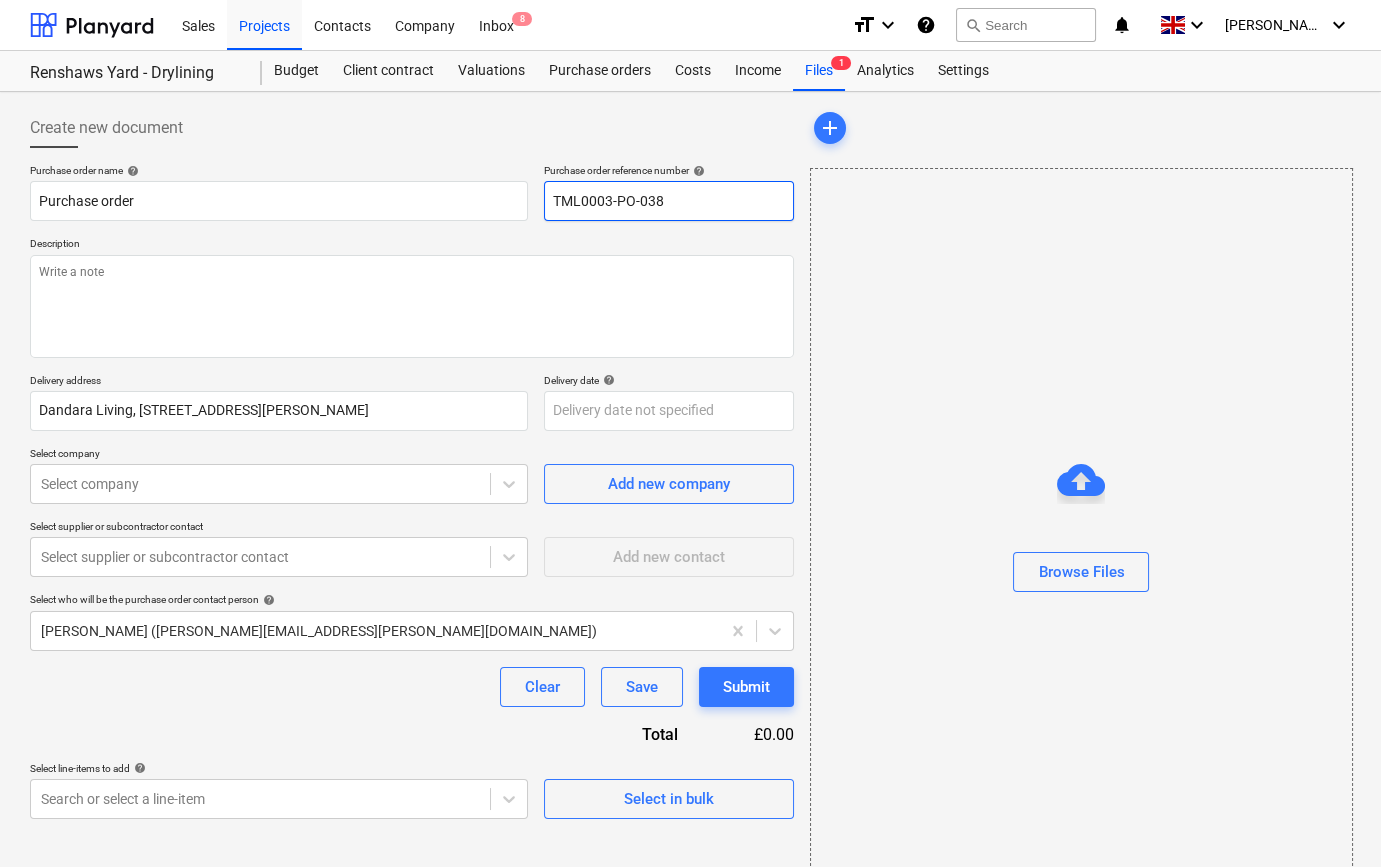 drag, startPoint x: 662, startPoint y: 201, endPoint x: 551, endPoint y: 207, distance: 111.16204 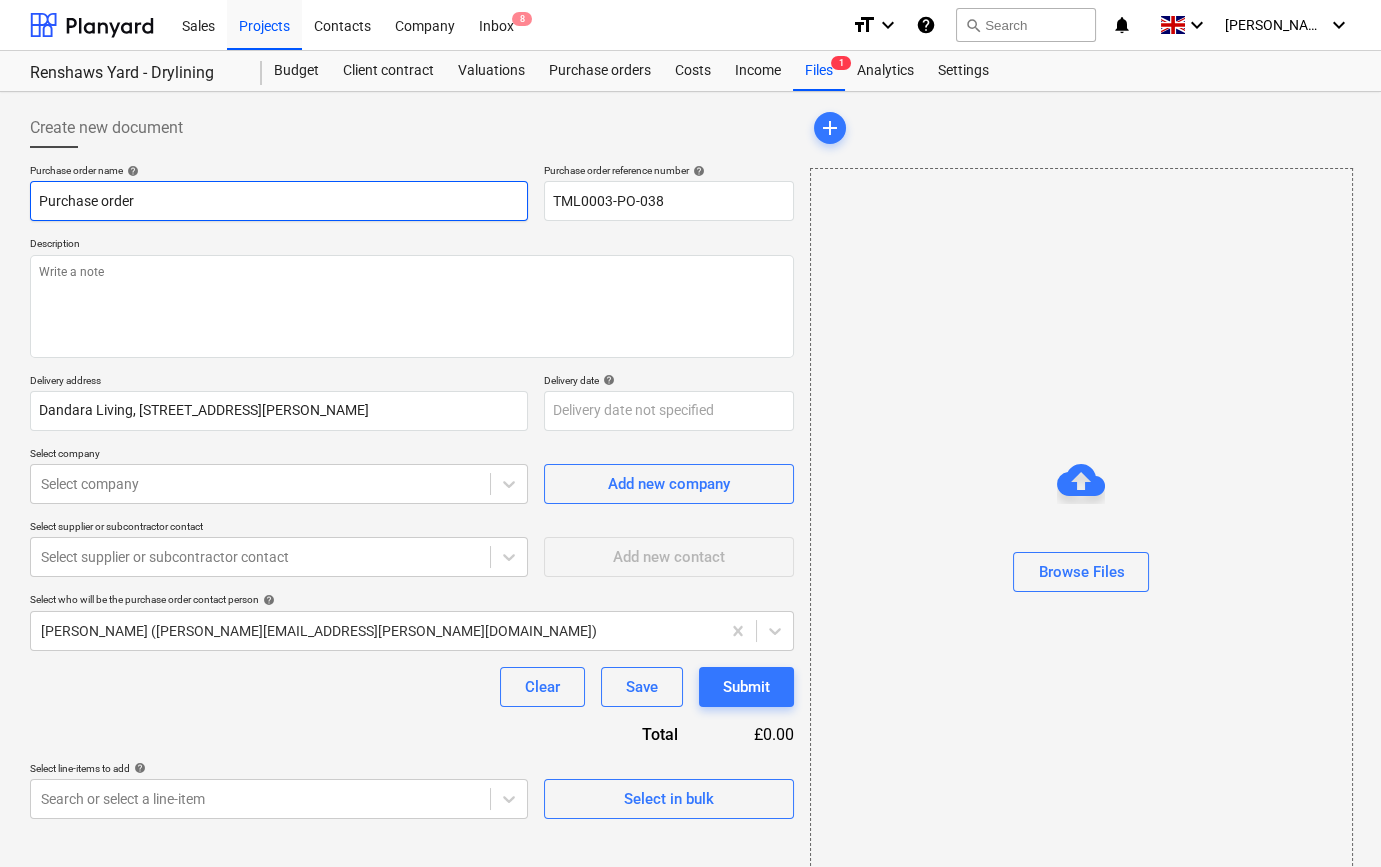 click on "Purchase order" at bounding box center (279, 201) 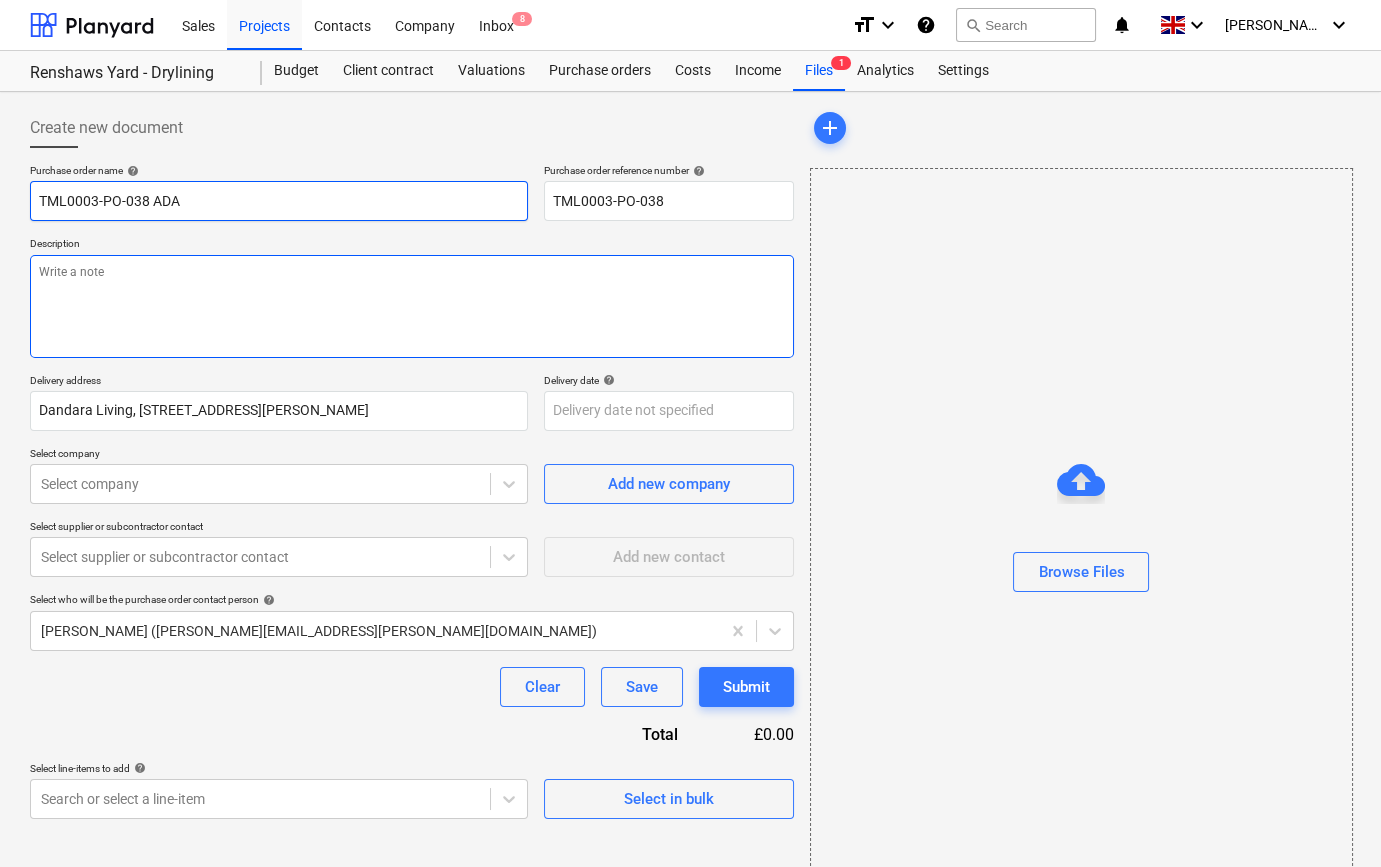 type on "TML0003-PO-038 ADA" 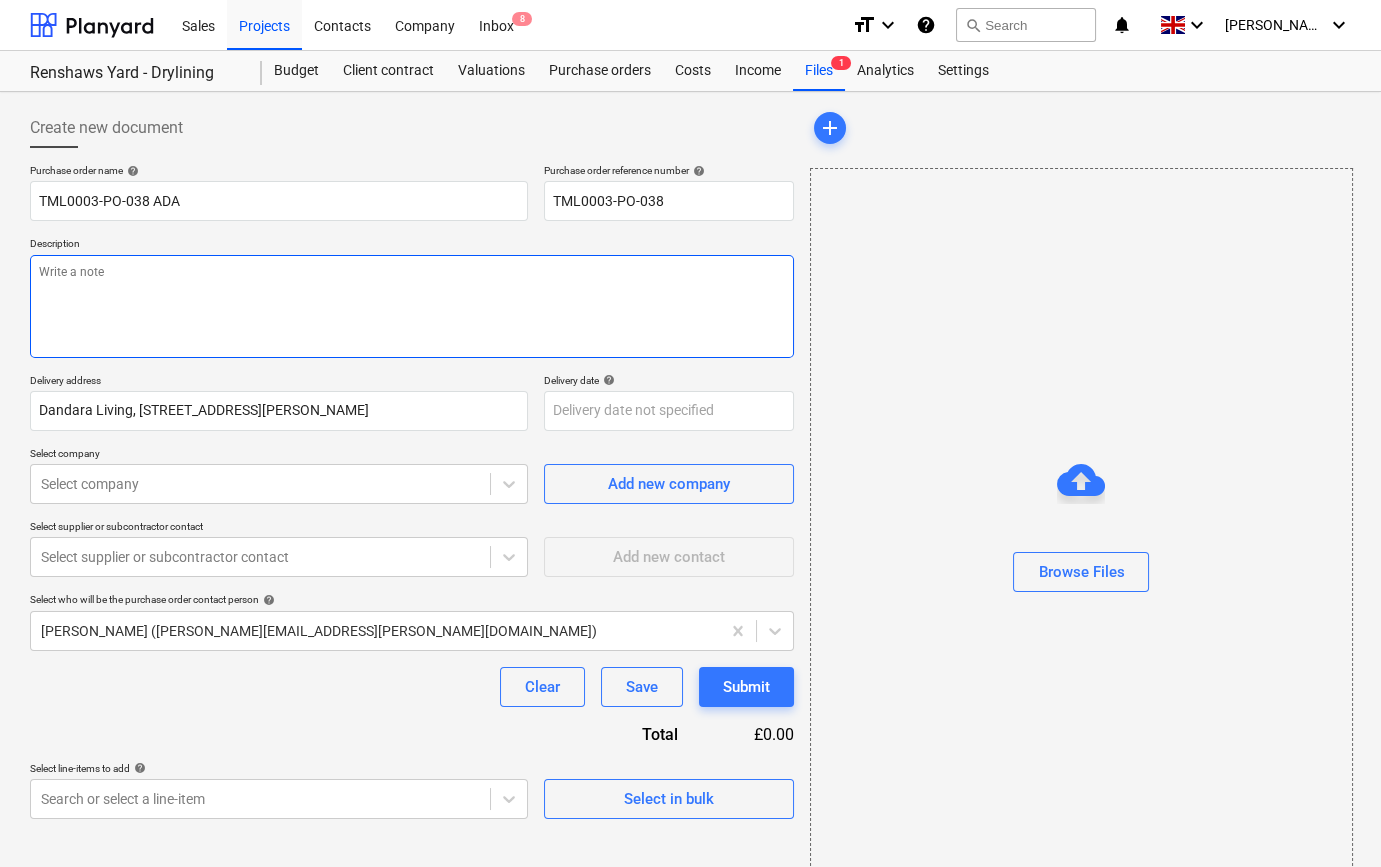 click at bounding box center (412, 306) 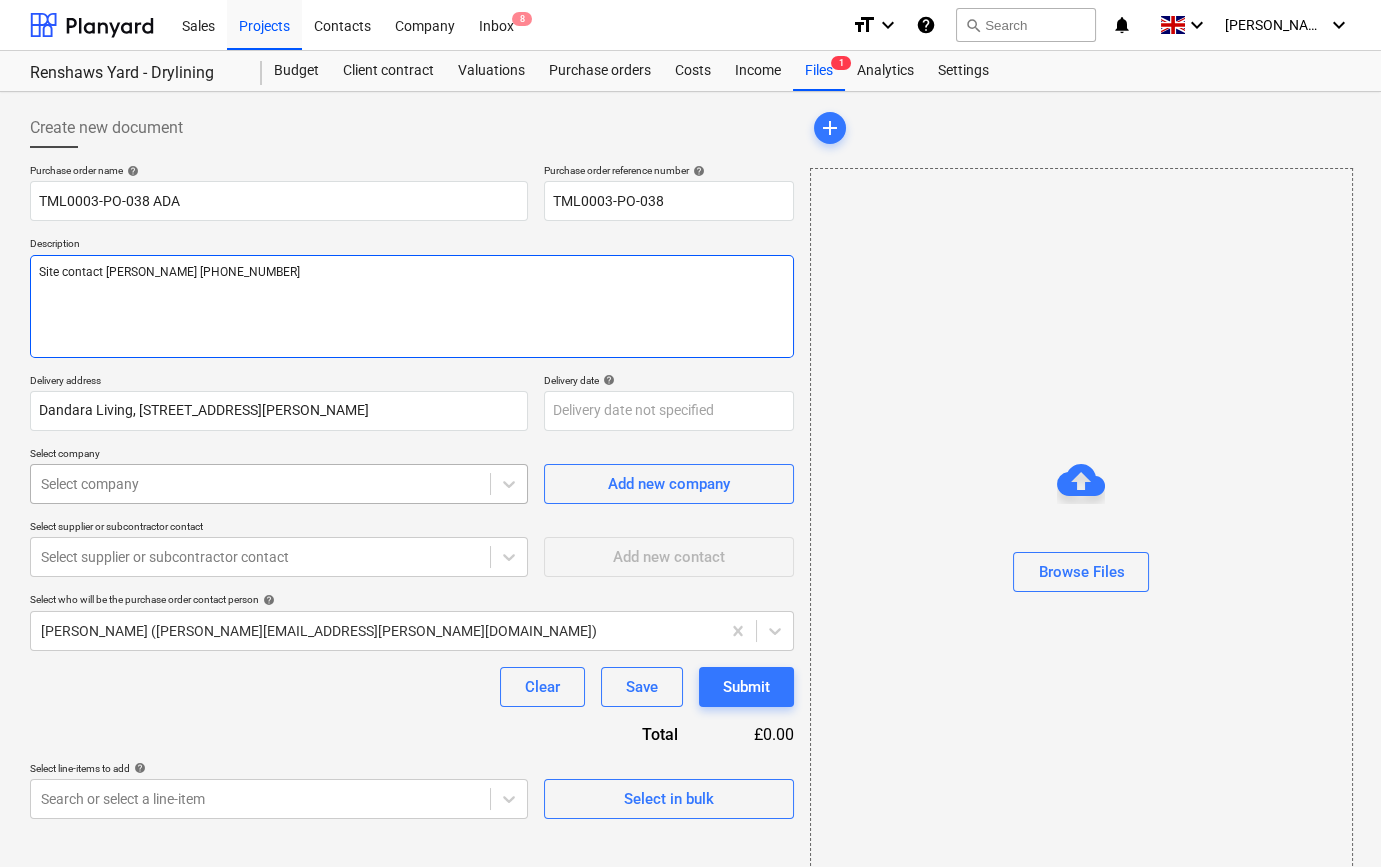 type on "Site contact [PERSON_NAME] [PHONE_NUMBER]" 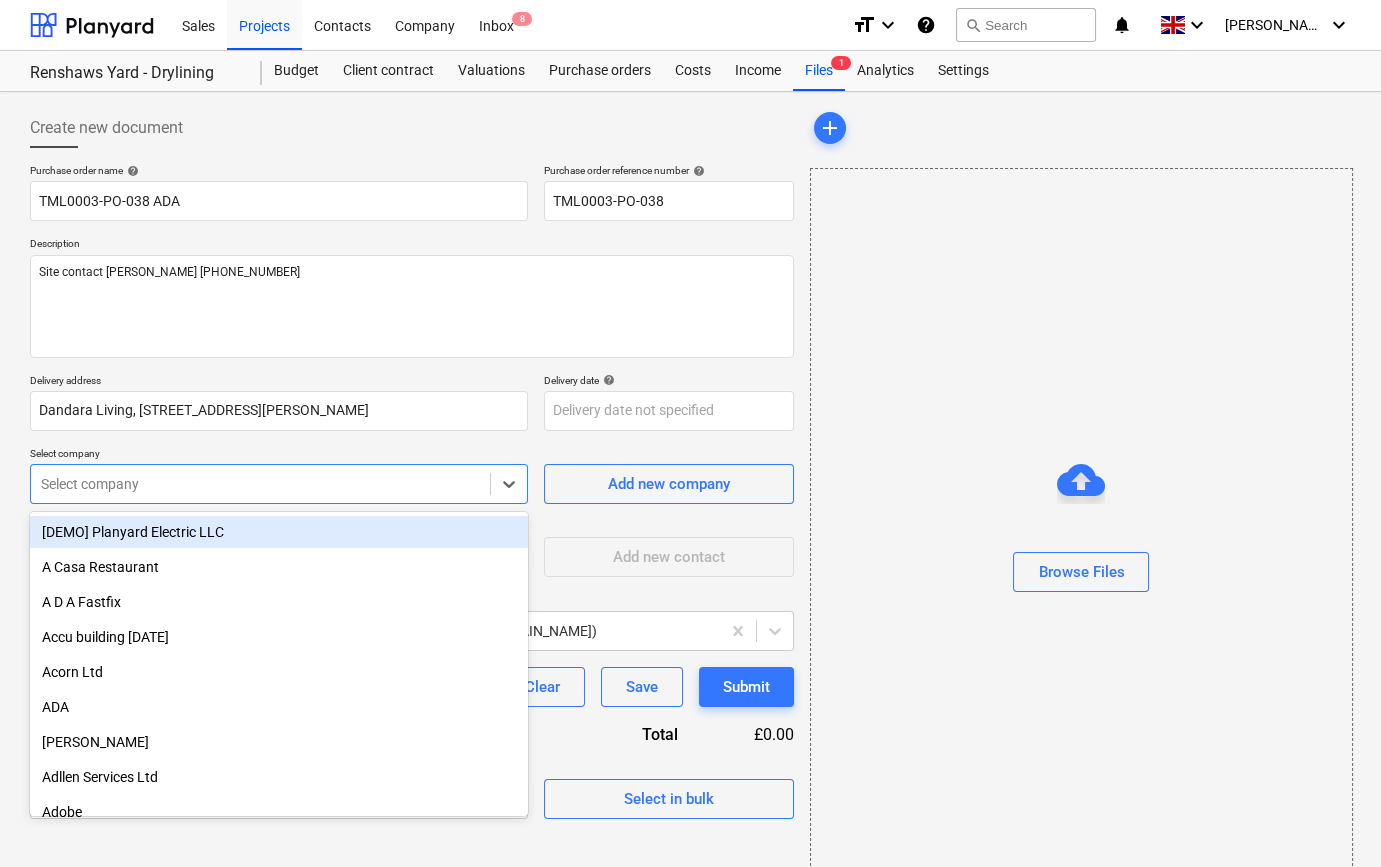 click at bounding box center (260, 484) 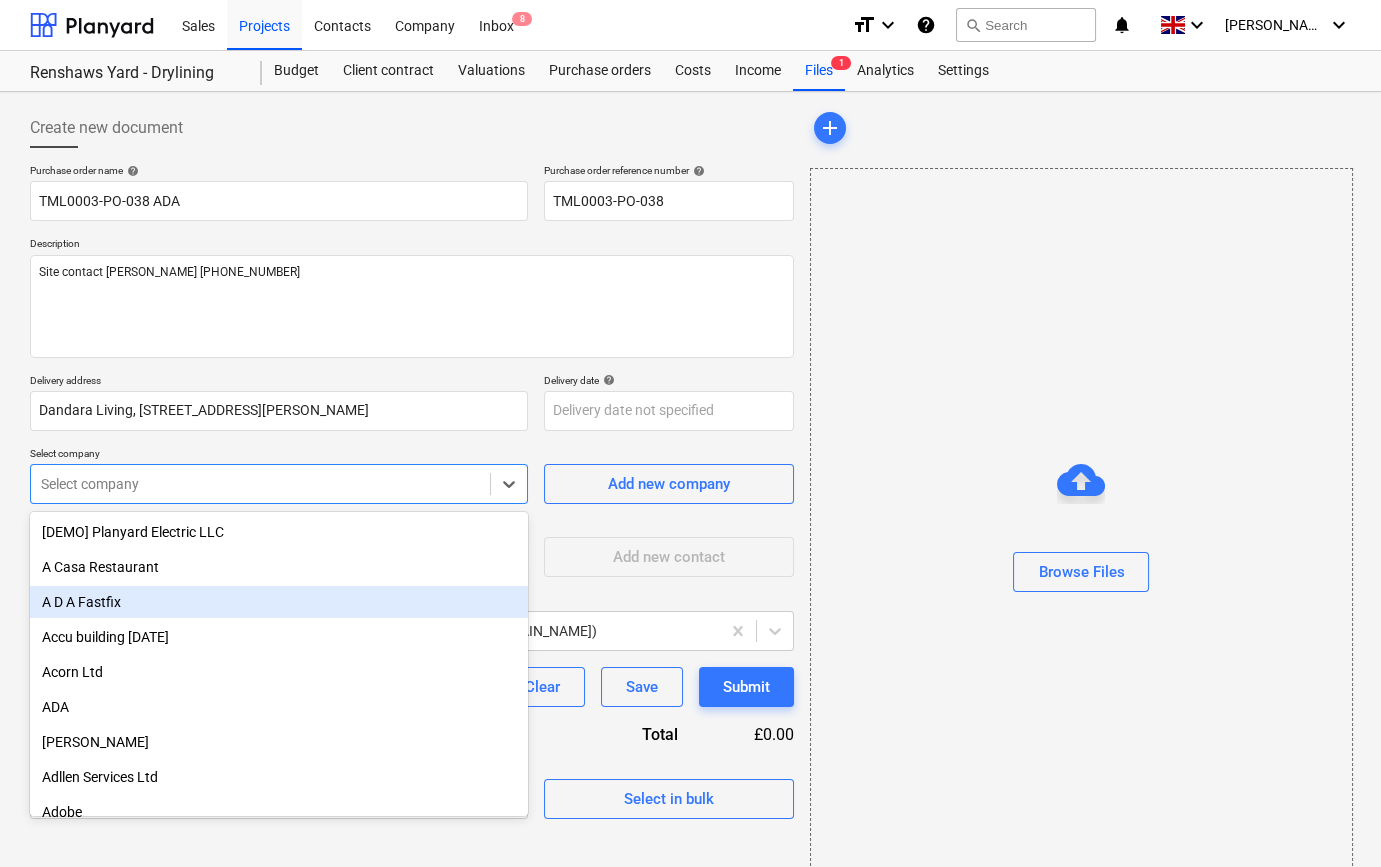 click on "A D A Fastfix" at bounding box center (279, 602) 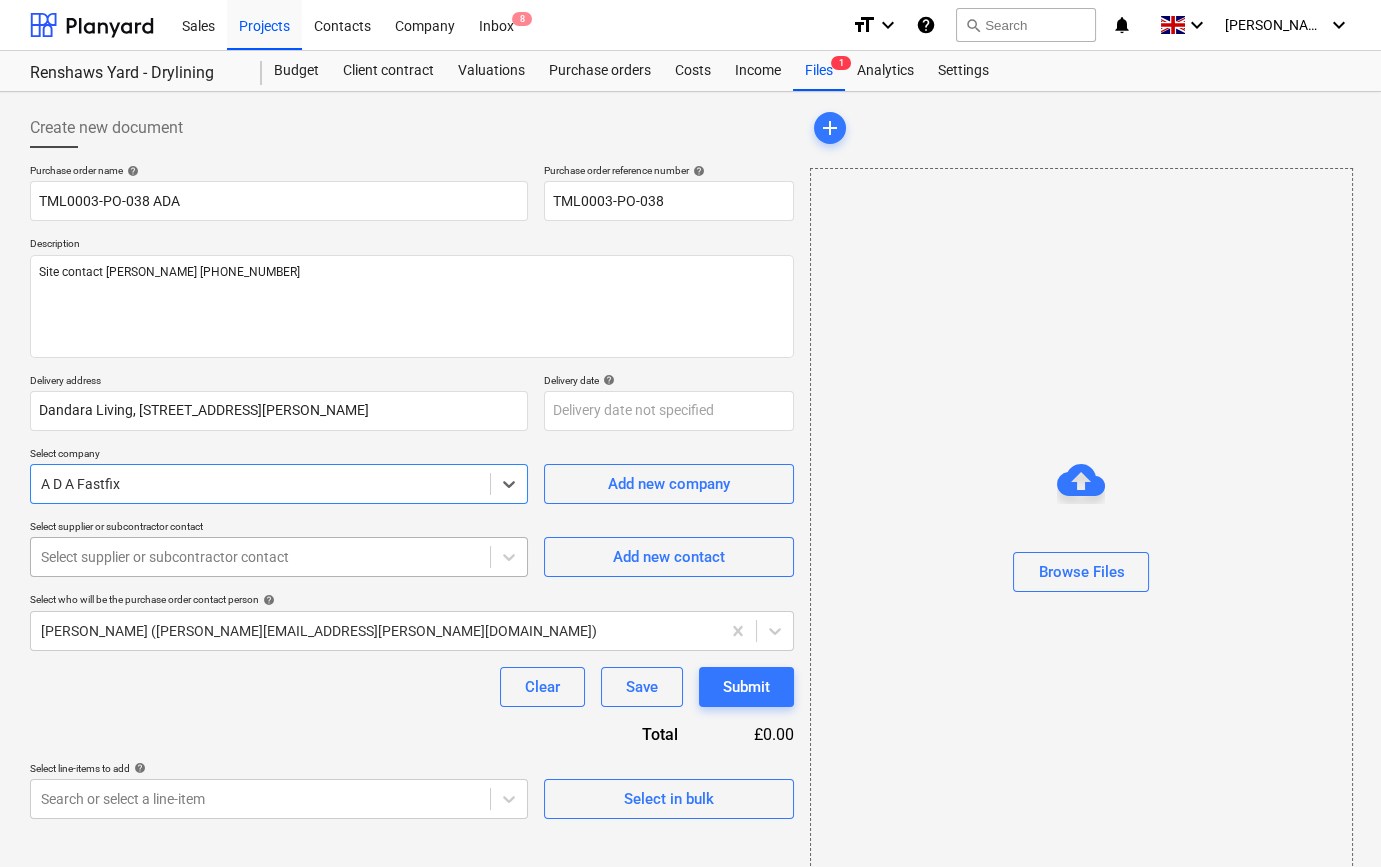 click at bounding box center (260, 557) 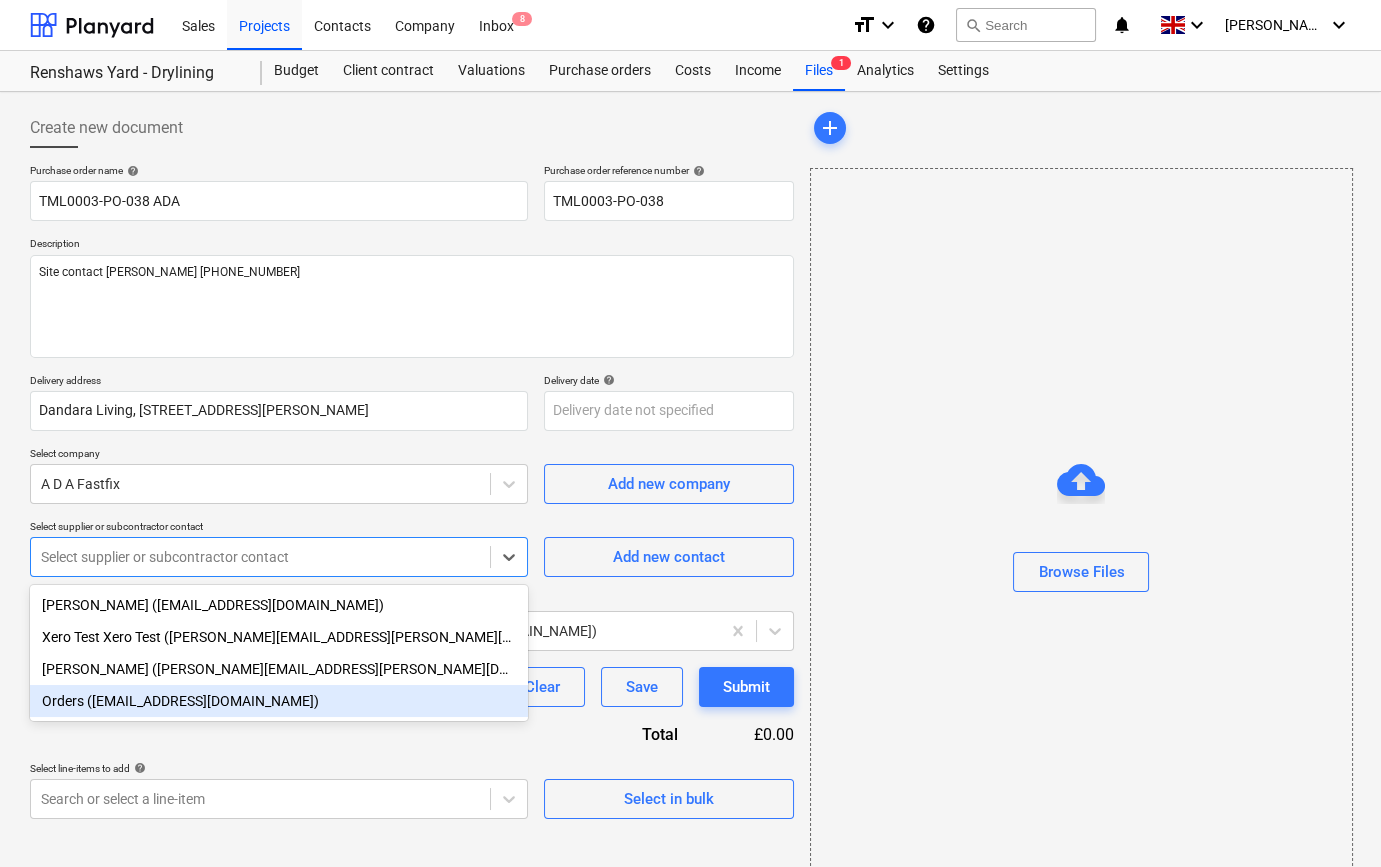 click on "Orders  ([EMAIL_ADDRESS][DOMAIN_NAME])" at bounding box center [279, 701] 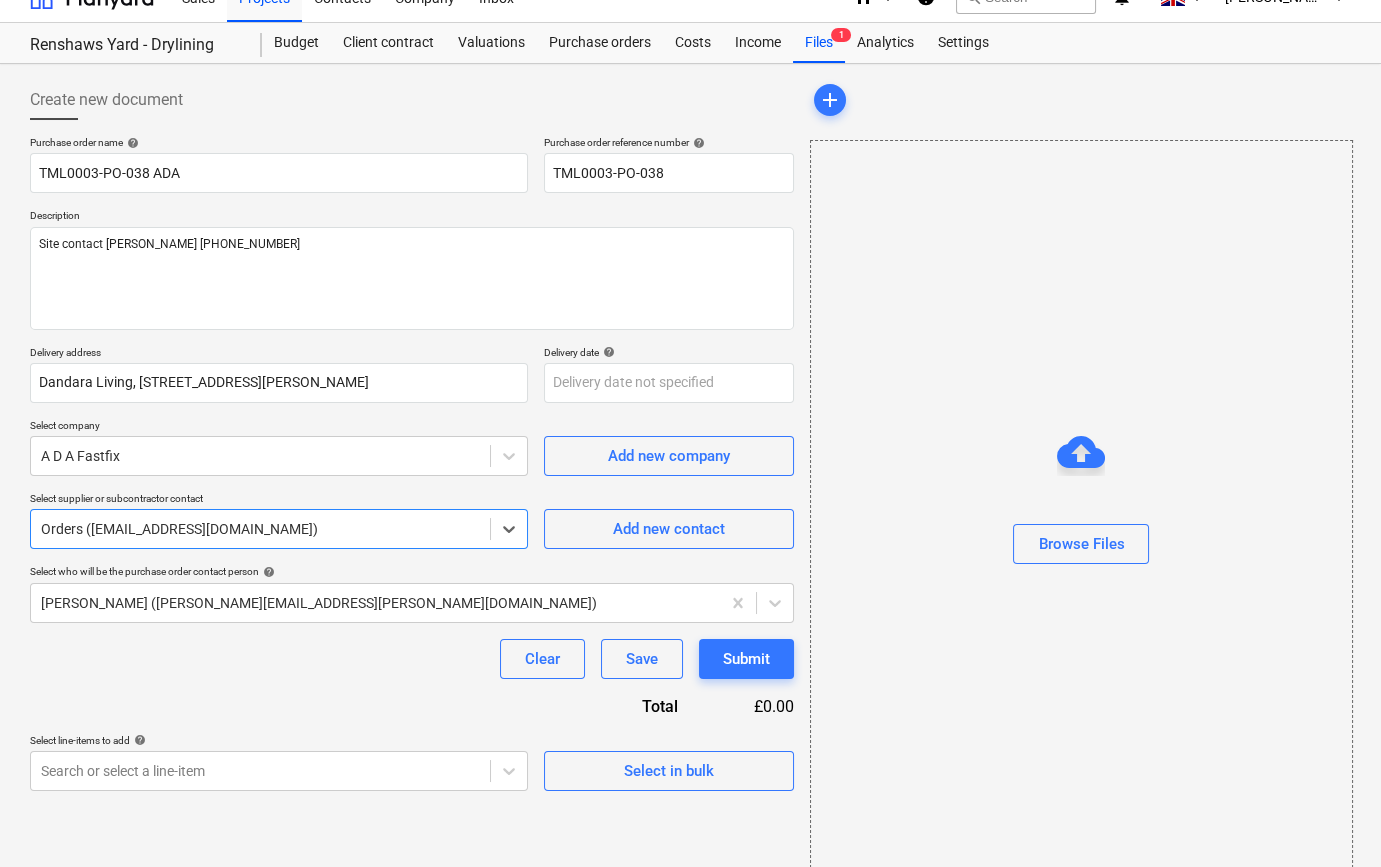 scroll, scrollTop: 43, scrollLeft: 0, axis: vertical 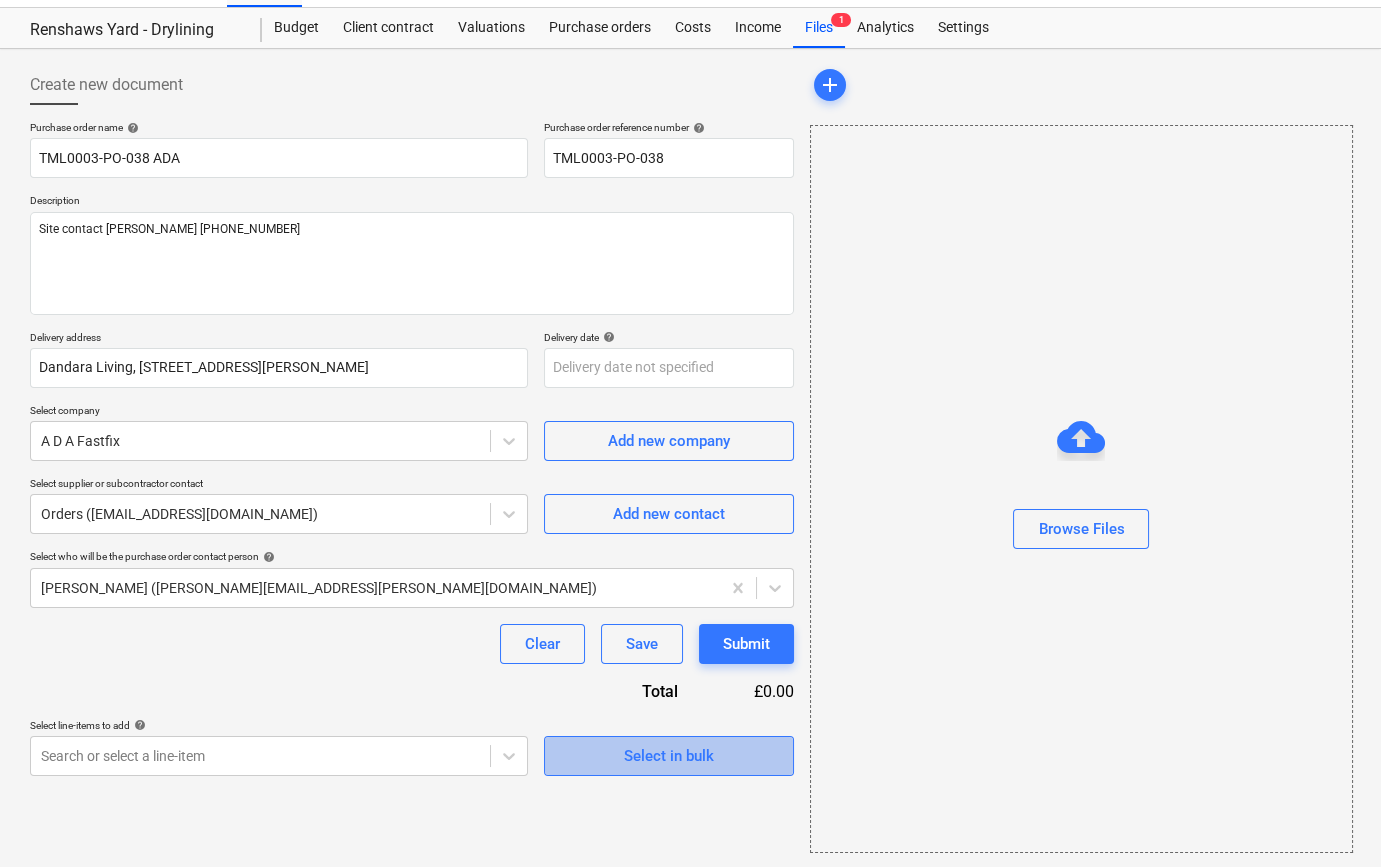click on "Select in bulk" at bounding box center [669, 756] 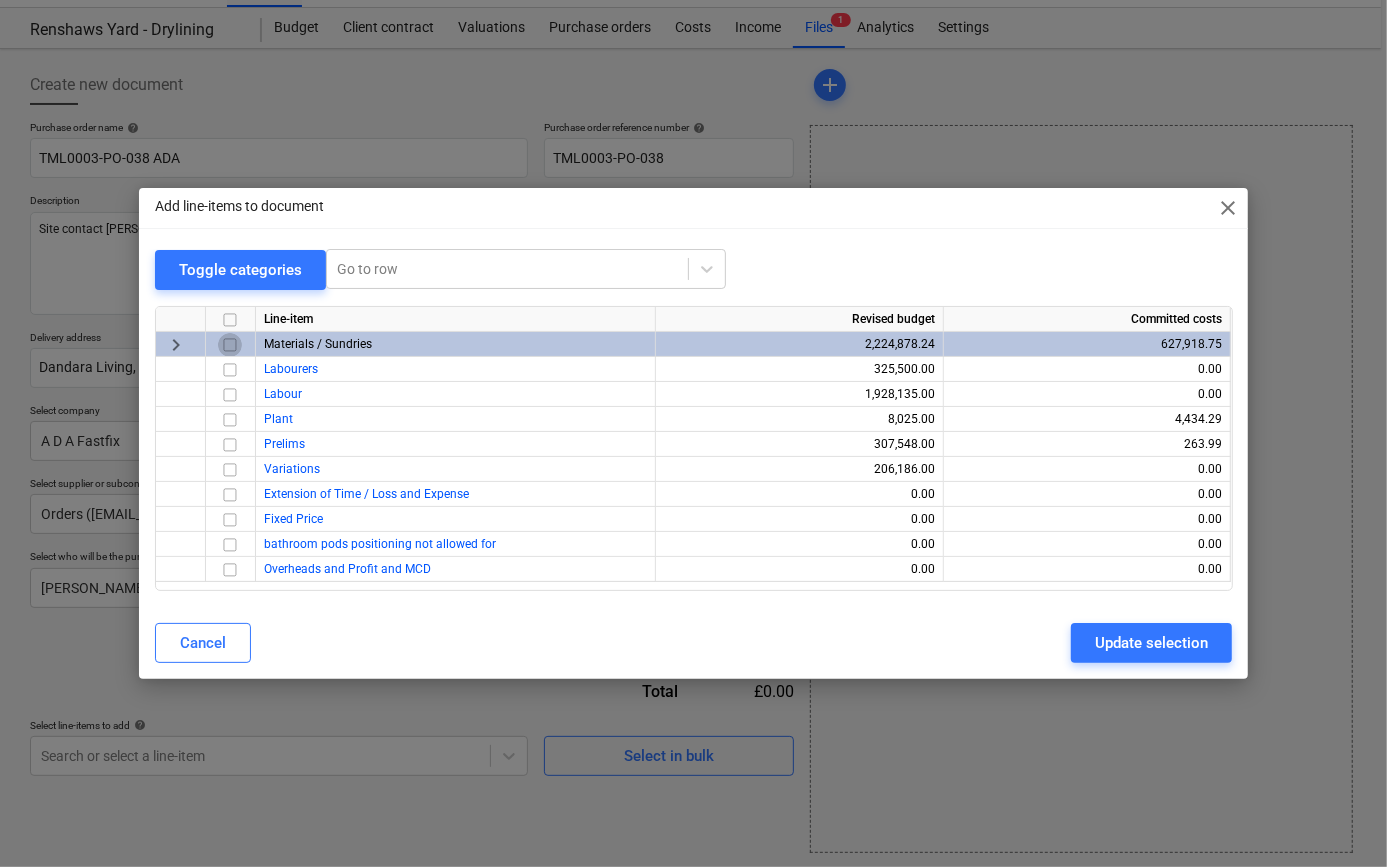 click at bounding box center (230, 345) 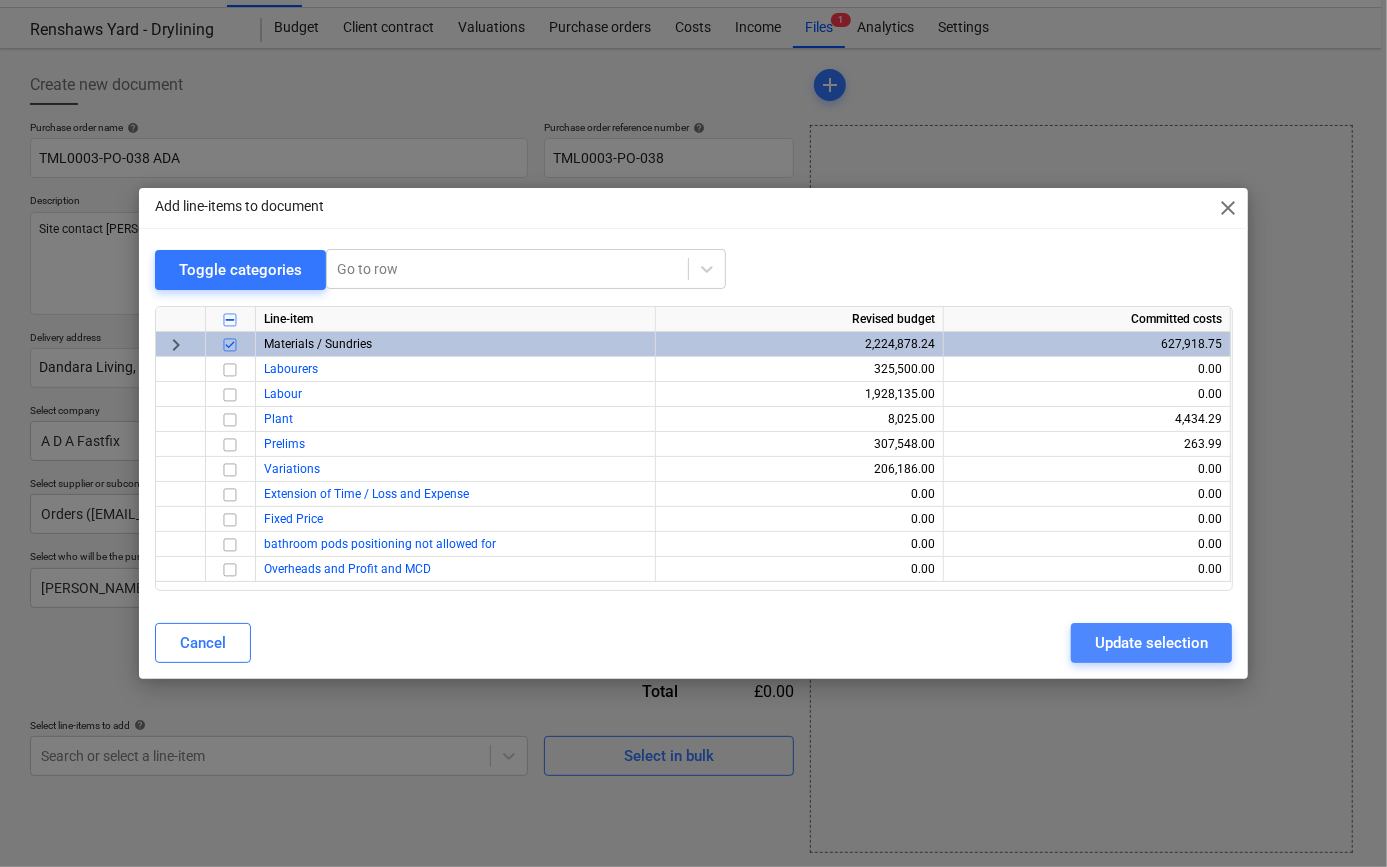 click on "Update selection" at bounding box center [1151, 643] 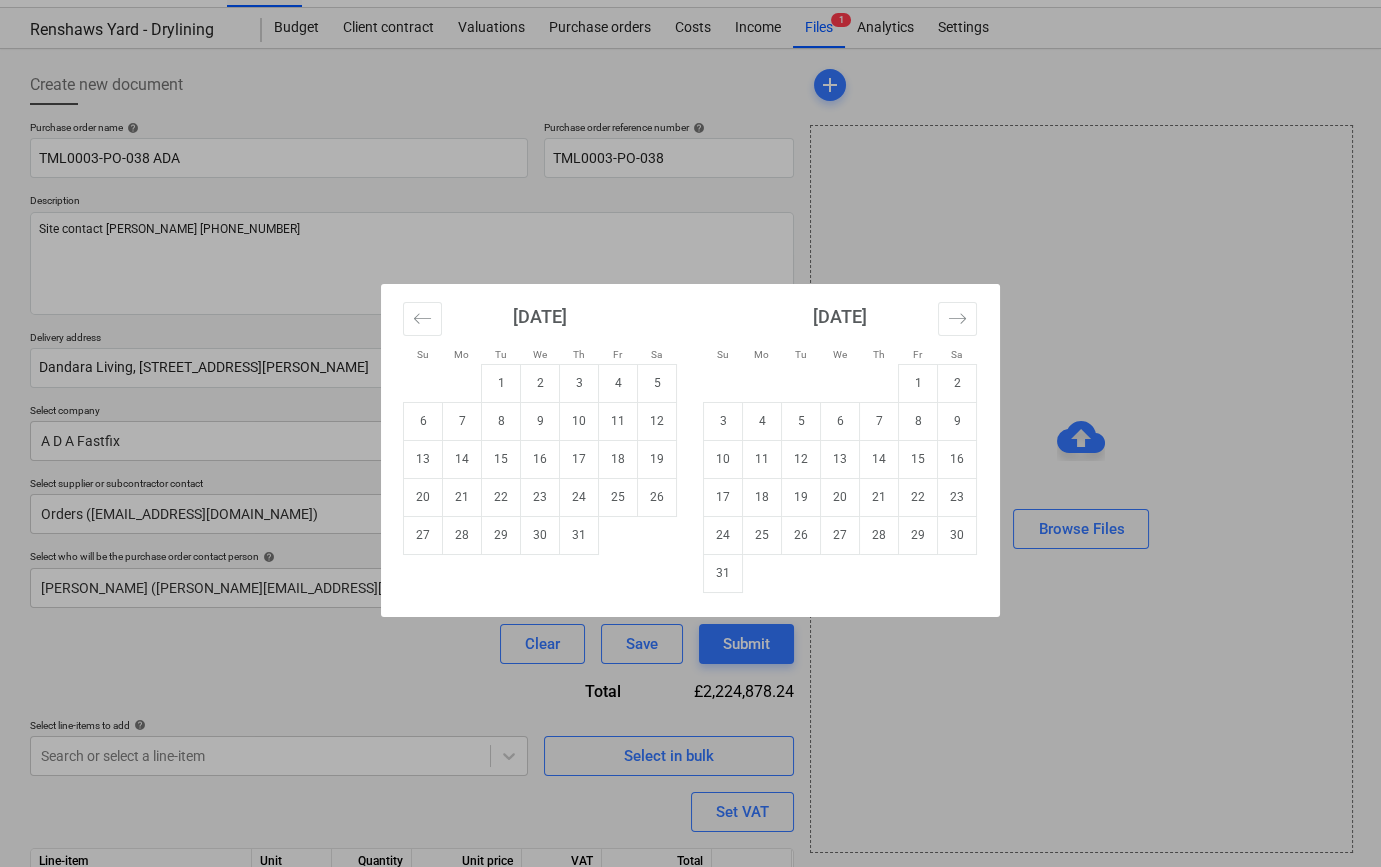 click on "Sales Projects Contacts Company Inbox 8 format_size keyboard_arrow_down help search Search notifications 0 keyboard_arrow_down [PERSON_NAME] keyboard_arrow_down Renshaws Yard -  Drylining Budget Client contract Valuations Purchase orders Costs Income Files 1 Analytics Settings Create new document Purchase order name help TML0003-PO-038 ADA Purchase order reference number help TML0003-PO-038 Description Site contact [PERSON_NAME] [PHONE_NUMBER] Delivery address [GEOGRAPHIC_DATA][STREET_ADDRESS][PERSON_NAME] Delivery date help Press the down arrow key to interact with the calendar and
select a date. Press the question mark key to get the keyboard shortcuts for changing dates. Select company A D A Fastfix   Add new company Select supplier or subcontractor contact Orders  ([EMAIL_ADDRESS][DOMAIN_NAME]) Add new contact Select who will be the purchase order contact person help [PERSON_NAME] ([PERSON_NAME][EMAIL_ADDRESS][PERSON_NAME][DOMAIN_NAME]) Clear Save Submit Total £2,224,878.24 Select line-items to add help Select in bulk Unit x" at bounding box center (690, 390) 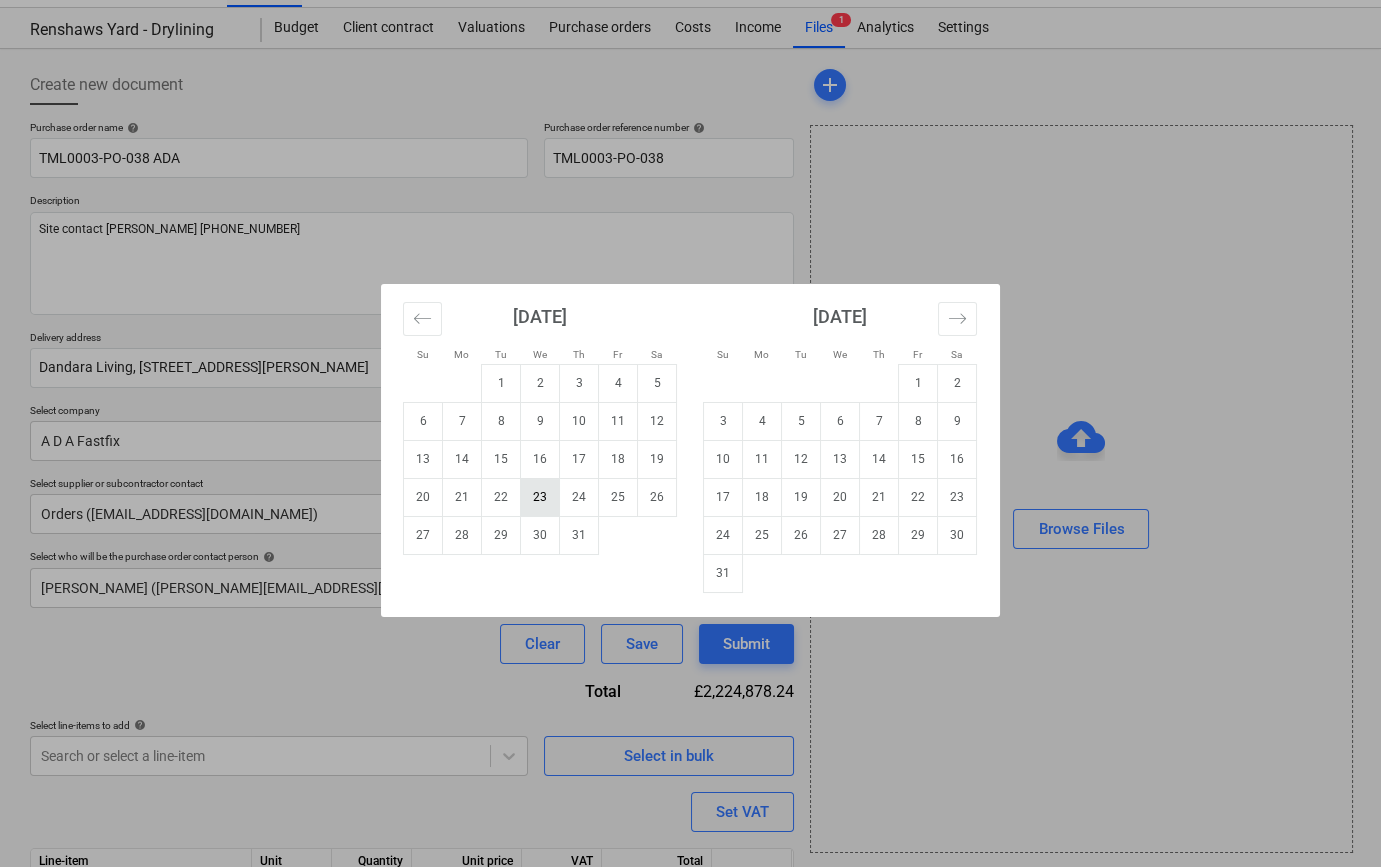 click on "23" at bounding box center (540, 497) 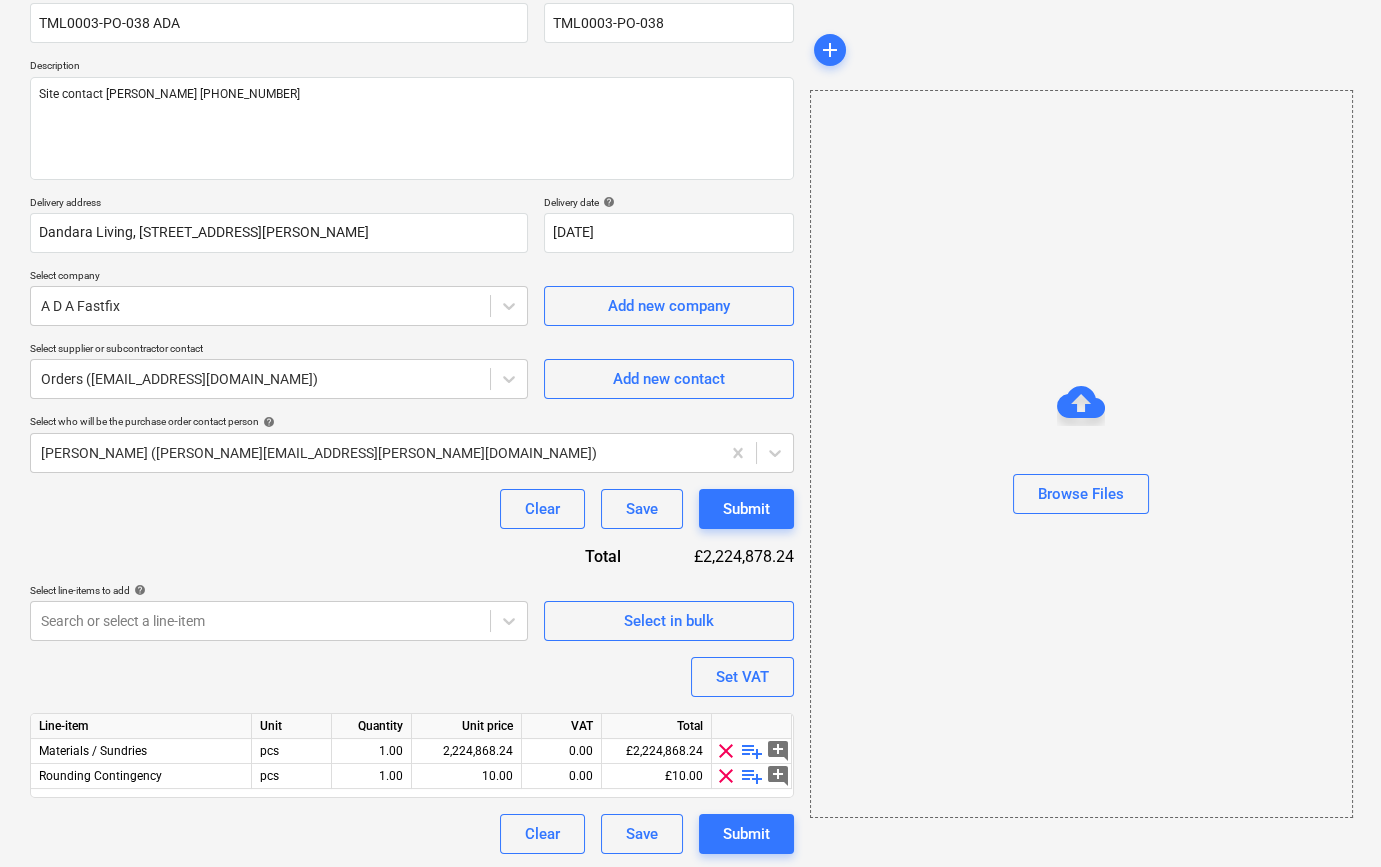 scroll, scrollTop: 180, scrollLeft: 0, axis: vertical 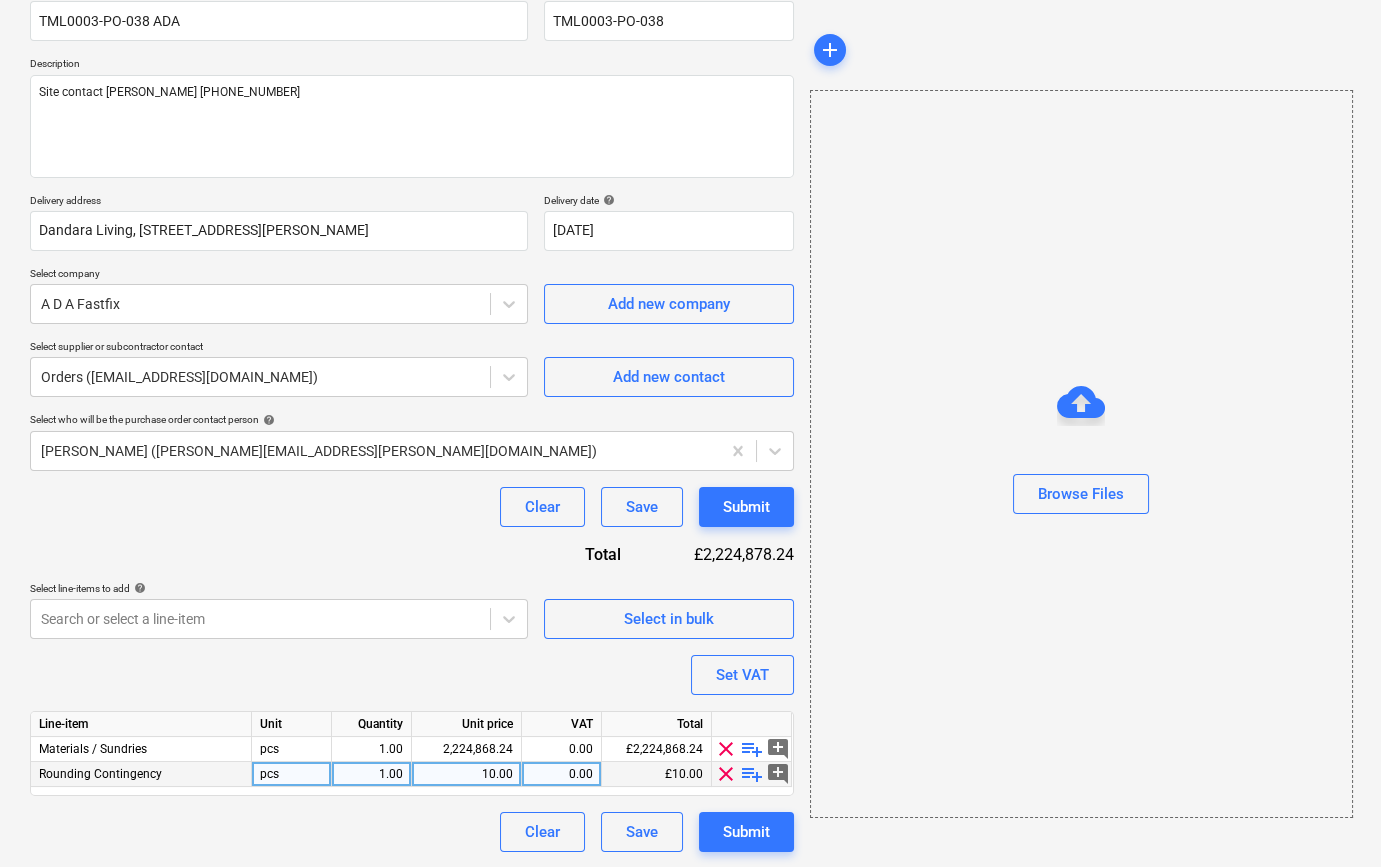 click on "clear" at bounding box center (726, 774) 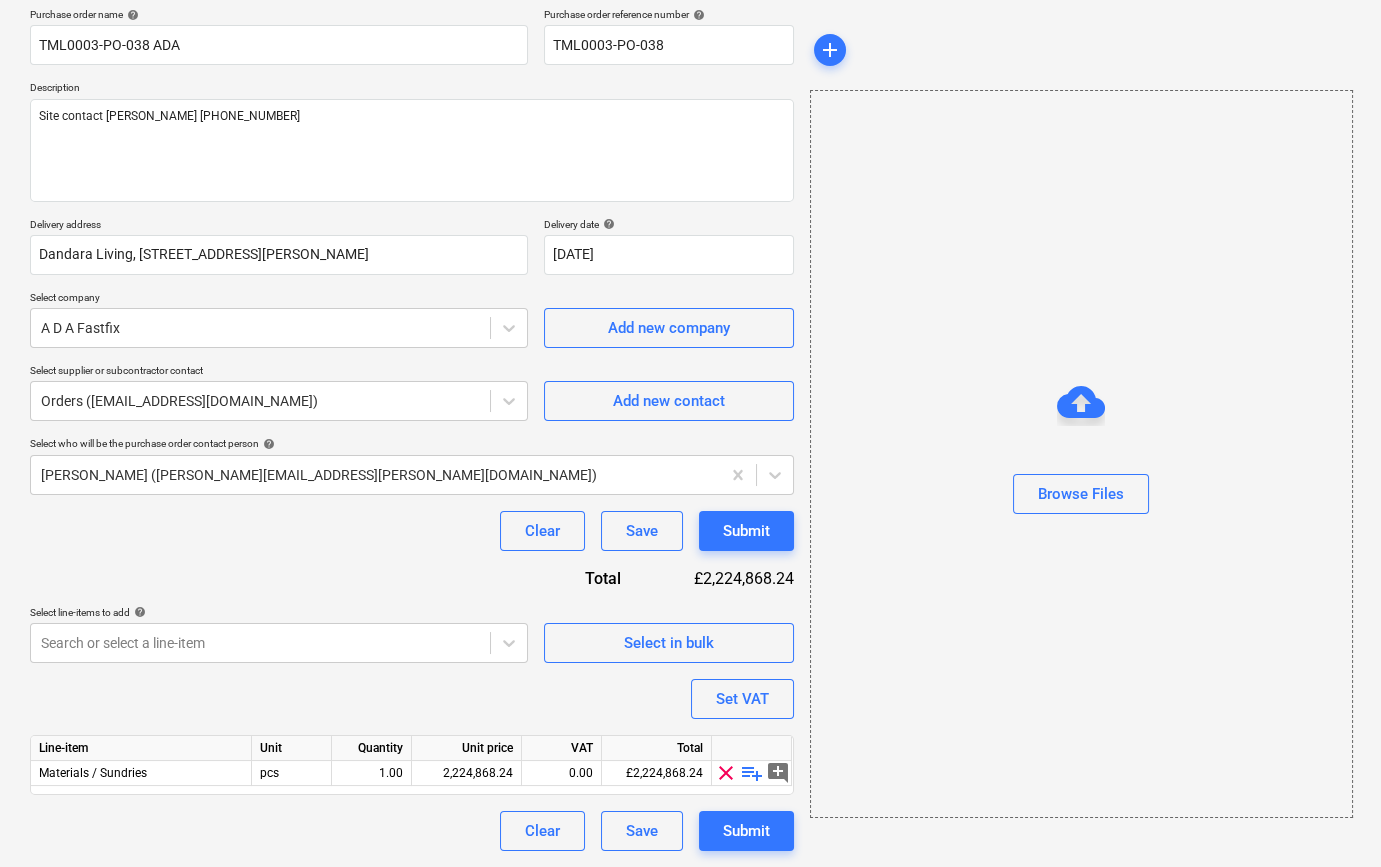 scroll, scrollTop: 155, scrollLeft: 0, axis: vertical 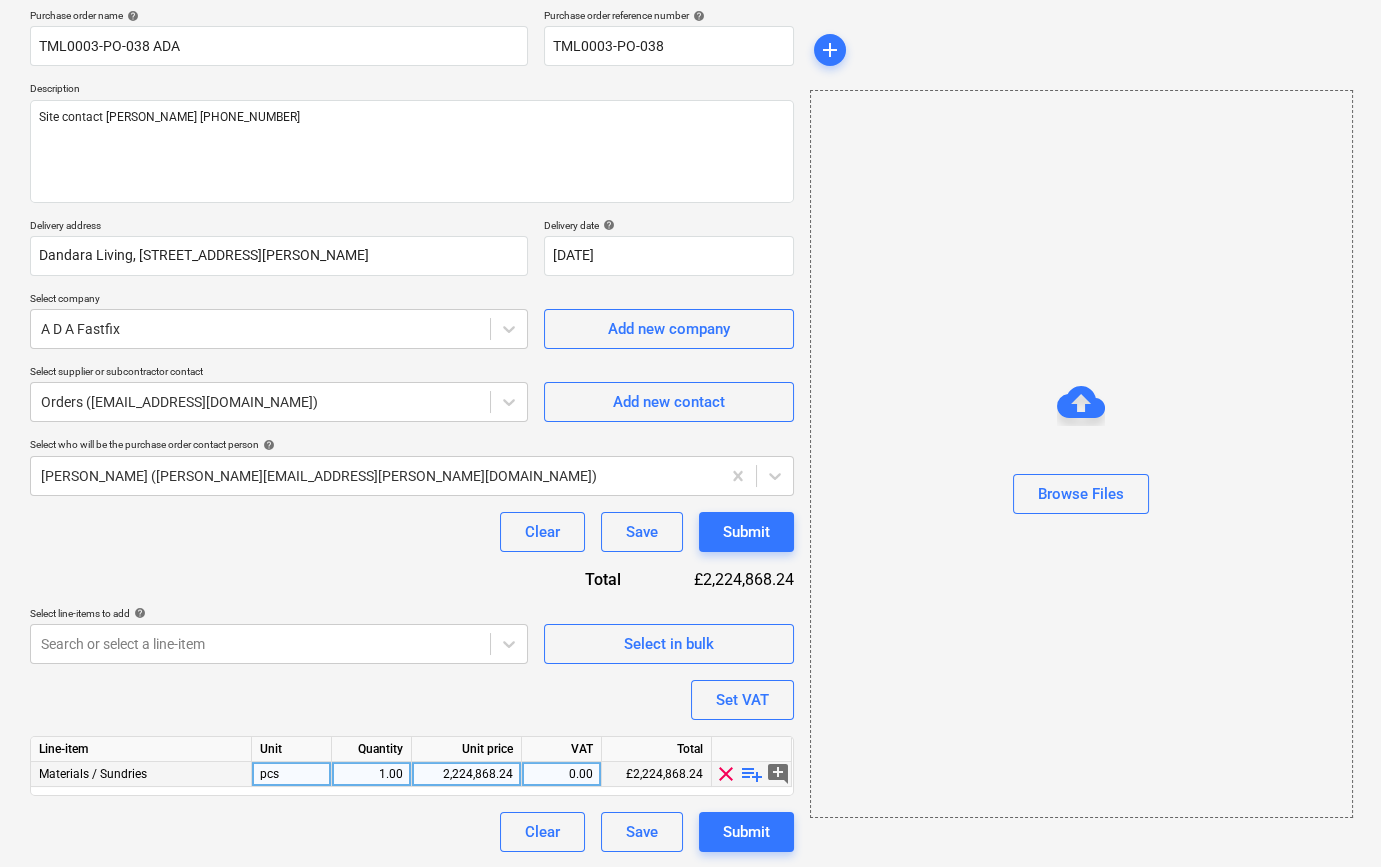 click on "playlist_add" at bounding box center [752, 774] 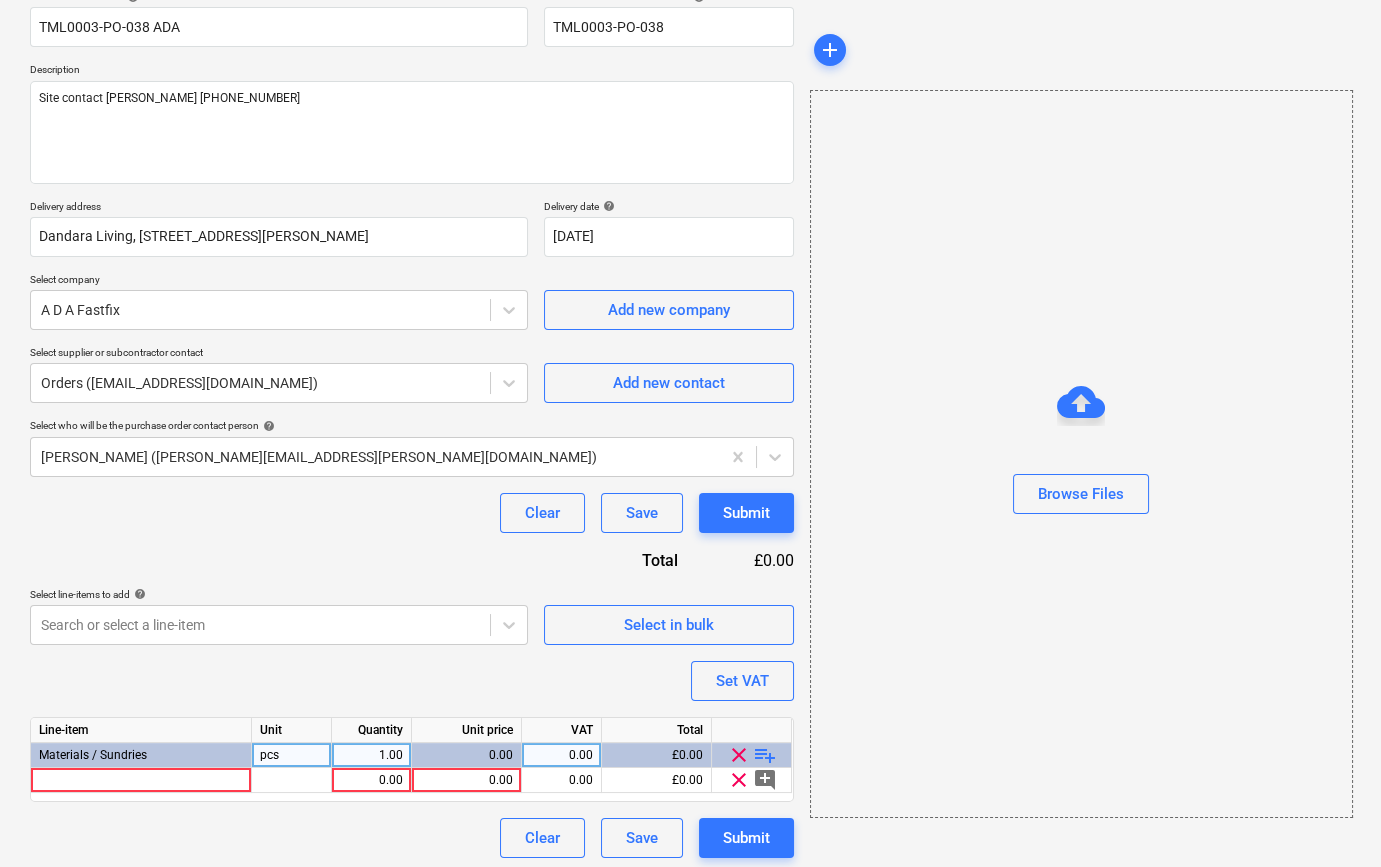 scroll, scrollTop: 180, scrollLeft: 0, axis: vertical 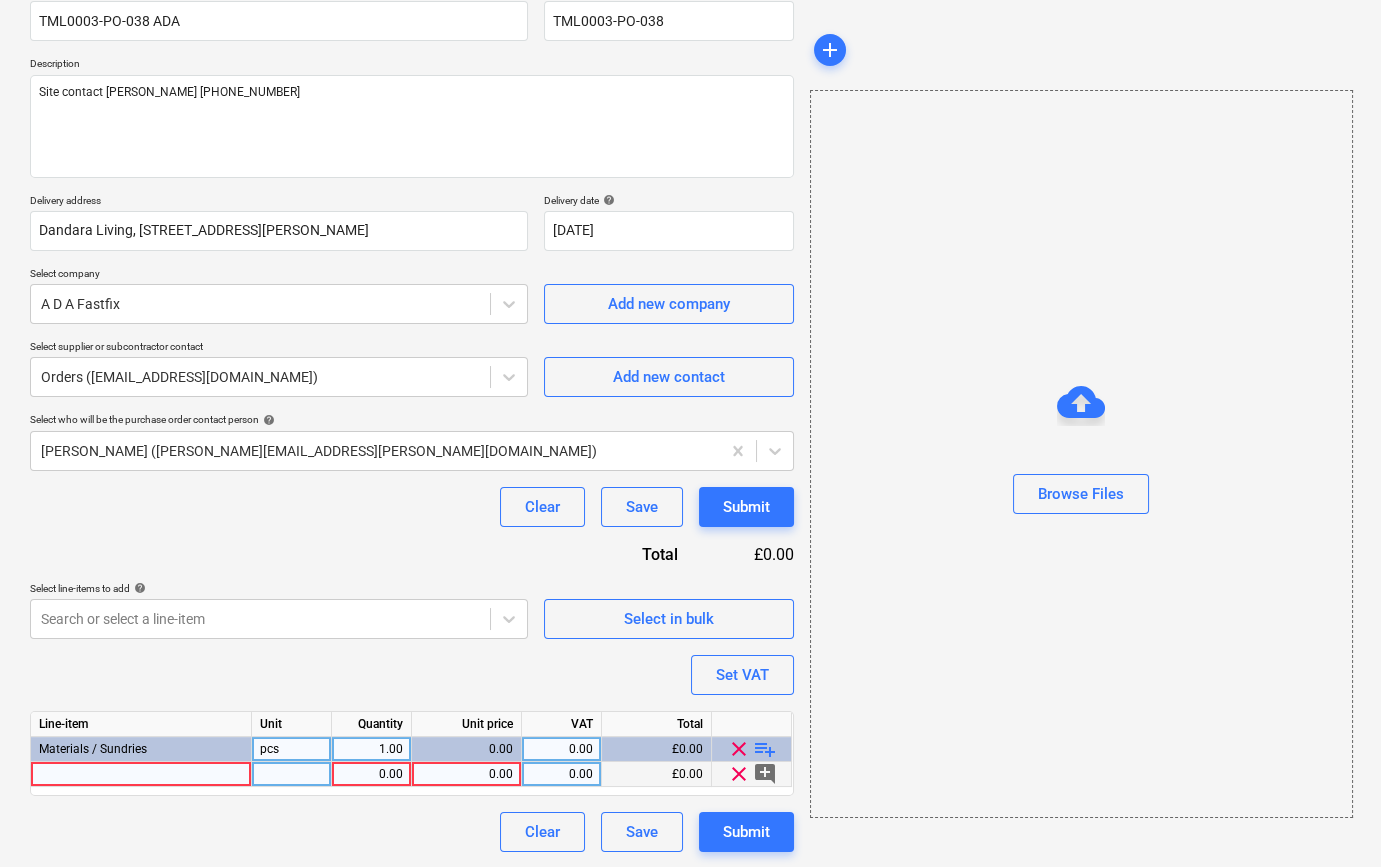 click at bounding box center (141, 774) 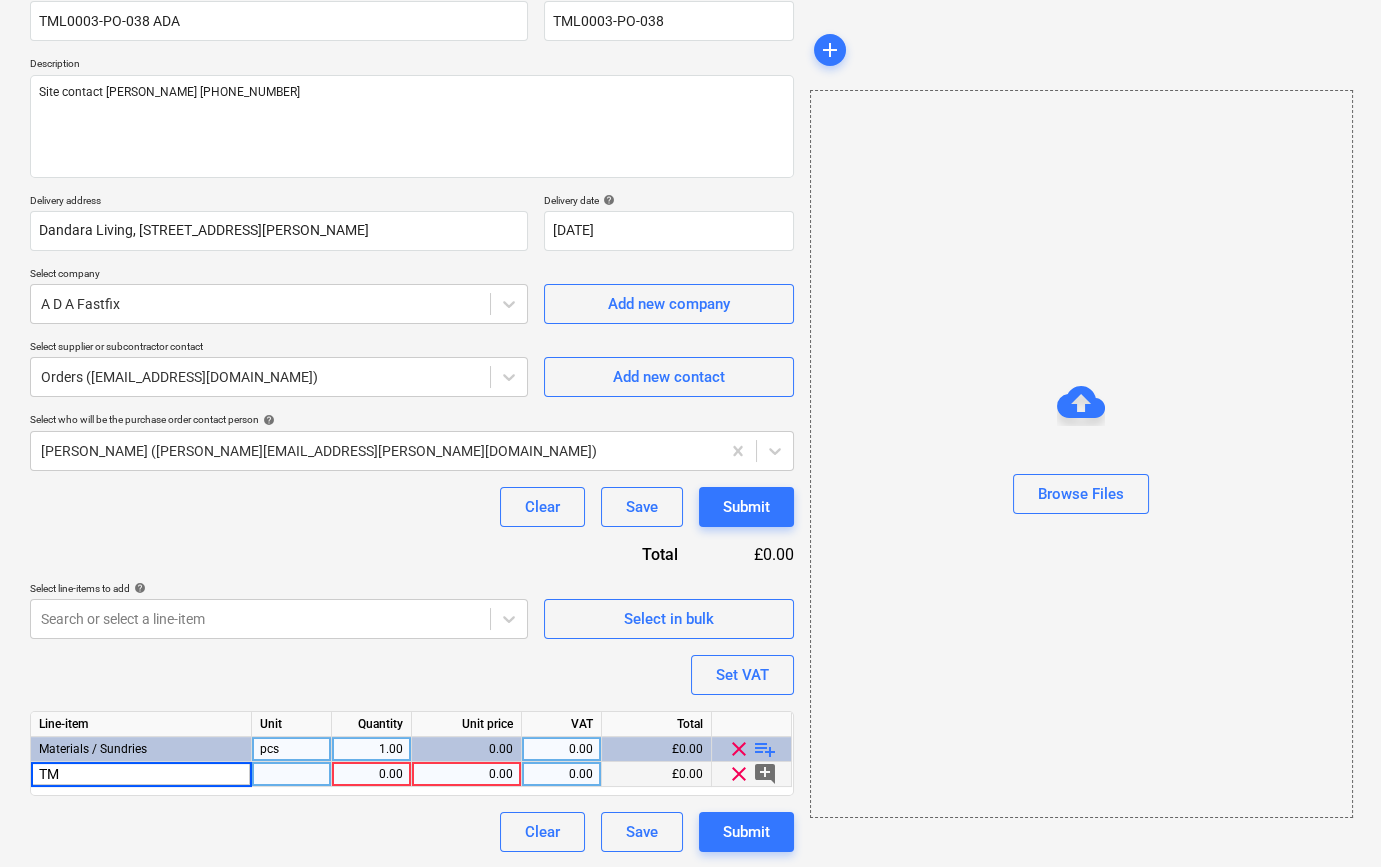 type on "TM" 